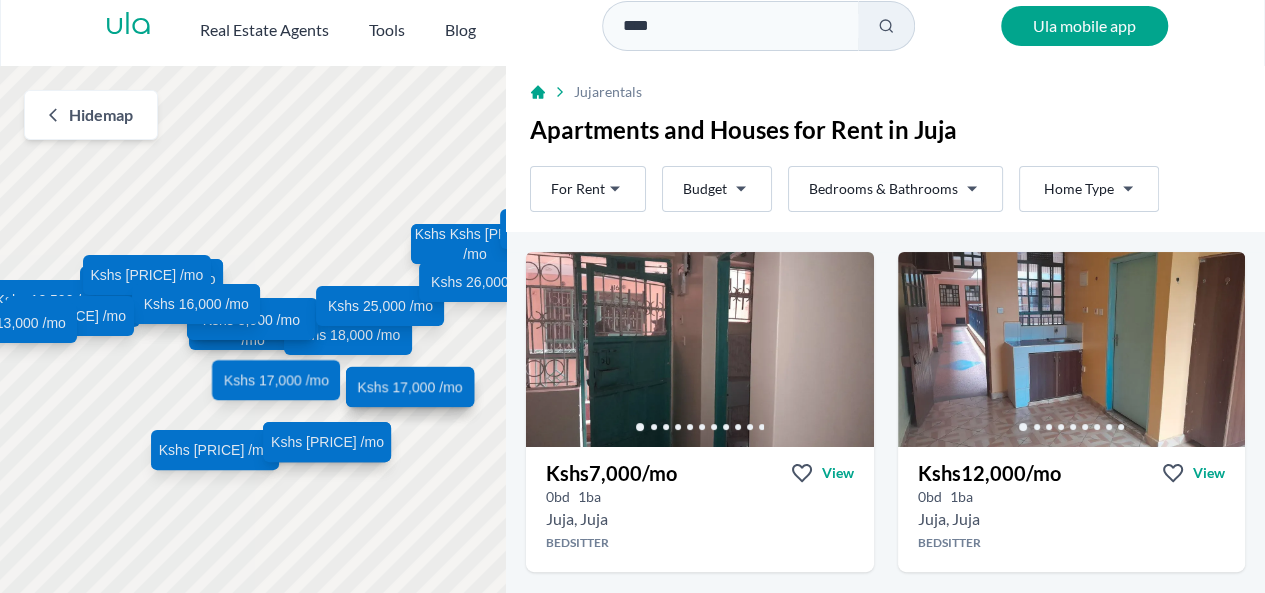 scroll, scrollTop: 14, scrollLeft: 0, axis: vertical 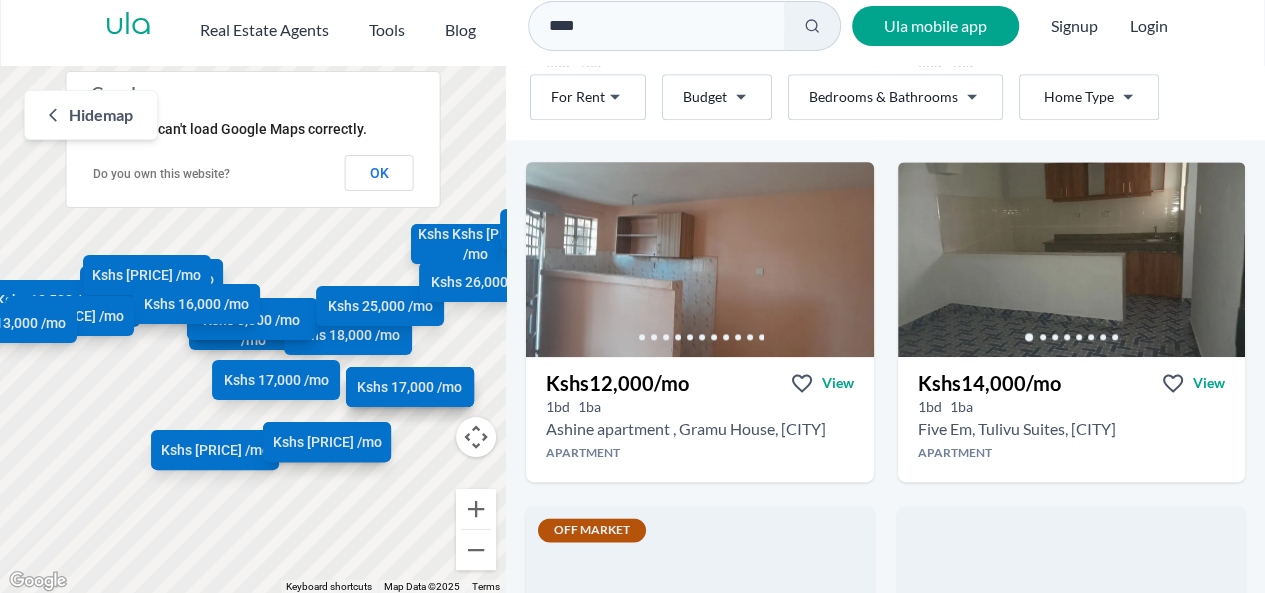 click on "Are you a real estate agent?   Reach more buyers and renters. Sign up Ula Homes App: Easy home search Explore more homes in the app Install ula Real Estate Agents Tools Blog Ula mobile app Signup Login Map Rent For Rent Budget Bedrooms & Bathrooms   Type   Home Type Rent For Rent Budget   Type   Home Type Filter Hide  map   To navigate the map with touch gestures double-tap and hold your finger on the map, then drag the map. ← Move left → Move right ↑ Move up ↓ Move down + Zoom in - Zoom out Home Jump left by 75% End Jump right by 75% Page Up Jump up by 75% Page Down Jump down by 75% Kshs   7,000 /mo Kshs   12,000 /mo Kshs   8,000 /mo Kshs   7,000 /mo Kshs   6,000 /mo Kshs   7,000 /mo Kshs   12,000 /mo Kshs   14,000 /mo Kshs   6,500 /mo Kshs   10,000 /mo Kshs   26,000 /mo Kshs   10,000 /mo Kshs   18,000 /mo Kshs   13,500 /mo Kshs   15,000 /mo Kshs   12,000 /mo Kshs   18,000 /mo Kshs   12,500 /mo Kshs   8,000 /mo Kshs   15,000 /mo Kshs   25,000 /mo Kshs   17,000 /mo Kshs   26,000 /mo Kshs" at bounding box center (632, 290) 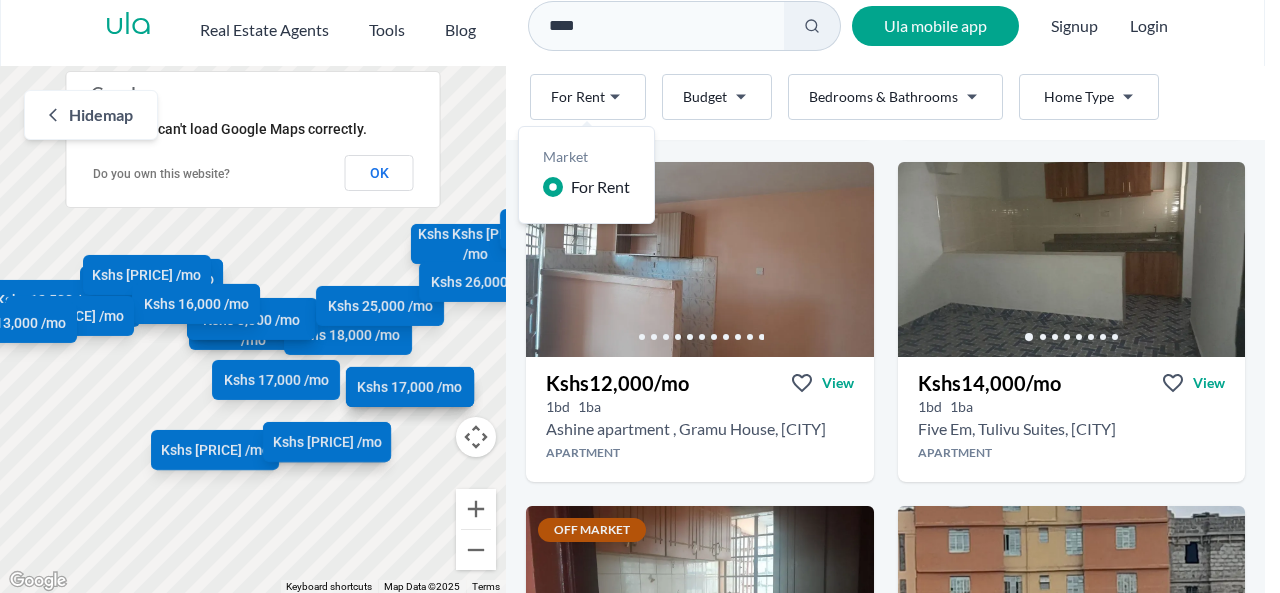 click on "For Rent" at bounding box center (600, 187) 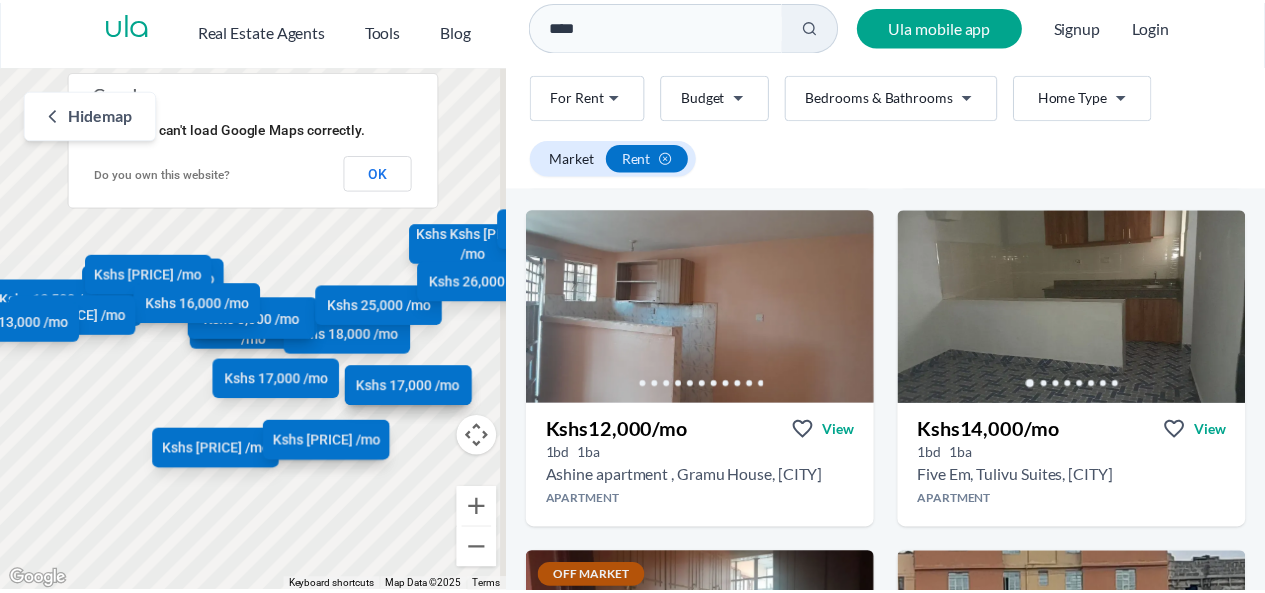 scroll, scrollTop: 1170, scrollLeft: 0, axis: vertical 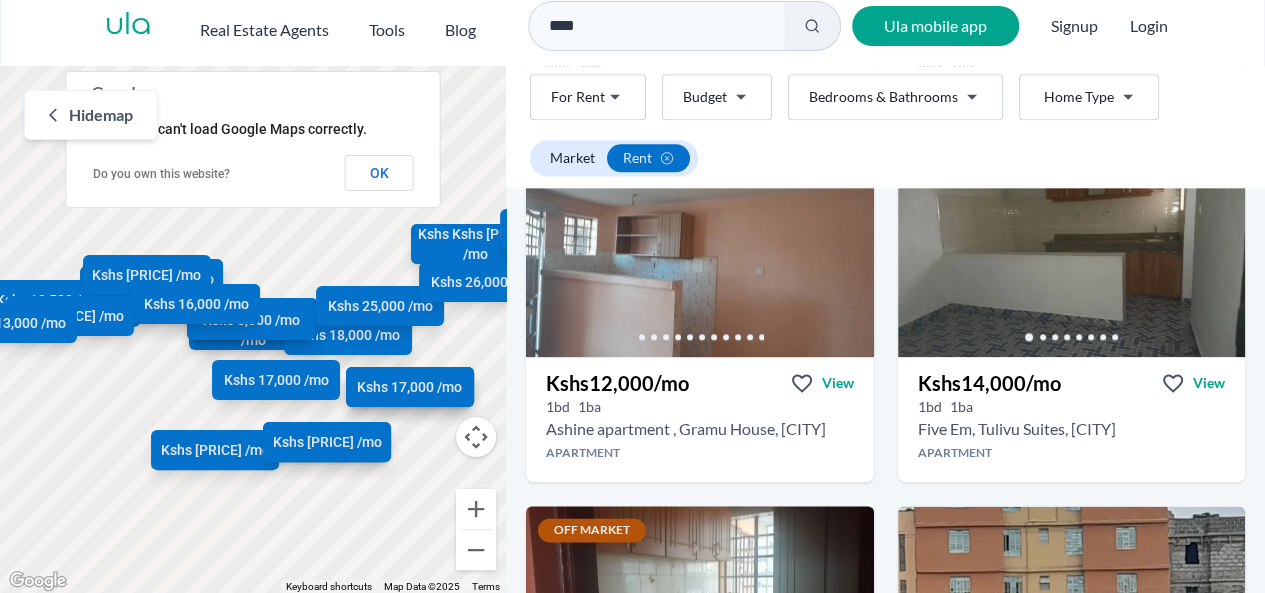 click on "Are you a real estate agent?   Reach more buyers and renters. Sign up Ula Homes App: Easy home search Explore more homes in the app Install ula Real Estate Agents Tools Blog **** Ula mobile app Signup Login Map Rent For Rent Budget Bedrooms & Bathrooms   Type   Home Type Rent For Rent Budget   Type   Home Type Filter Market rent Hide  map   To navigate the map with touch gestures double-tap and hold your finger on the map, then drag the map. ← Move left → Move right ↑ Move up ↓ Move down + Zoom in - Zoom out Home Jump left by 75% End Jump right by 75% Page Up Jump up by 75% Page Down Jump down by 75% Kshs   7,000 /mo Kshs   12,000 /mo Kshs   8,000 /mo Kshs   7,000 /mo Kshs   6,000 /mo Kshs   7,000 /mo Kshs   12,000 /mo Kshs   14,000 /mo Kshs   6,500 /mo Kshs   10,000 /mo Kshs   26,000 /mo Kshs   10,000 /mo Kshs   18,000 /mo Kshs   13,500 /mo Kshs   15,000 /mo Kshs   12,000 /mo Kshs   18,000 /mo Kshs   12,500 /mo Kshs   8,000 /mo Kshs   15,000 /mo Kshs   25,000 /mo Kshs   17,000 /mo Kshs   26,000 /mo" at bounding box center [632, 290] 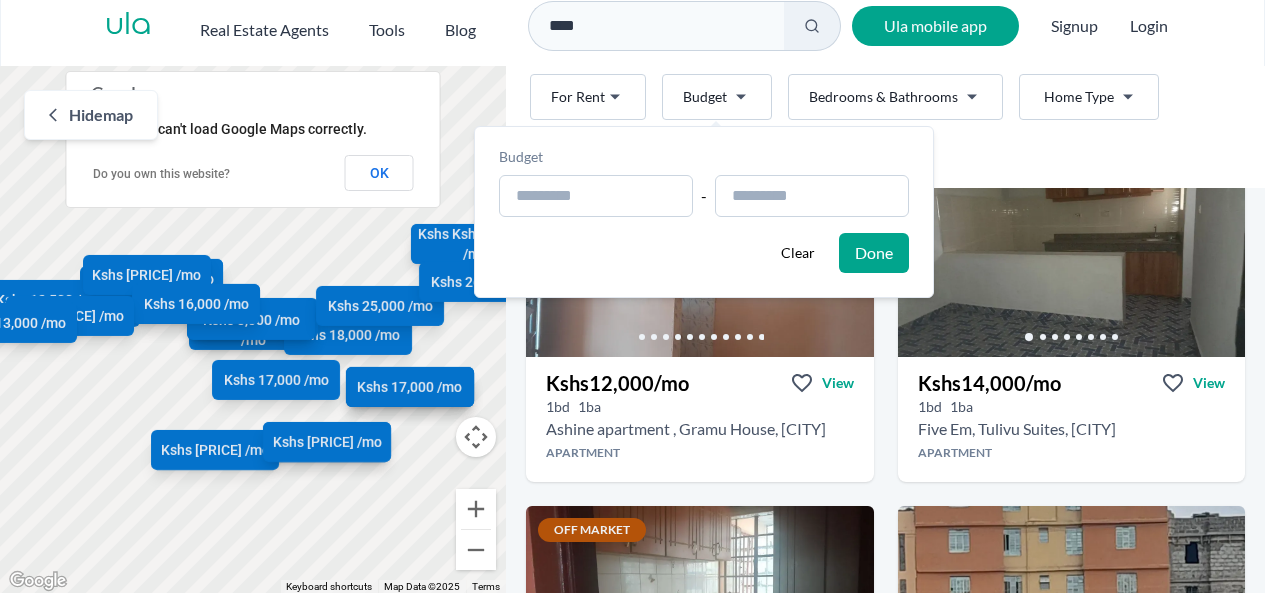 click on "Are you a real estate agent?   Reach more buyers and renters. Sign up Ula Homes App: Easy home search Explore more homes in the app Install ula Real Estate Agents Tools Blog **** Ula mobile app Signup Login Map Rent For Rent Budget Bedrooms & Bathrooms   Type   Home Type Rent For Rent Budget   Type   Home Type Filter Market rent Hide  map   To navigate the map with touch gestures double-tap and hold your finger on the map, then drag the map. ← Move left → Move right ↑ Move up ↓ Move down + Zoom in - Zoom out Home Jump left by 75% End Jump right by 75% Page Up Jump up by 75% Page Down Jump down by 75% Kshs   7,000 /mo Kshs   12,000 /mo Kshs   8,000 /mo Kshs   7,000 /mo Kshs   6,000 /mo Kshs   7,000 /mo Kshs   12,000 /mo Kshs   14,000 /mo Kshs   6,500 /mo Kshs   10,000 /mo Kshs   26,000 /mo Kshs   10,000 /mo Kshs   18,000 /mo Kshs   13,500 /mo Kshs   15,000 /mo Kshs   12,000 /mo Kshs   18,000 /mo Kshs   12,500 /mo Kshs   8,000 /mo Kshs   15,000 /mo Kshs   25,000 /mo Kshs   17,000 /mo Kshs   26,000 /mo" at bounding box center [640, 290] 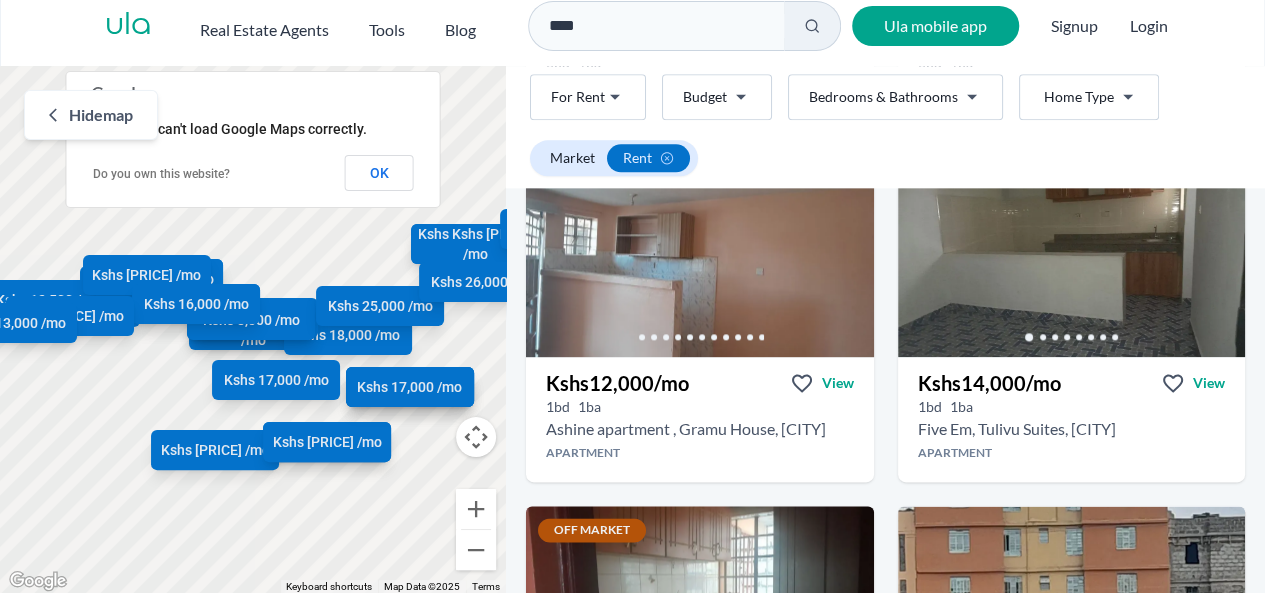 click on "Are you a real estate agent?   Reach more buyers and renters. Sign up Ula Homes App: Easy home search Explore more homes in the app Install ula Real Estate Agents Tools Blog **** Ula mobile app Signup Login Map Rent For Rent Budget Bedrooms & Bathrooms   Type   Home Type Rent For Rent Budget   Type   Home Type Filter Market rent Hide  map   To navigate the map with touch gestures double-tap and hold your finger on the map, then drag the map. ← Move left → Move right ↑ Move up ↓ Move down + Zoom in - Zoom out Home Jump left by 75% End Jump right by 75% Page Up Jump up by 75% Page Down Jump down by 75% Kshs   7,000 /mo Kshs   12,000 /mo Kshs   8,000 /mo Kshs   7,000 /mo Kshs   6,000 /mo Kshs   7,000 /mo Kshs   12,000 /mo Kshs   14,000 /mo Kshs   6,500 /mo Kshs   10,000 /mo Kshs   26,000 /mo Kshs   10,000 /mo Kshs   18,000 /mo Kshs   13,500 /mo Kshs   15,000 /mo Kshs   12,000 /mo Kshs   18,000 /mo Kshs   12,500 /mo Kshs   8,000 /mo Kshs   15,000 /mo Kshs   25,000 /mo Kshs   17,000 /mo Kshs   26,000 /mo" at bounding box center [632, 290] 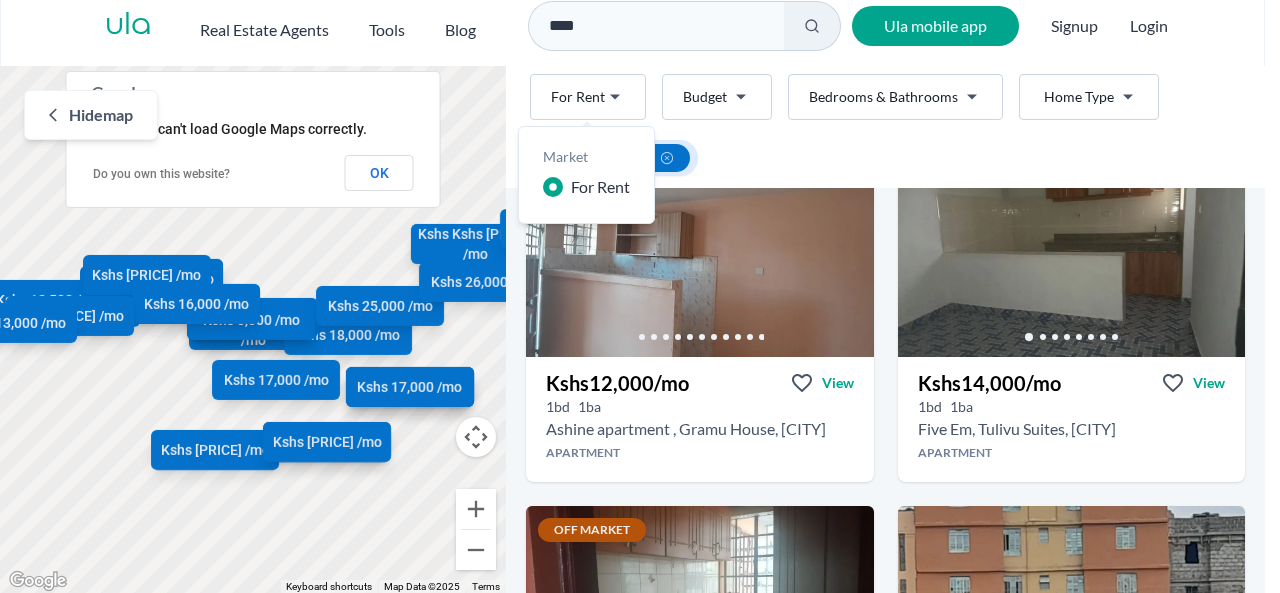 click on "Are you a real estate agent?   Reach more buyers and renters. Sign up Ula Homes App: Easy home search Explore more homes in the app Install ula Real Estate Agents Tools Blog **** Ula mobile app Signup Login Map Rent For Rent Budget Bedrooms & Bathrooms   Type   Home Type Rent For Rent Budget   Type   Home Type Filter Market rent Hide  map   To navigate the map with touch gestures double-tap and hold your finger on the map, then drag the map. ← Move left → Move right ↑ Move up ↓ Move down + Zoom in - Zoom out Home Jump left by 75% End Jump right by 75% Page Up Jump up by 75% Page Down Jump down by 75% Kshs   7,000 /mo Kshs   12,000 /mo Kshs   8,000 /mo Kshs   7,000 /mo Kshs   6,000 /mo Kshs   7,000 /mo Kshs   12,000 /mo Kshs   14,000 /mo Kshs   6,500 /mo Kshs   10,000 /mo Kshs   26,000 /mo Kshs   10,000 /mo Kshs   18,000 /mo Kshs   13,500 /mo Kshs   15,000 /mo Kshs   12,000 /mo Kshs   18,000 /mo Kshs   12,500 /mo Kshs   8,000 /mo Kshs   15,000 /mo Kshs   25,000 /mo Kshs   17,000 /mo Kshs   26,000 /mo" at bounding box center (640, 290) 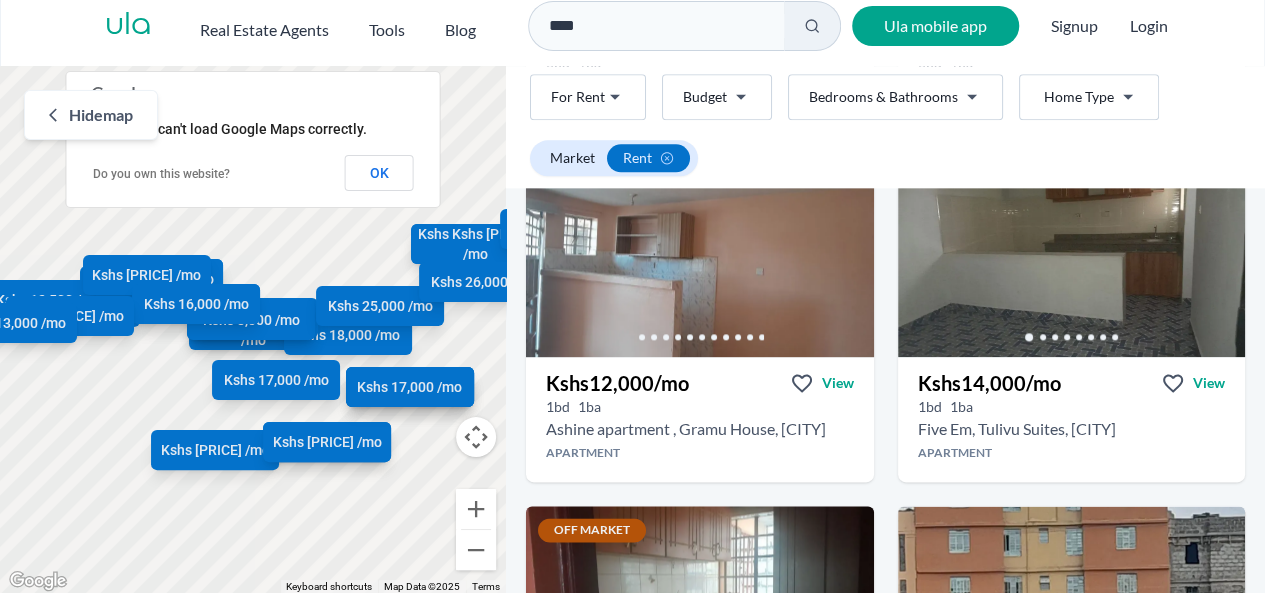 click on "Are you a real estate agent?   Reach more buyers and renters. Sign up Ula Homes App: Easy home search Explore more homes in the app Install ula Real Estate Agents Tools Blog **** Ula mobile app Signup Login Map Rent For Rent Budget Bedrooms & Bathrooms   Type   Home Type Rent For Rent Budget   Type   Home Type Filter Market rent Hide  map   To navigate the map with touch gestures double-tap and hold your finger on the map, then drag the map. ← Move left → Move right ↑ Move up ↓ Move down + Zoom in - Zoom out Home Jump left by 75% End Jump right by 75% Page Up Jump up by 75% Page Down Jump down by 75% Kshs   7,000 /mo Kshs   12,000 /mo Kshs   8,000 /mo Kshs   7,000 /mo Kshs   6,000 /mo Kshs   7,000 /mo Kshs   12,000 /mo Kshs   14,000 /mo Kshs   6,500 /mo Kshs   10,000 /mo Kshs   26,000 /mo Kshs   10,000 /mo Kshs   18,000 /mo Kshs   13,500 /mo Kshs   15,000 /mo Kshs   12,000 /mo Kshs   18,000 /mo Kshs   12,500 /mo Kshs   8,000 /mo Kshs   15,000 /mo Kshs   25,000 /mo Kshs   17,000 /mo Kshs   26,000 /mo" at bounding box center [632, 290] 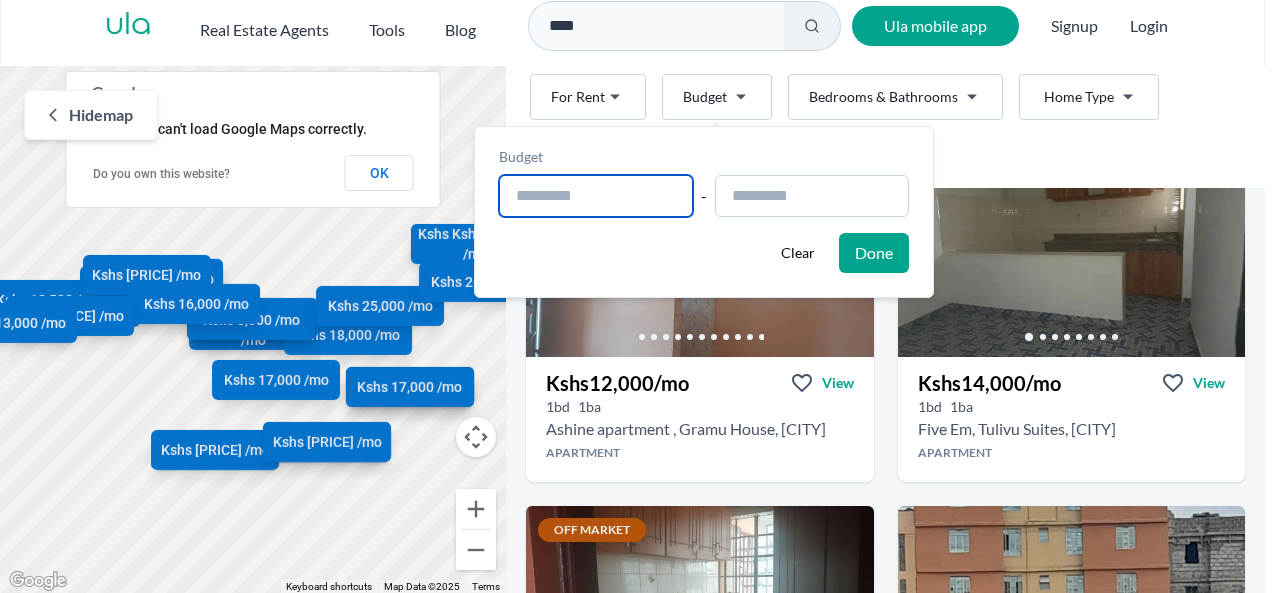 click at bounding box center [596, 196] 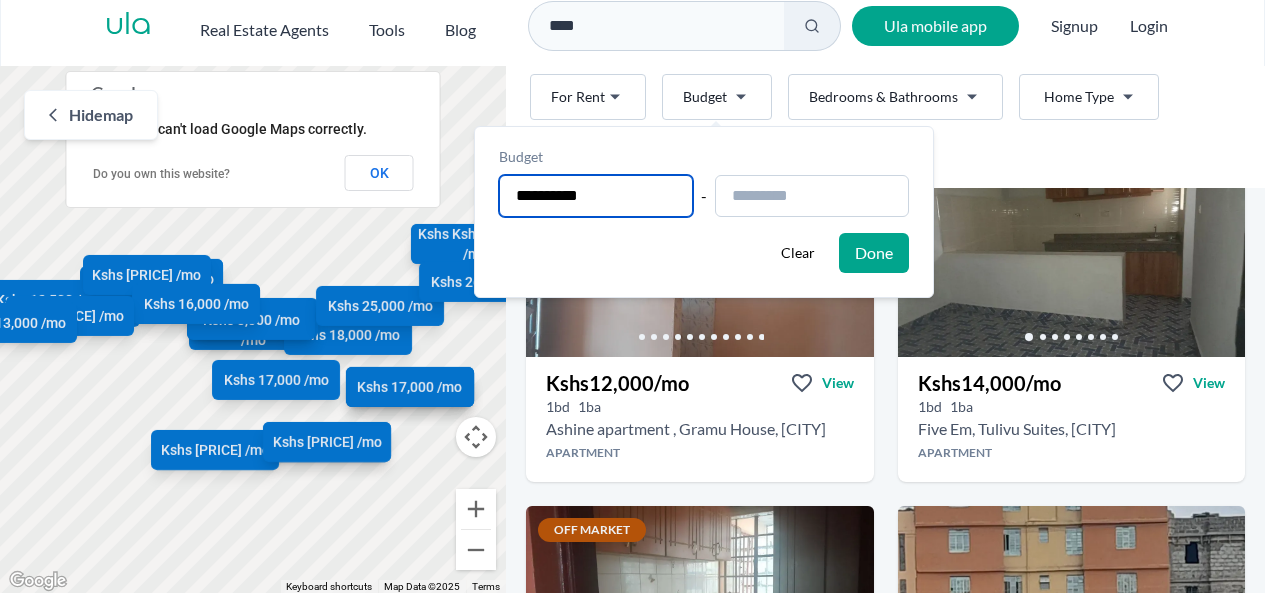 type on "**********" 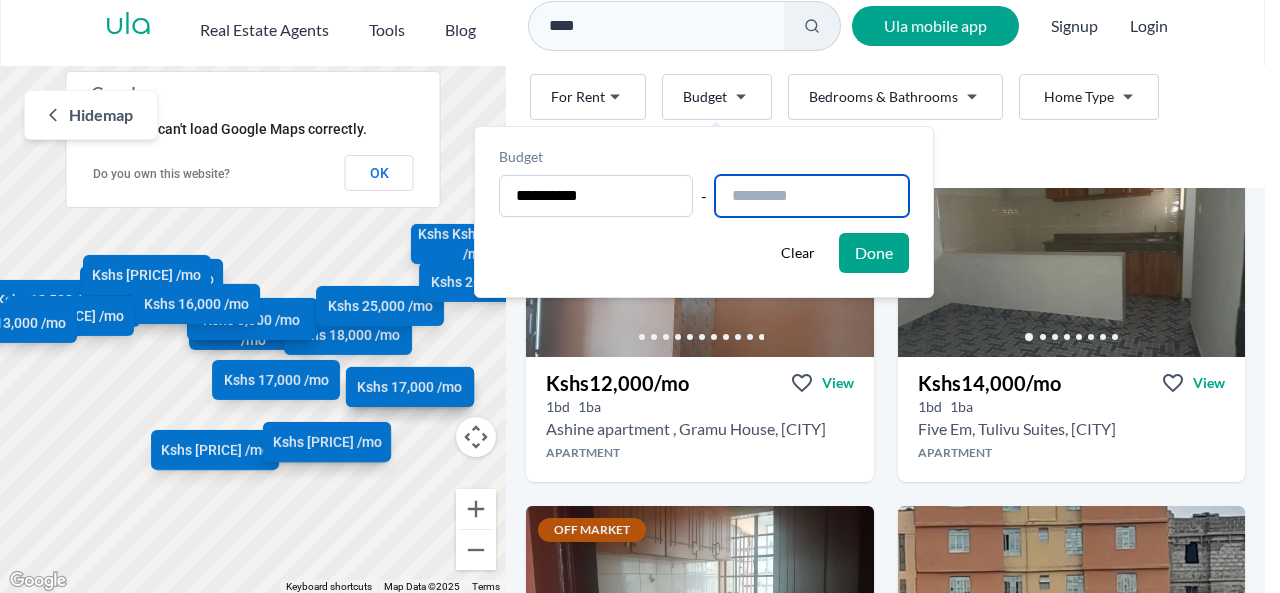 click at bounding box center (812, 196) 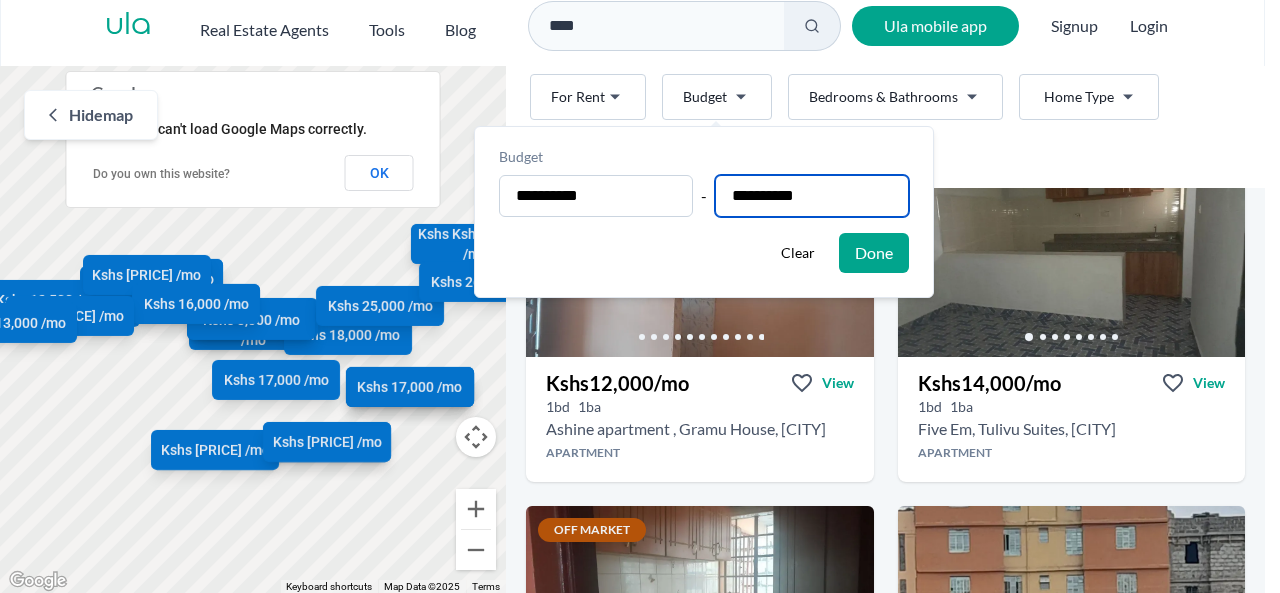 type on "**********" 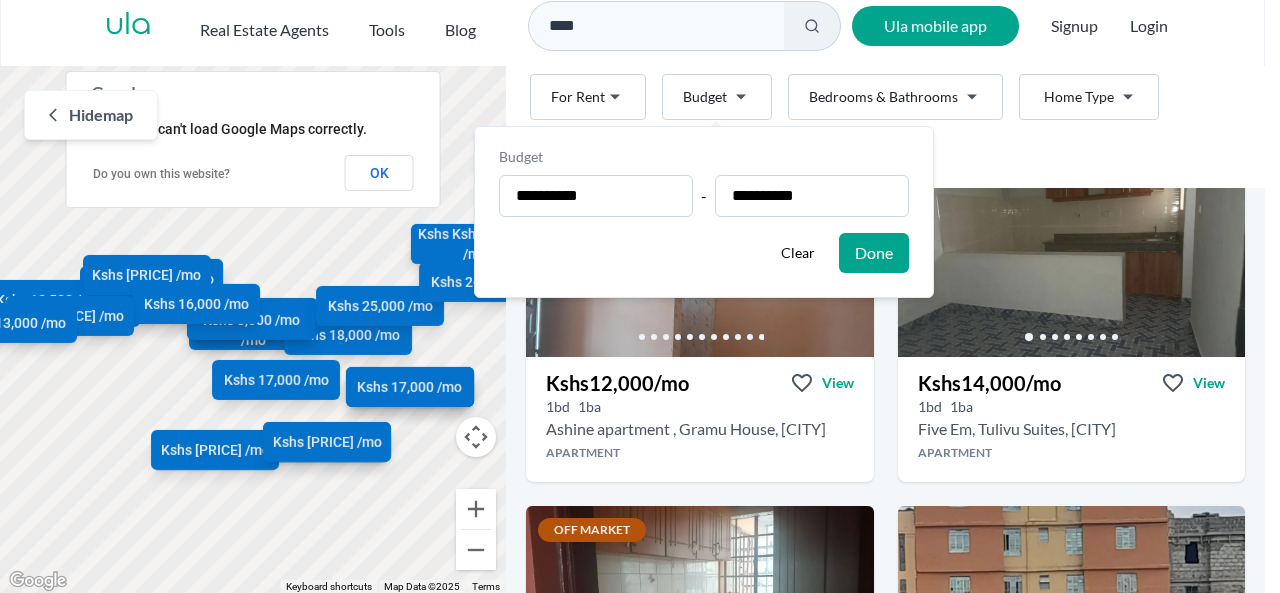 click on "Done" at bounding box center [874, 253] 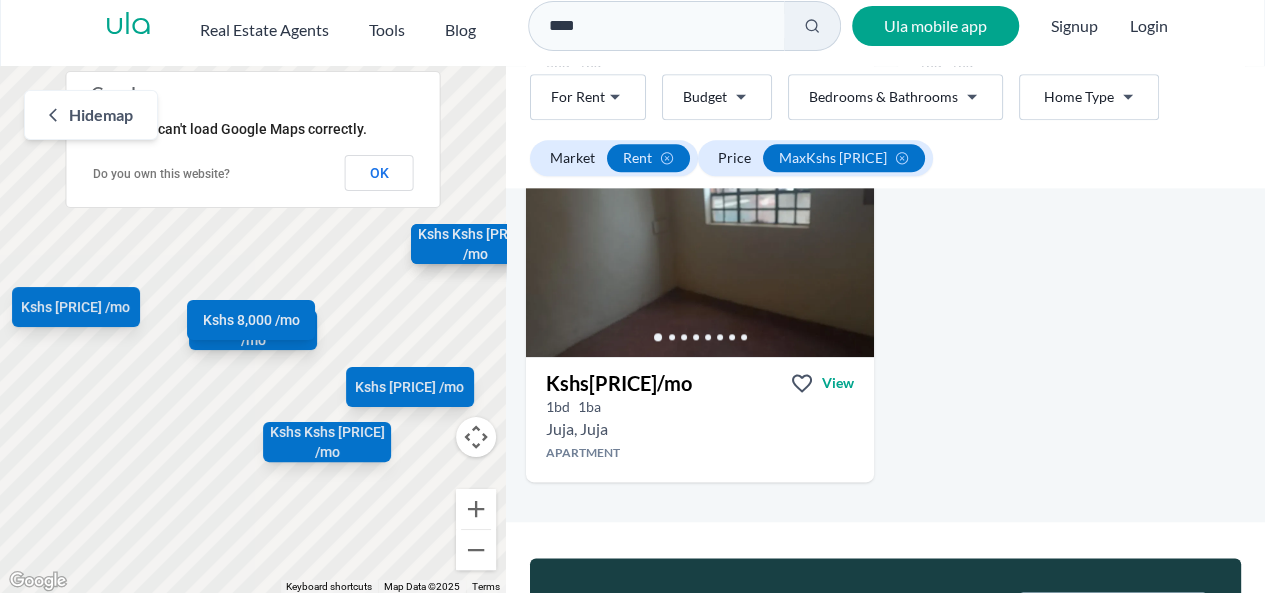 scroll, scrollTop: 826, scrollLeft: 0, axis: vertical 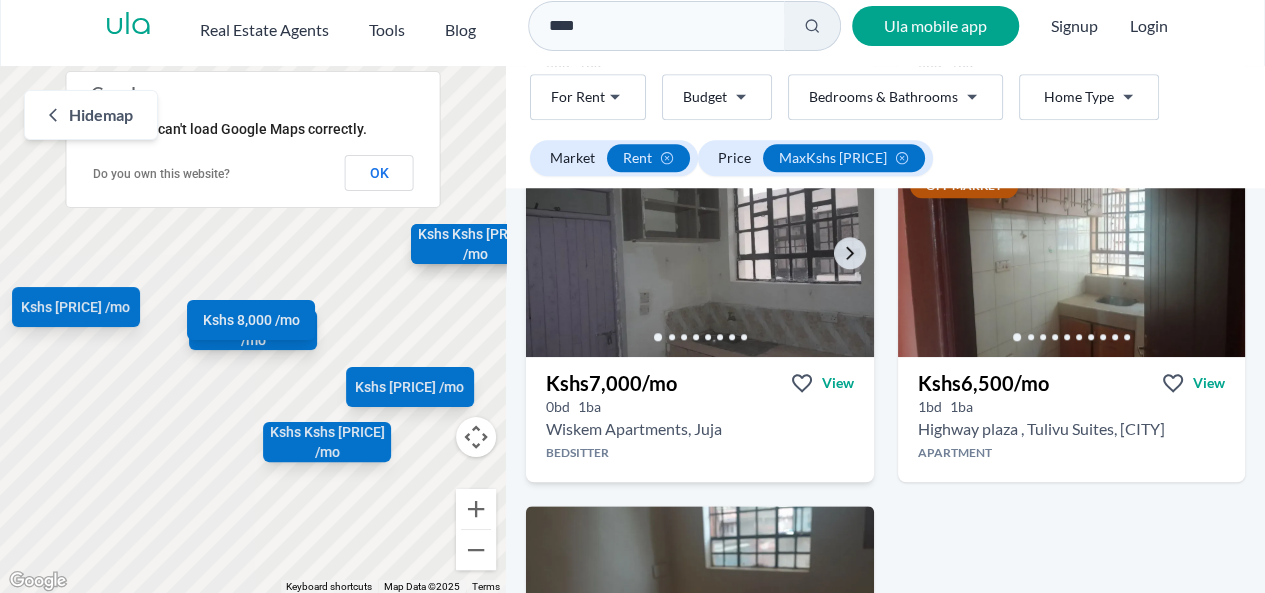 click at bounding box center (699, 259) 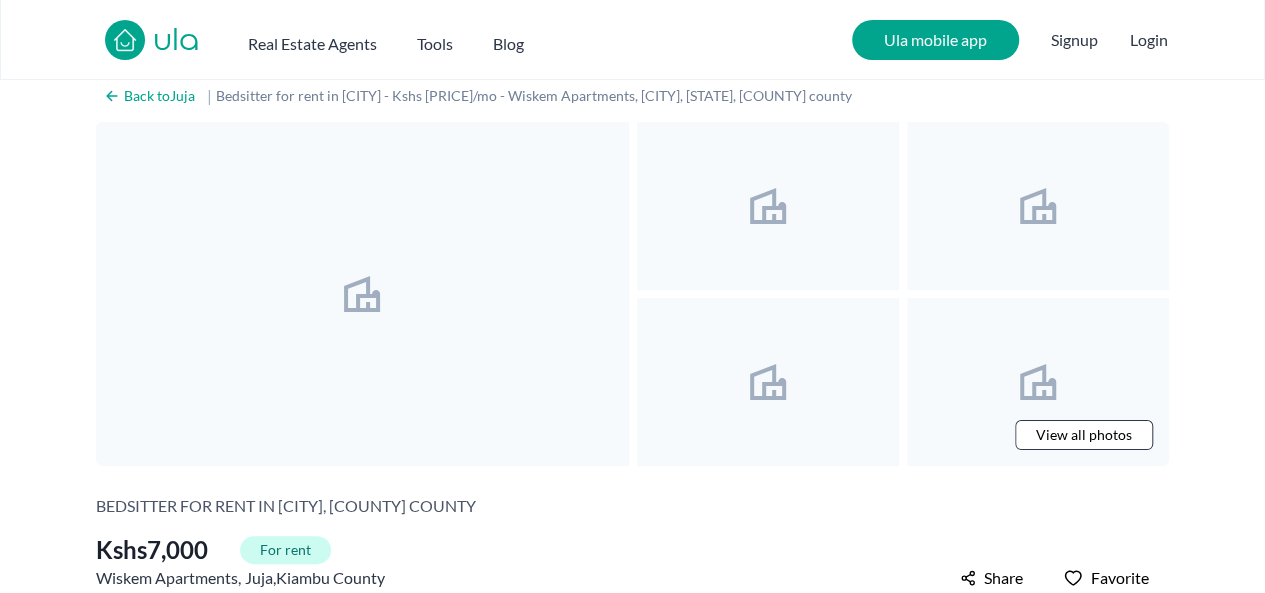 scroll, scrollTop: 0, scrollLeft: 0, axis: both 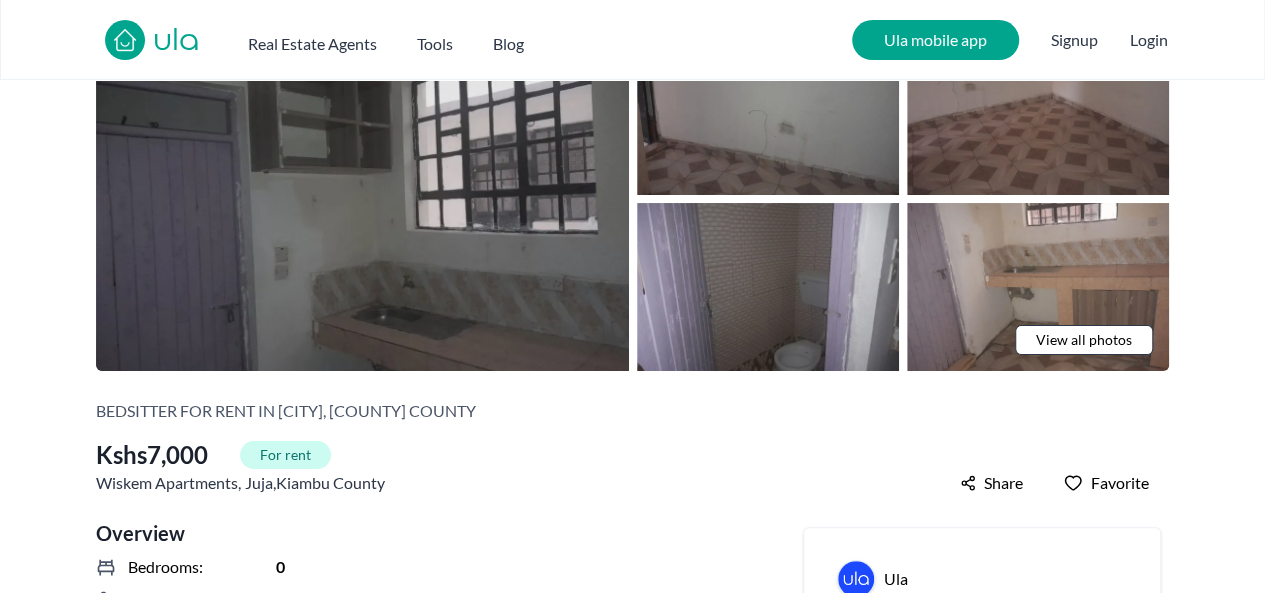 click at bounding box center (362, 199) 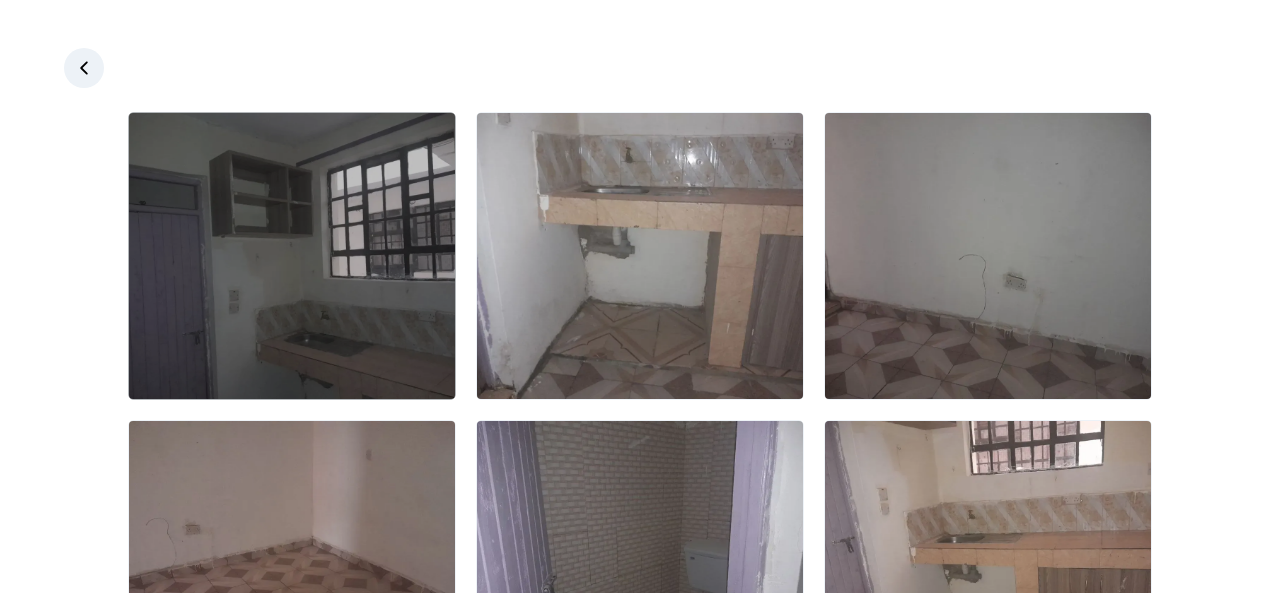 click at bounding box center (292, 256) 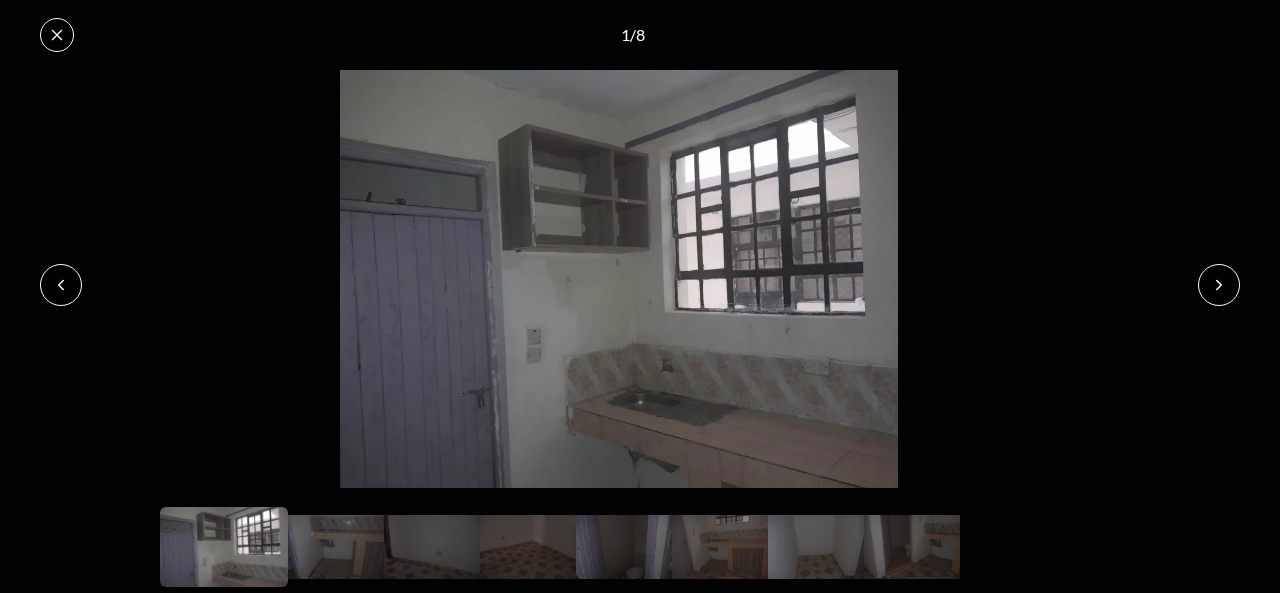 type 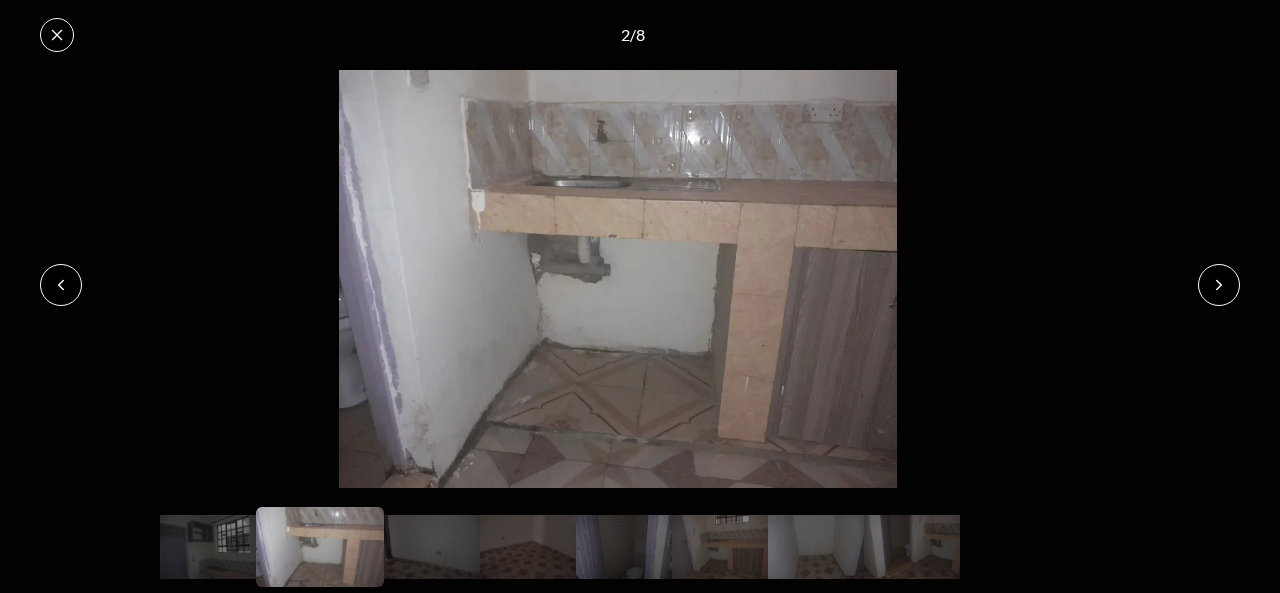 click at bounding box center [57, 35] 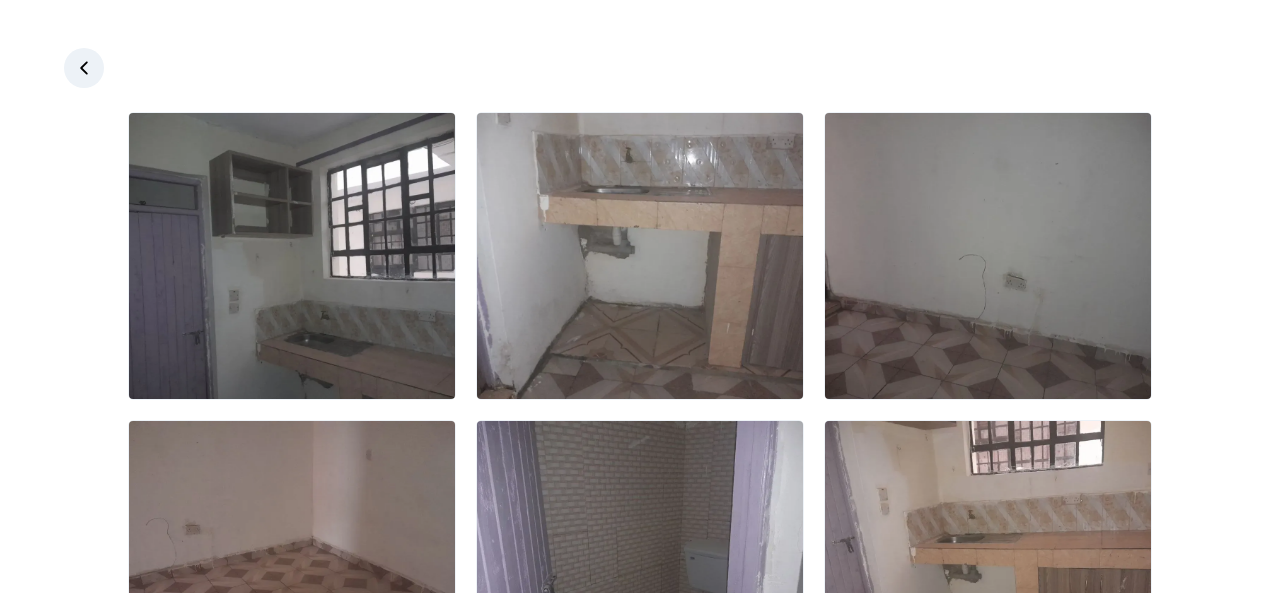 click at bounding box center [84, 68] 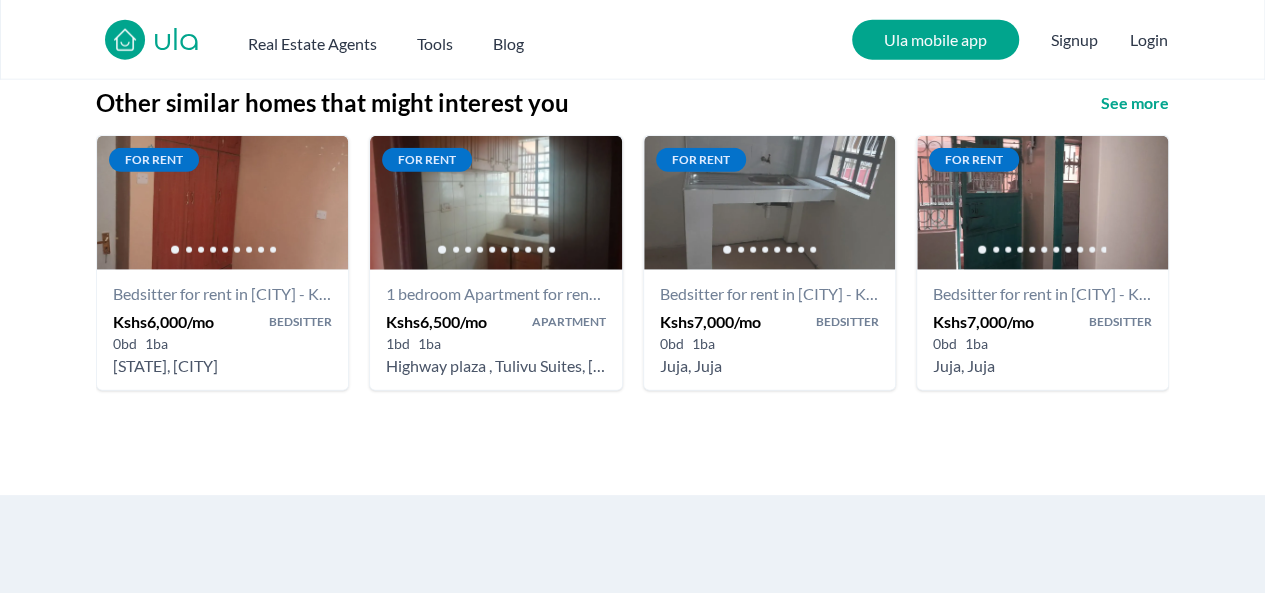 scroll, scrollTop: 2389, scrollLeft: 0, axis: vertical 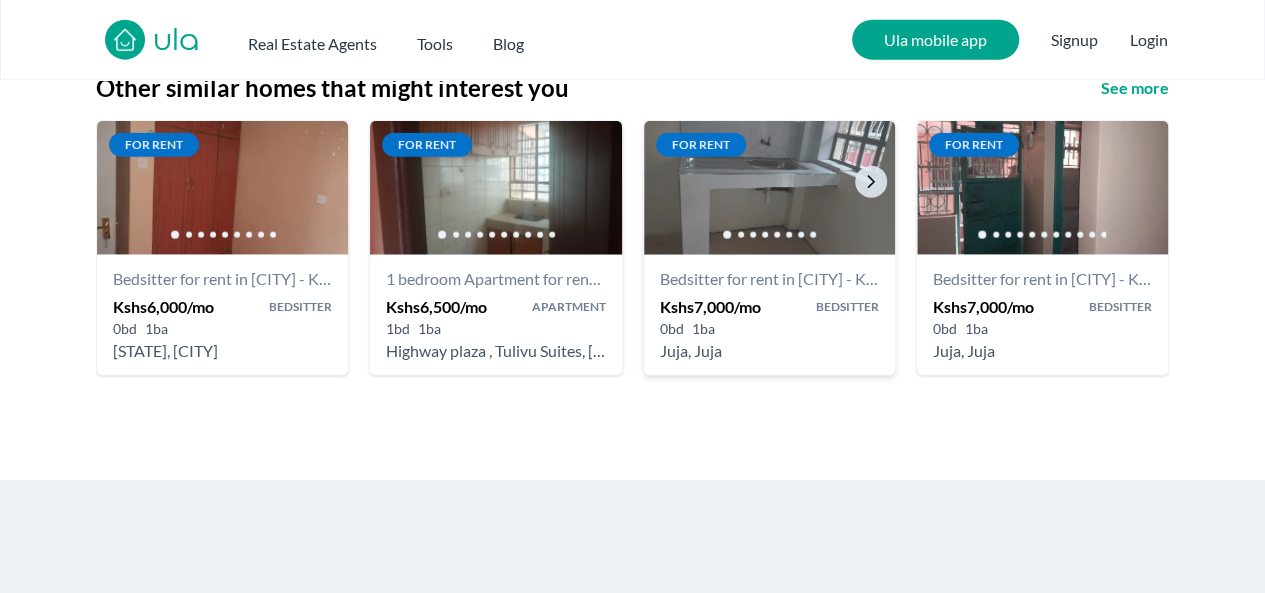 click at bounding box center (769, 187) 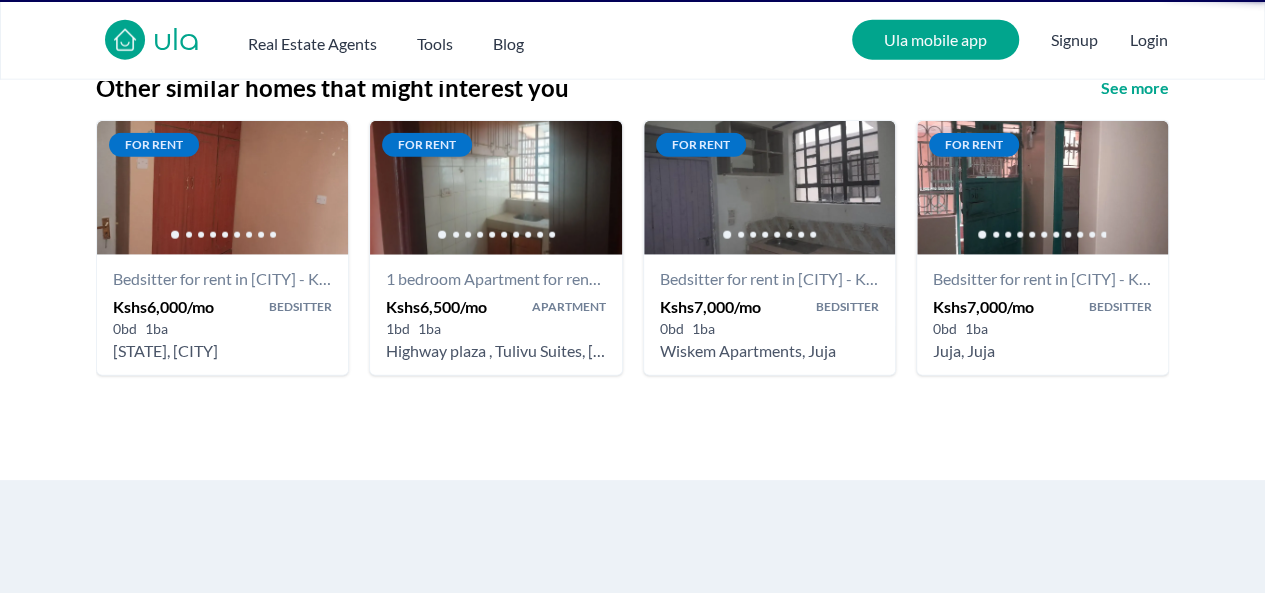scroll, scrollTop: 0, scrollLeft: 0, axis: both 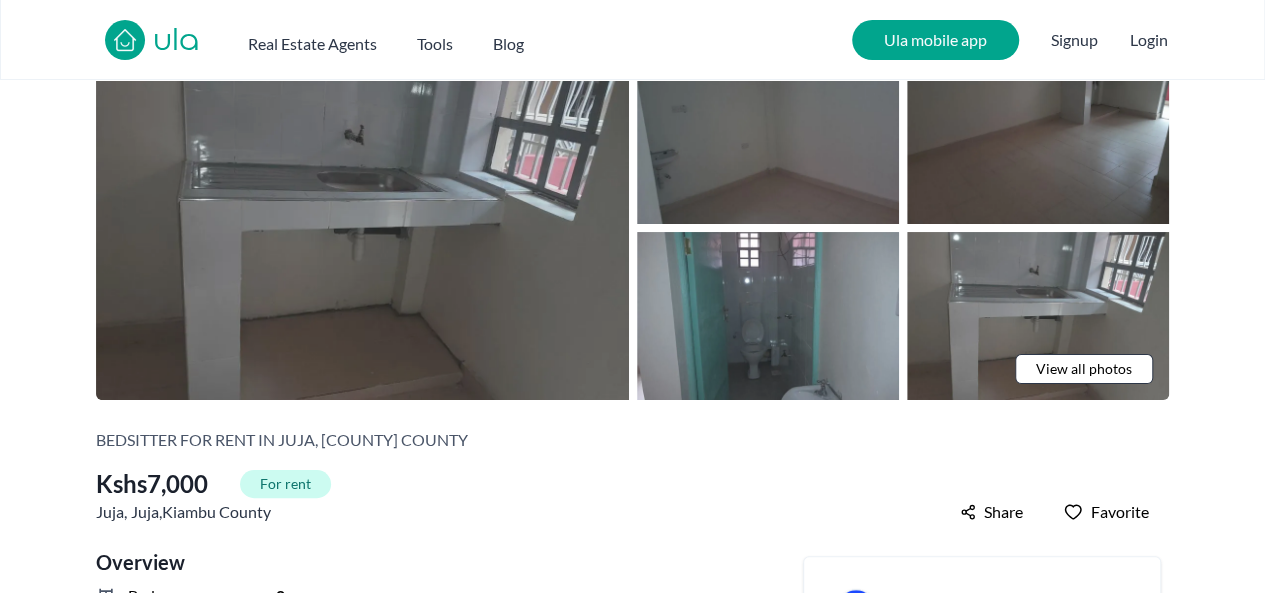 click at bounding box center (362, 228) 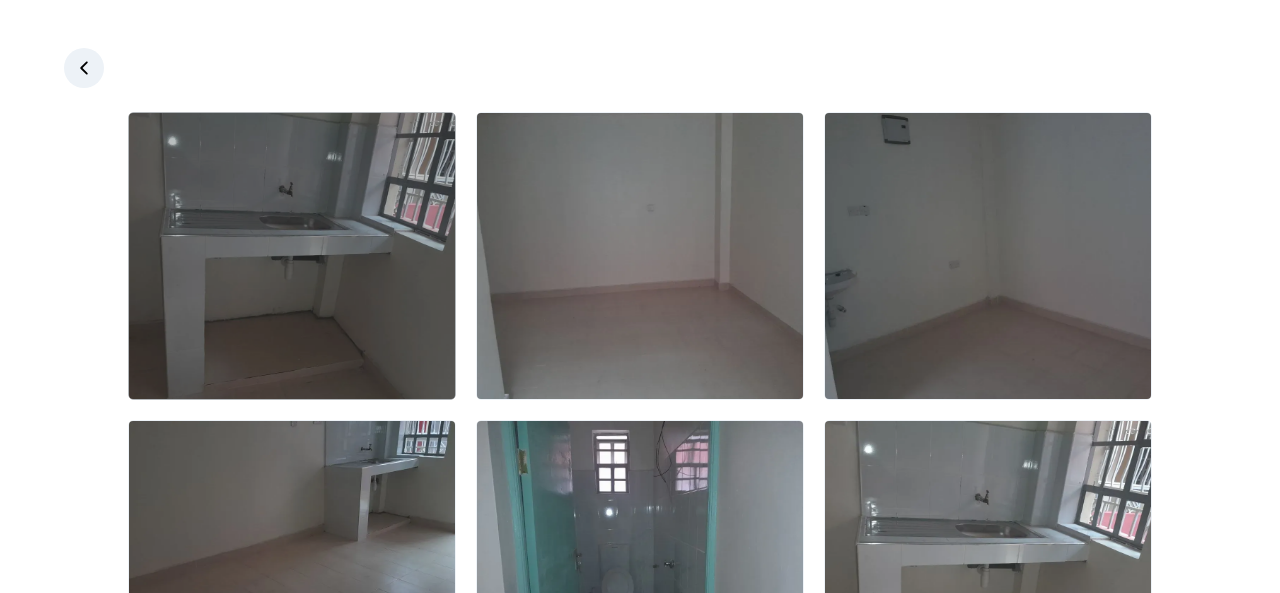click at bounding box center (292, 256) 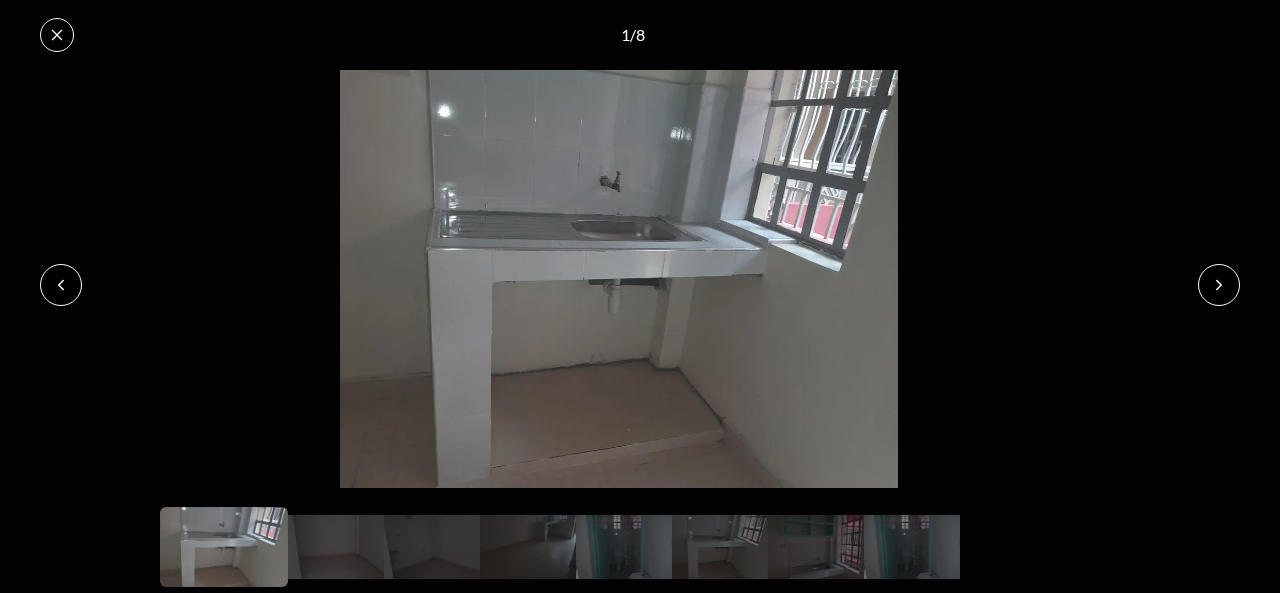 type 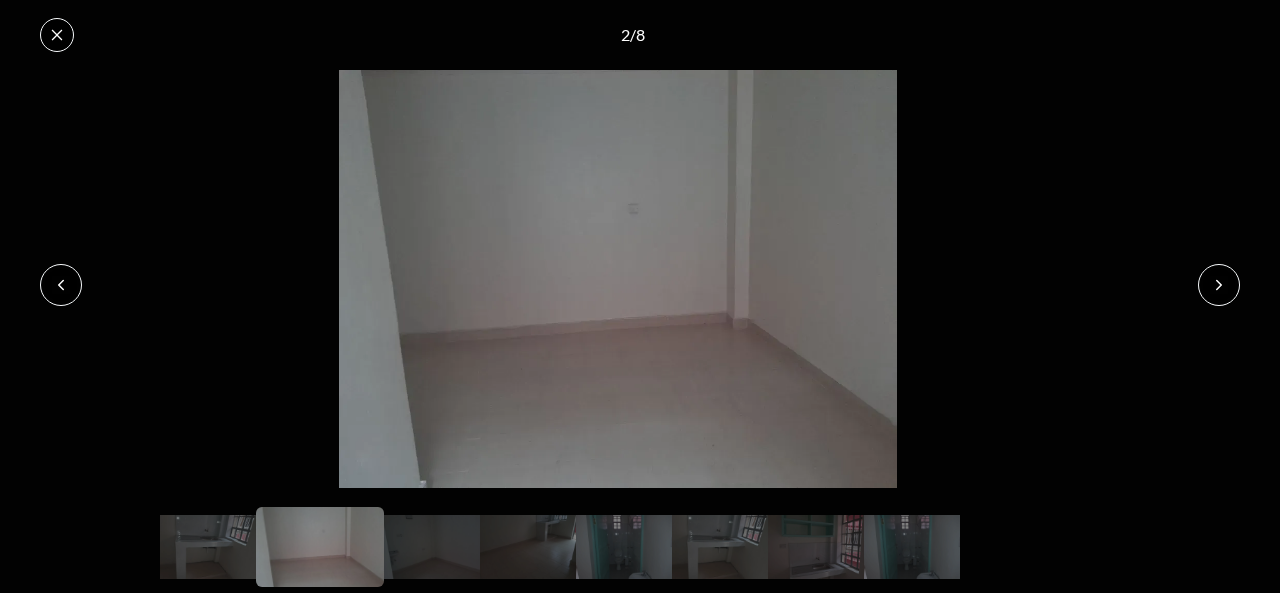 click 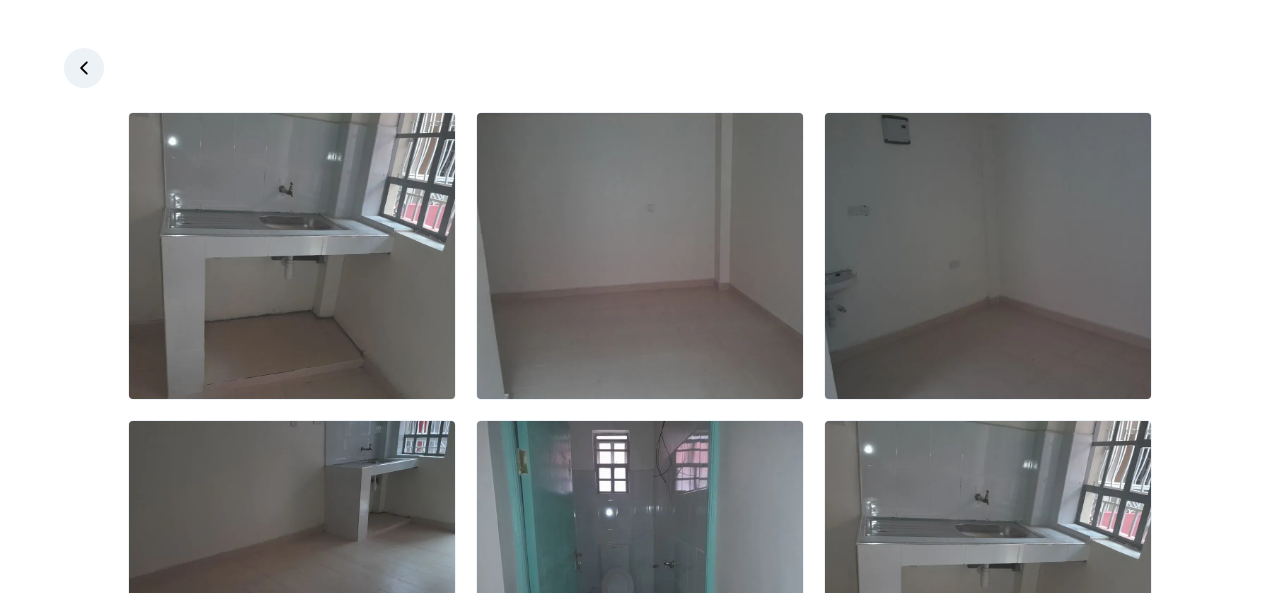 click 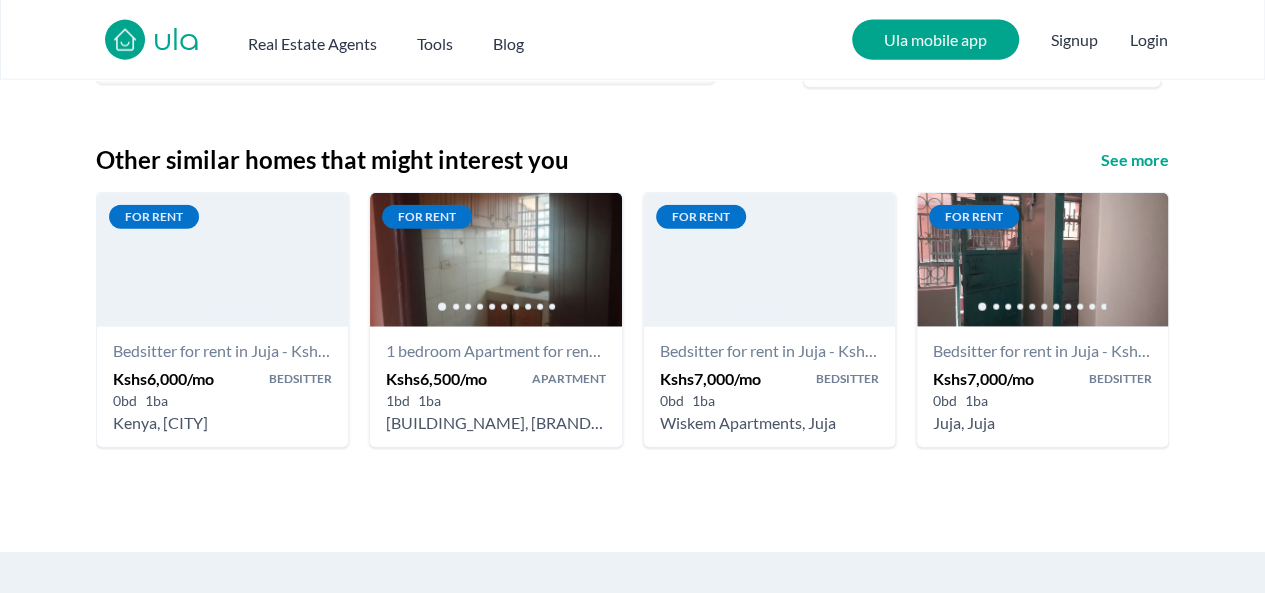 scroll, scrollTop: 2320, scrollLeft: 0, axis: vertical 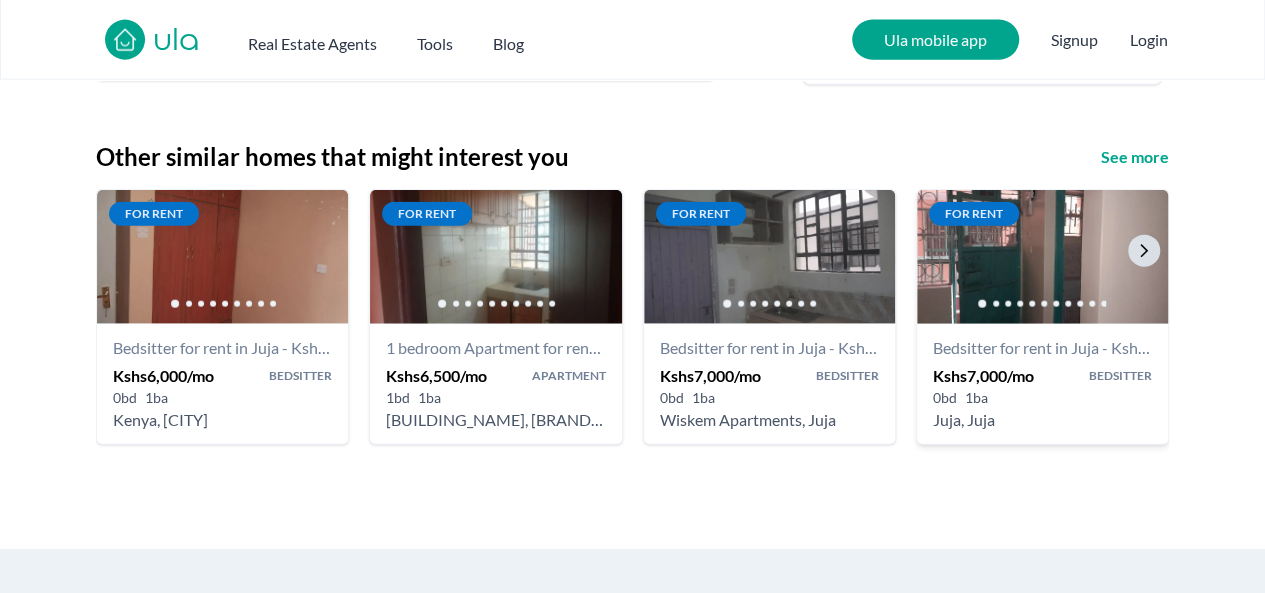 click at bounding box center [1042, 256] 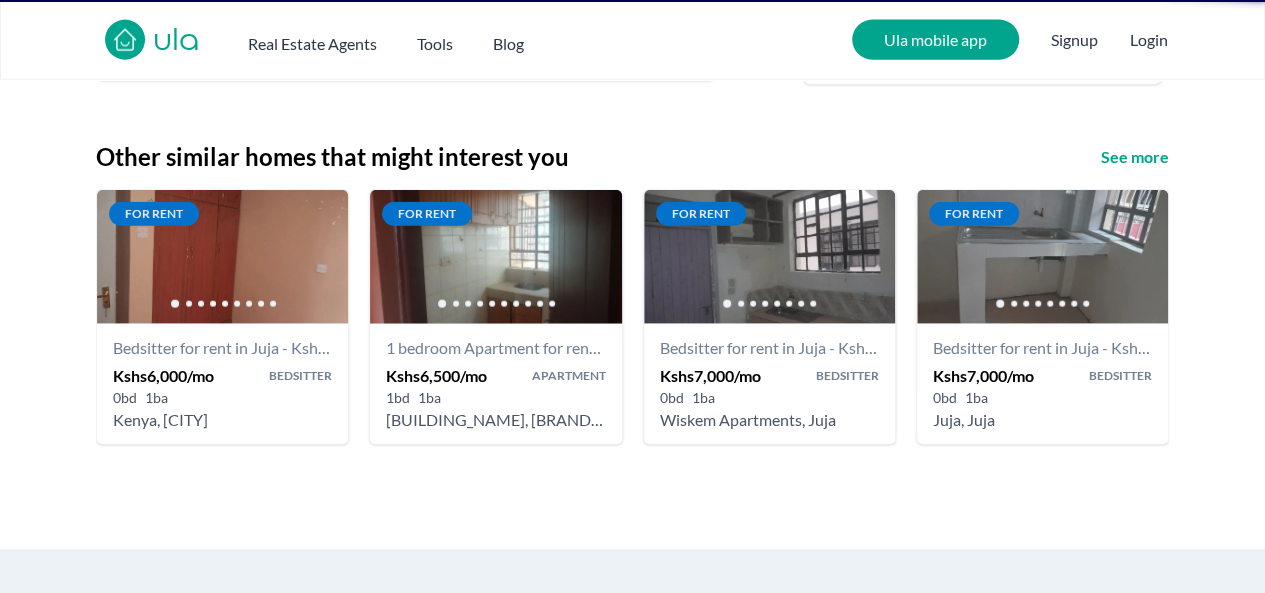 scroll, scrollTop: 0, scrollLeft: 0, axis: both 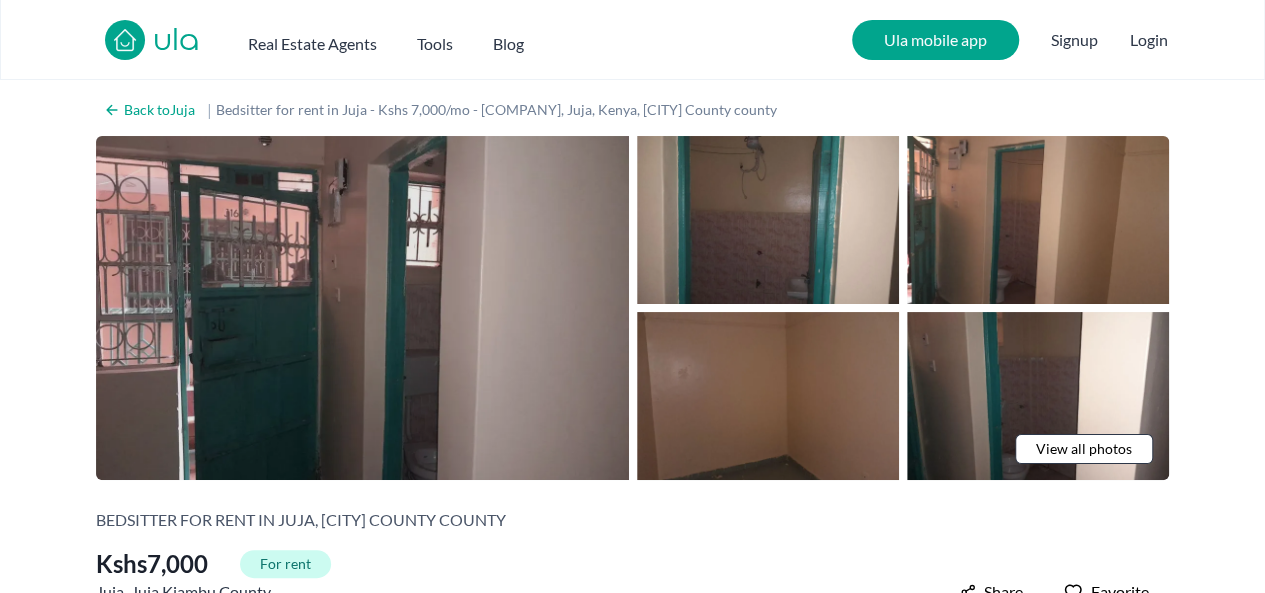 click at bounding box center [362, 308] 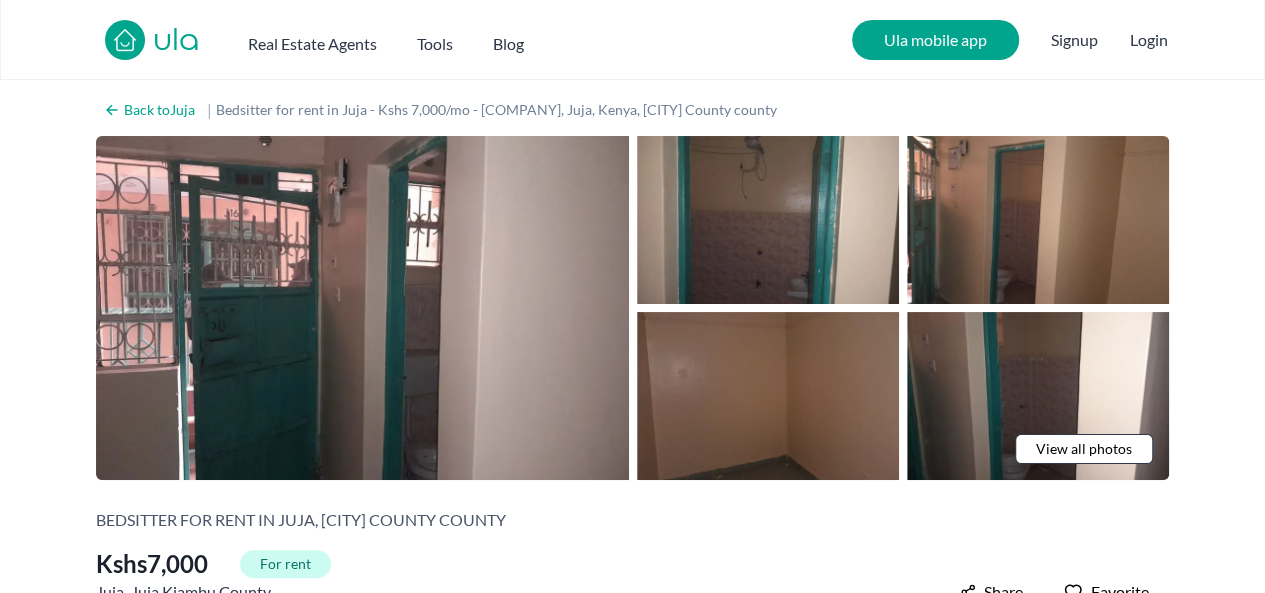 click on "Bedsitter for rent in Juja, [CITY] County county Kshs  7,000 For rent Juja ,     Juja ,  [CITY] County Kshs  7,000 Share Favorite Overview Bedrooms: 0 Bathrooms: 1 Property type: Bedsitter Property size: - Security deposit: Kshs 7,500 Description A bright and spacious bedsitter with a modern bathroom and kitchen. The bedsitter is located in Juja near [COMPANY]. The place has a well-maintained environment and a secure compound. The rent per month is Kshs 7000 Location To navigate the map with touch gestures double-tap and hold your finger on the map, then drag the map. ← Move left → Move right ↑ Move up ↓ Move down + Zoom in - Zoom out Home Jump left by 75% End Jump right by 75% Page Up Jump up by 75% Page Down Jump down by 75% Kshs   7,000 /mo Kshs   12,000 /mo Kshs   8,000 /mo Kshs   7,000 /mo Kshs   6,000 /mo Kshs   7,000 /mo Kshs   12,000 /mo Kshs   14,000 /mo Kshs   6,500 /mo Kshs   10,000 /mo Kshs   26,000 /mo Kshs   10,000 /mo Kshs   18,000 /mo Kshs   13,500 /mo Kshs   15,000 /mo Kshs   12,000 /mo Kshs   18,000 /mo Kshs   12,500 /mo Kshs   8,000 /mo Kshs   15,000 /mo Kshs   25,000 /mo Kshs   17,000 /mo Kshs   26,000 /mo Kshs" at bounding box center (632, 1722) 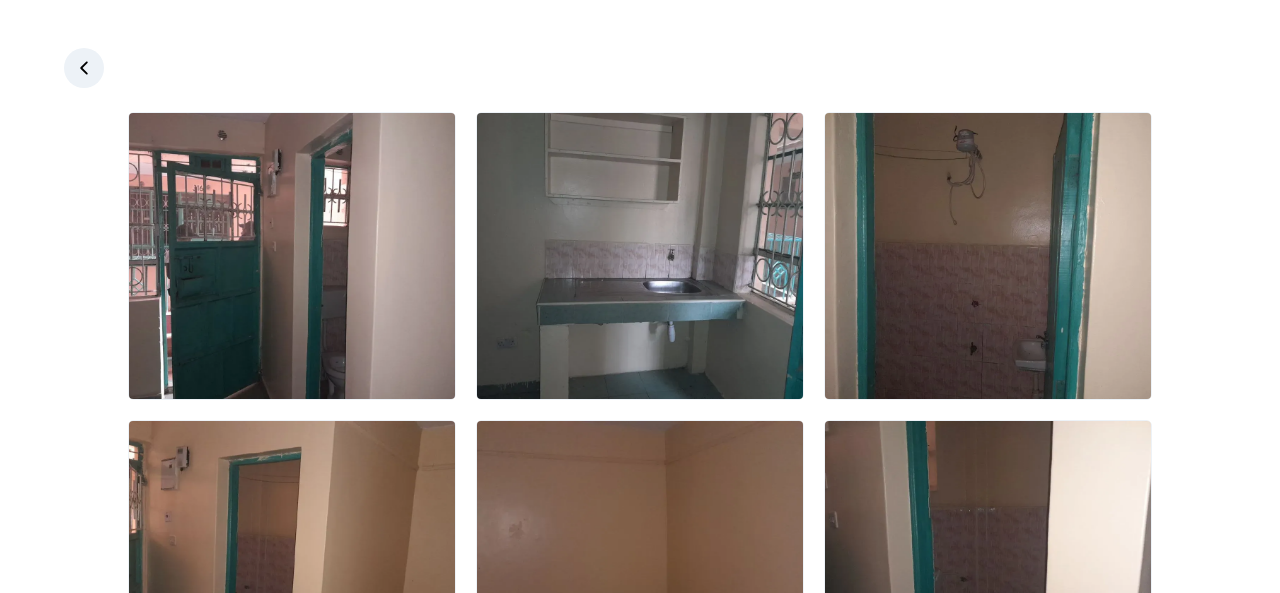 click at bounding box center (292, 256) 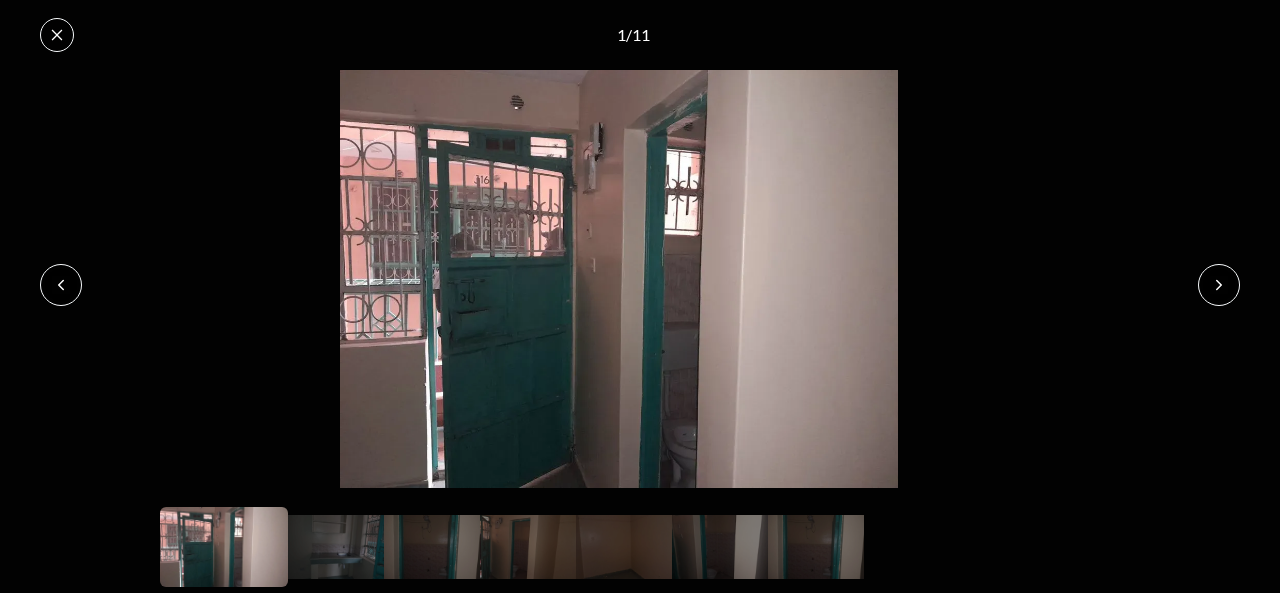 type 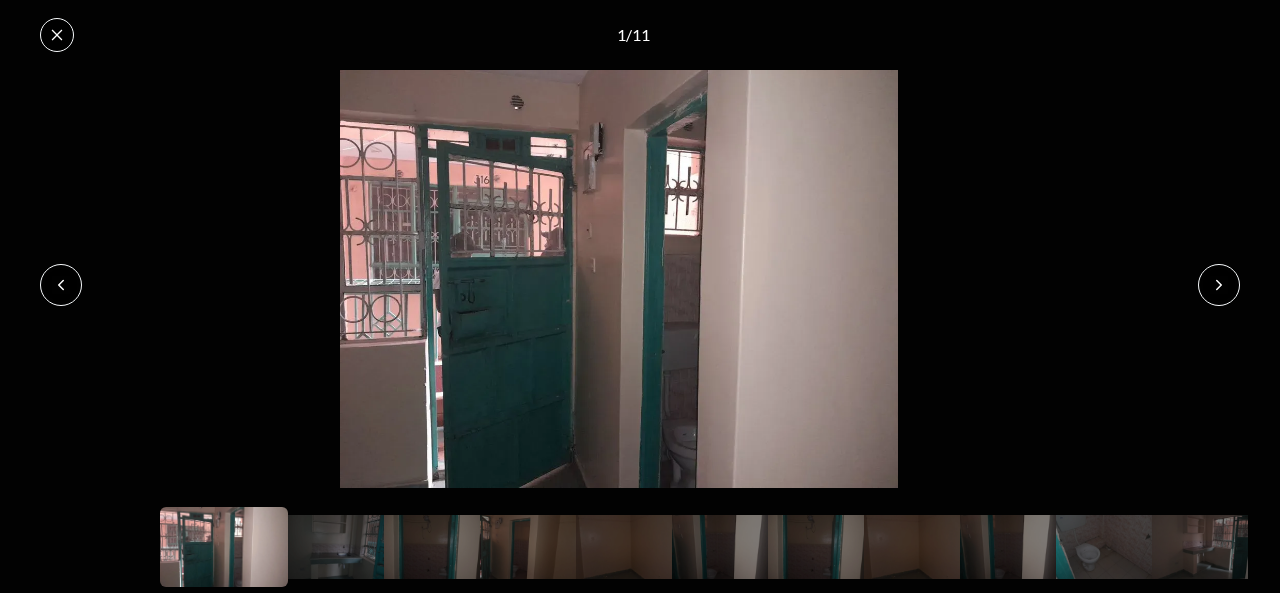 click 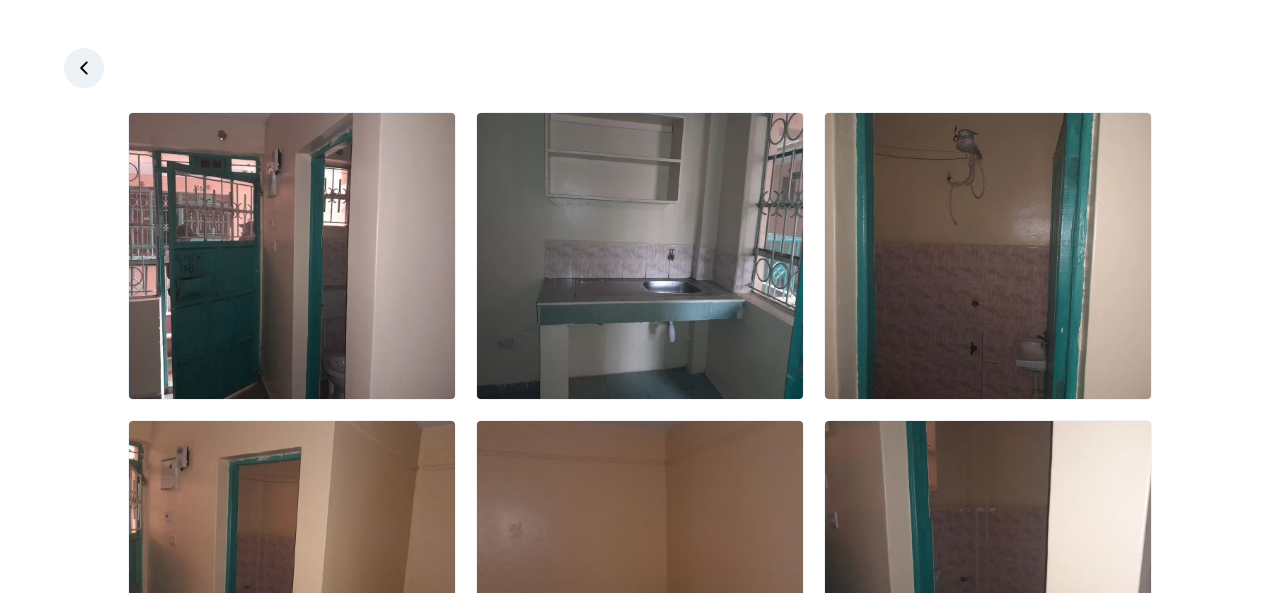 click 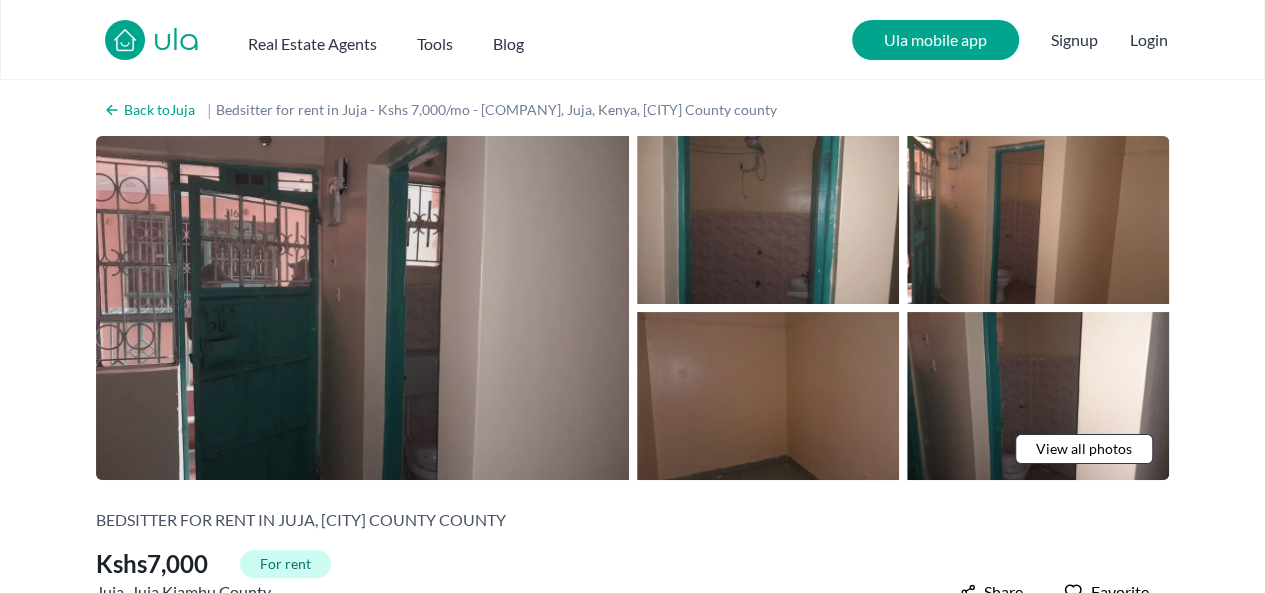 click at bounding box center [362, 308] 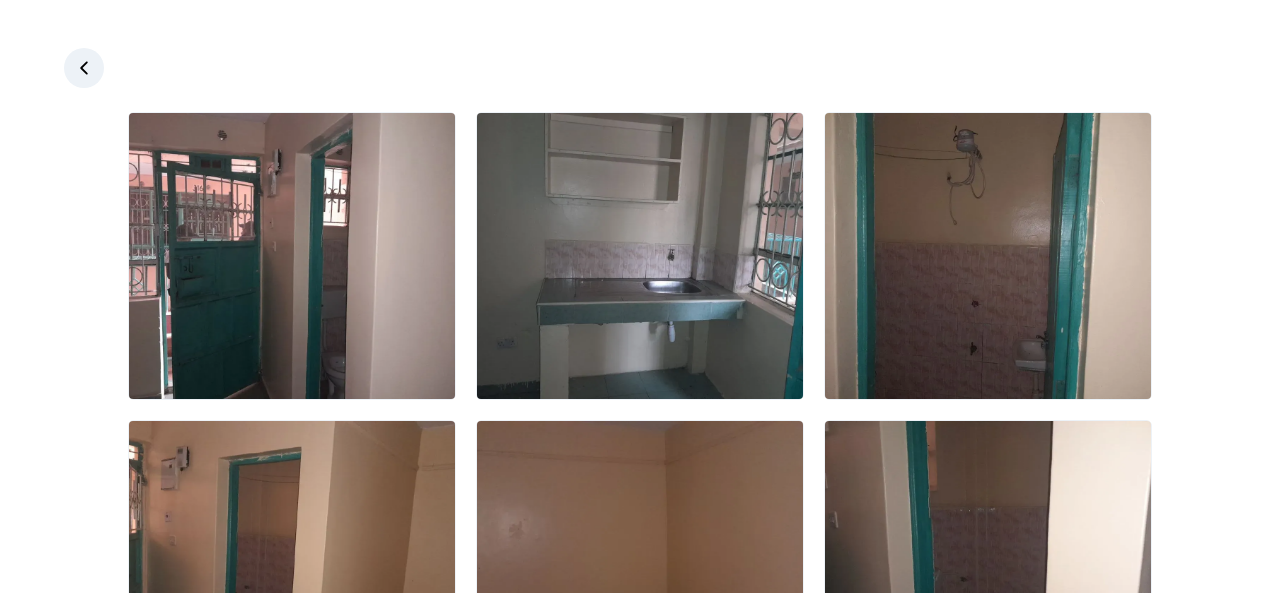 click at bounding box center [84, 68] 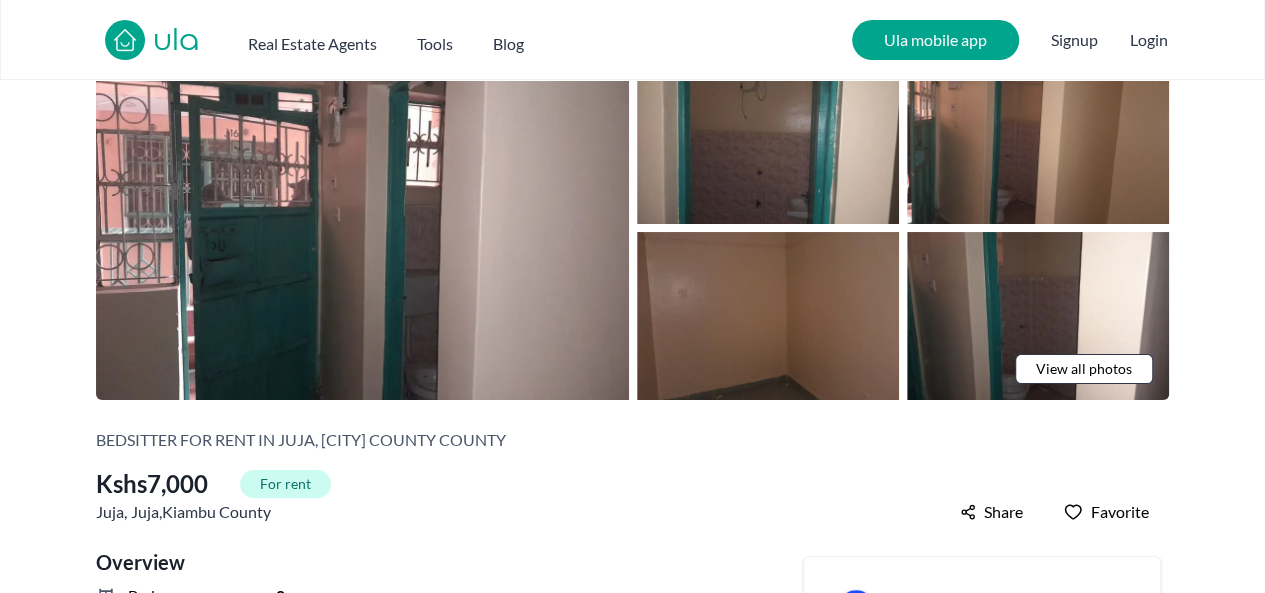 scroll, scrollTop: 0, scrollLeft: 0, axis: both 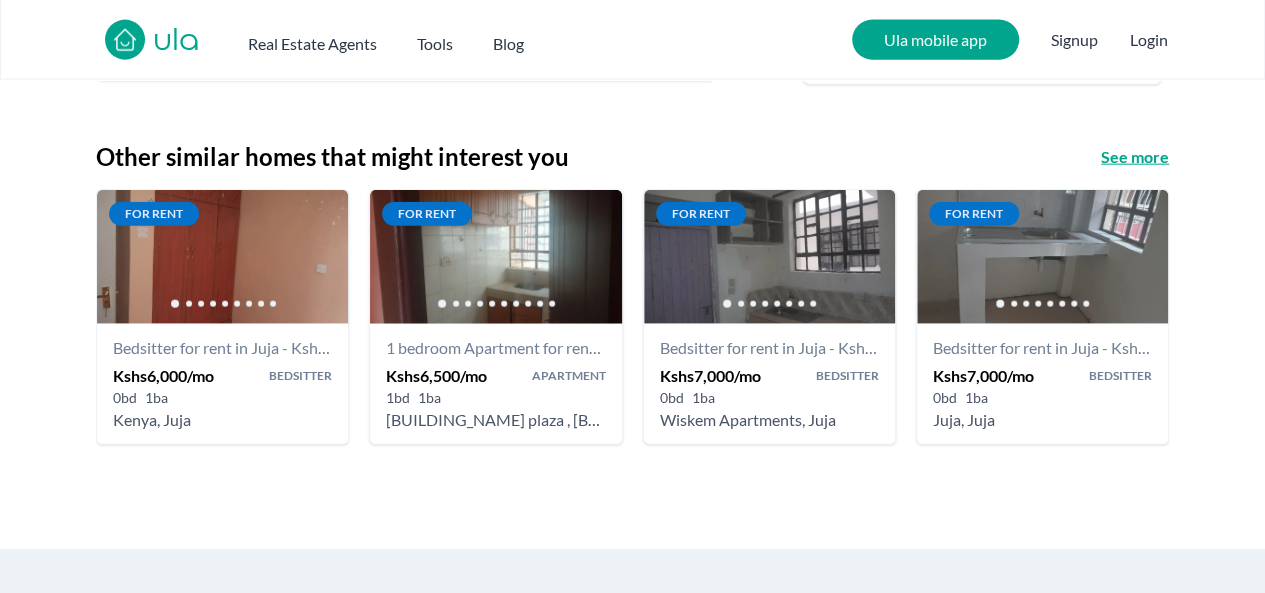 click on "See more" at bounding box center [1135, 157] 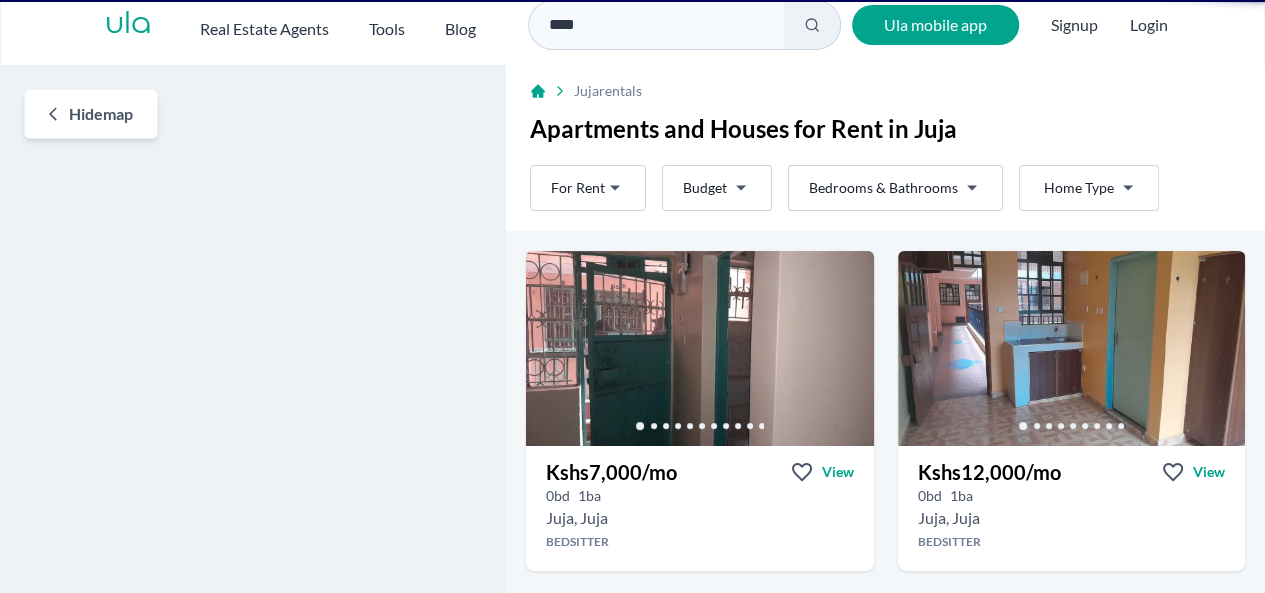scroll, scrollTop: 0, scrollLeft: 0, axis: both 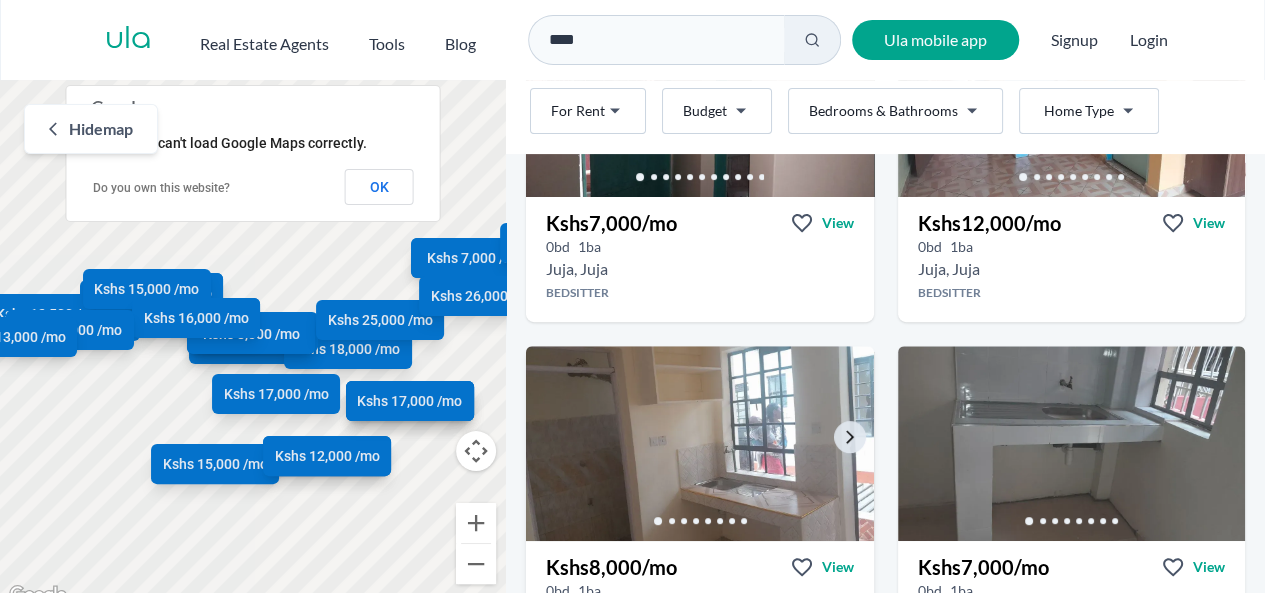 click at bounding box center [699, 443] 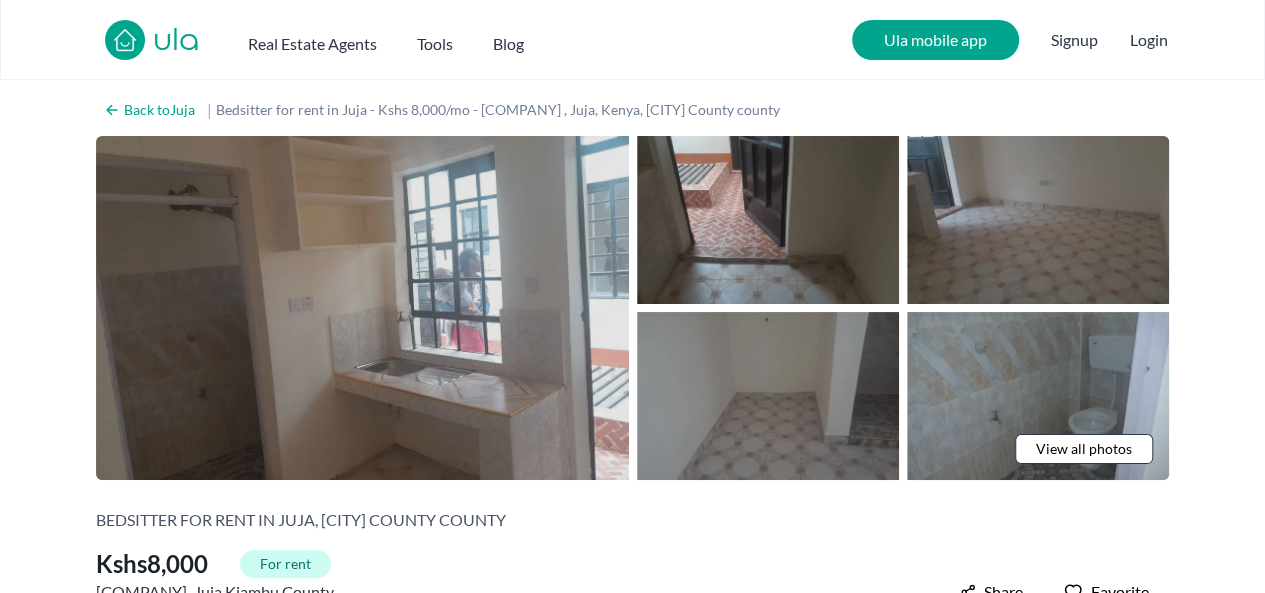 click at bounding box center [362, 308] 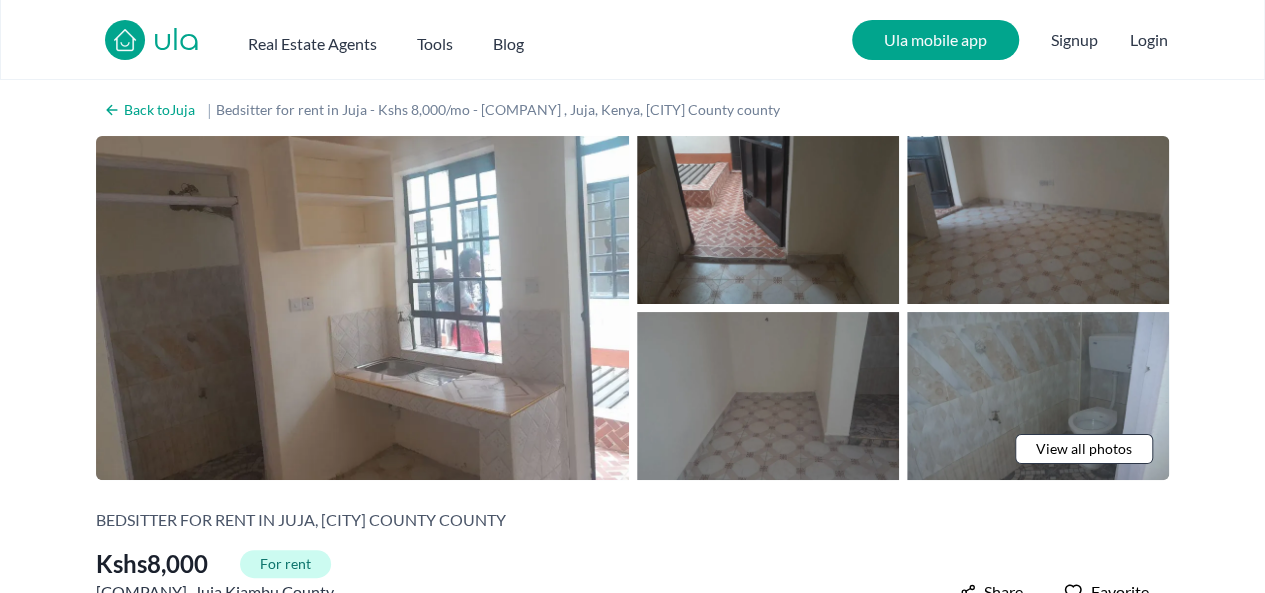 click on "Are you a real estate agent?   Reach more buyers and renters. Sign up Ula Homes App: Easy home search Explore more homes in the app Install ula Real Estate Agents Tools Blog Ula mobile app Signup Login Back to  Juja | Bedsitter for rent in Juja  - Kshs 8,000/mo - Wiskem Apartments, Juja, Kenya, Kiambu County county View all photos Like what you see? Places go fast.  Contact today!   Whatsapp Bedsitter for rent in Juja, Kiambu County county Kshs  8,000 For rent Wiskem Apartments ,     Juja ,  Kiambu County Kshs  8,000 Share Favorite Overview Bedrooms: 0 Bathrooms: 1 Property type: Bedsitter Property size: - Security deposit: Kshs 8,000 Description A neat and spacious bedsitter with a modern bathroom and a clean kitchen. The bedsitter is located in Juja around Wiskem Apartments, a clean compound with lots of water supply and adequate security. The place is easily accessible and has a calm atmosphere. Location To navigate the map with touch gestures double-tap and hold your finger on the map, then drag the map." at bounding box center (632, 1735) 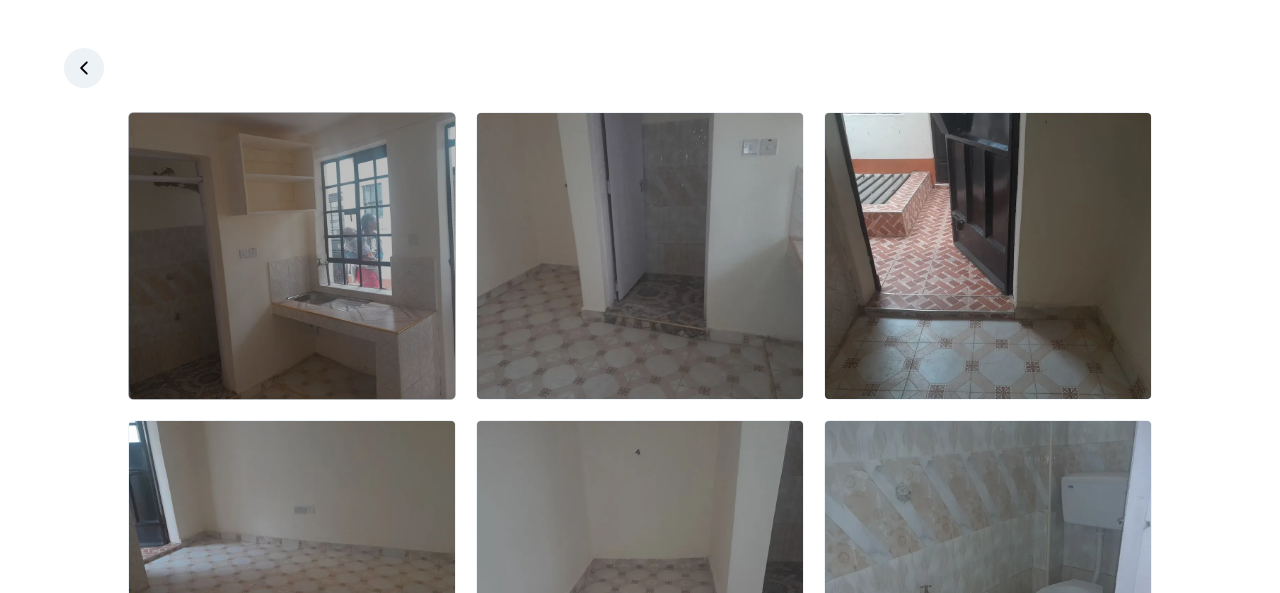 click at bounding box center [292, 256] 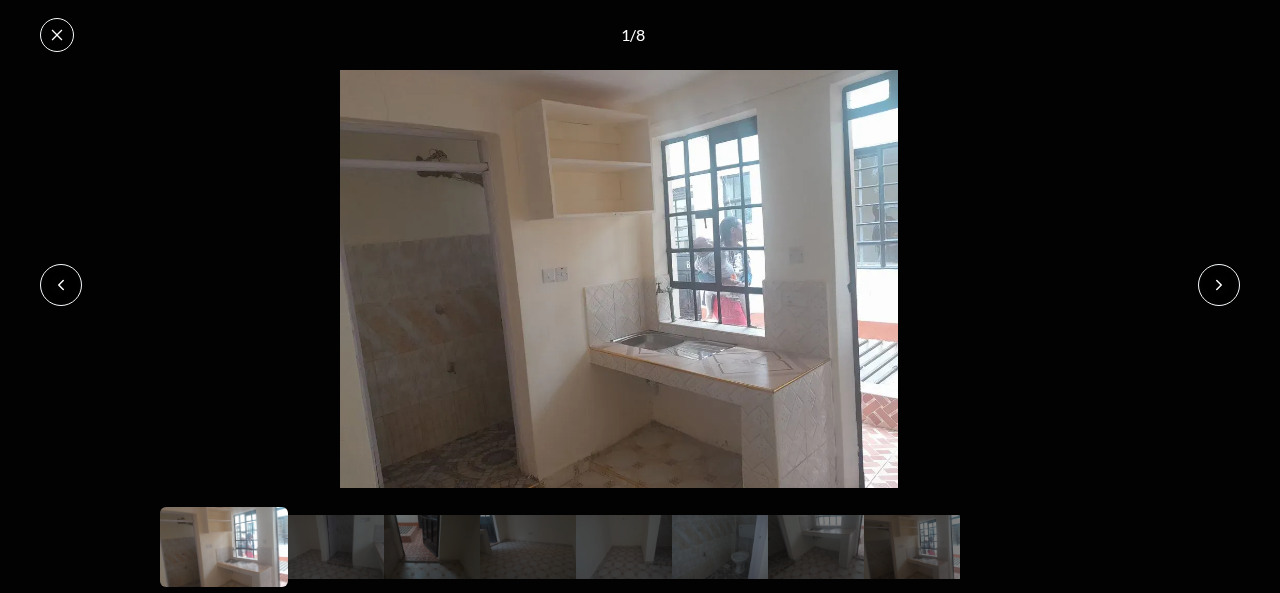 type 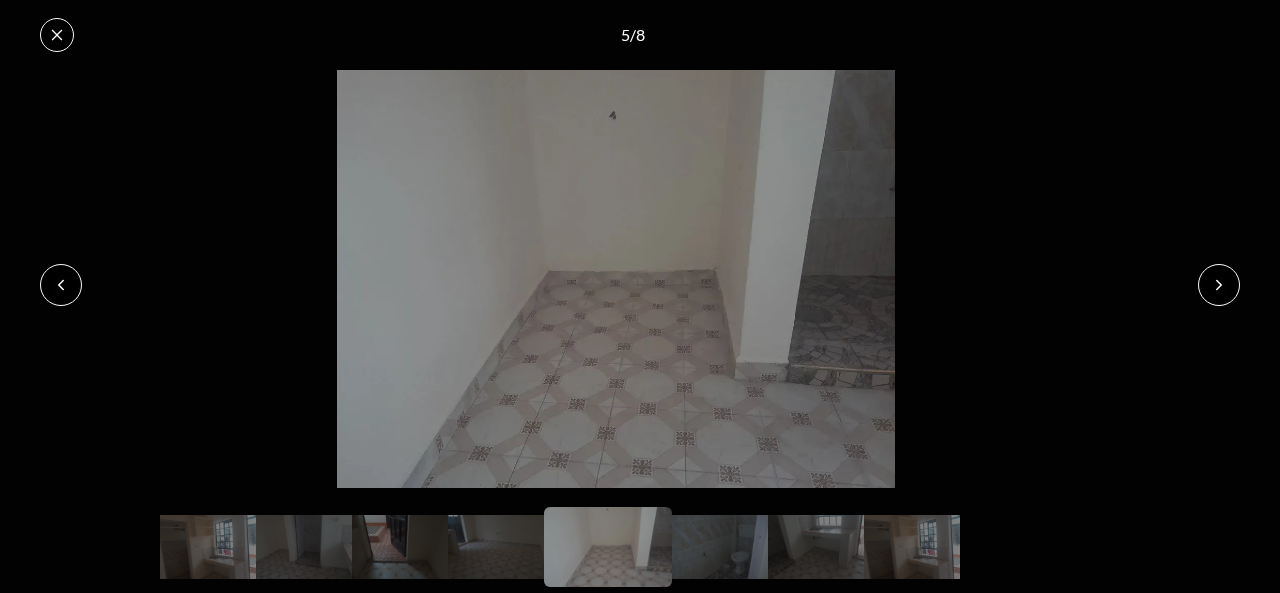 click at bounding box center (57, 35) 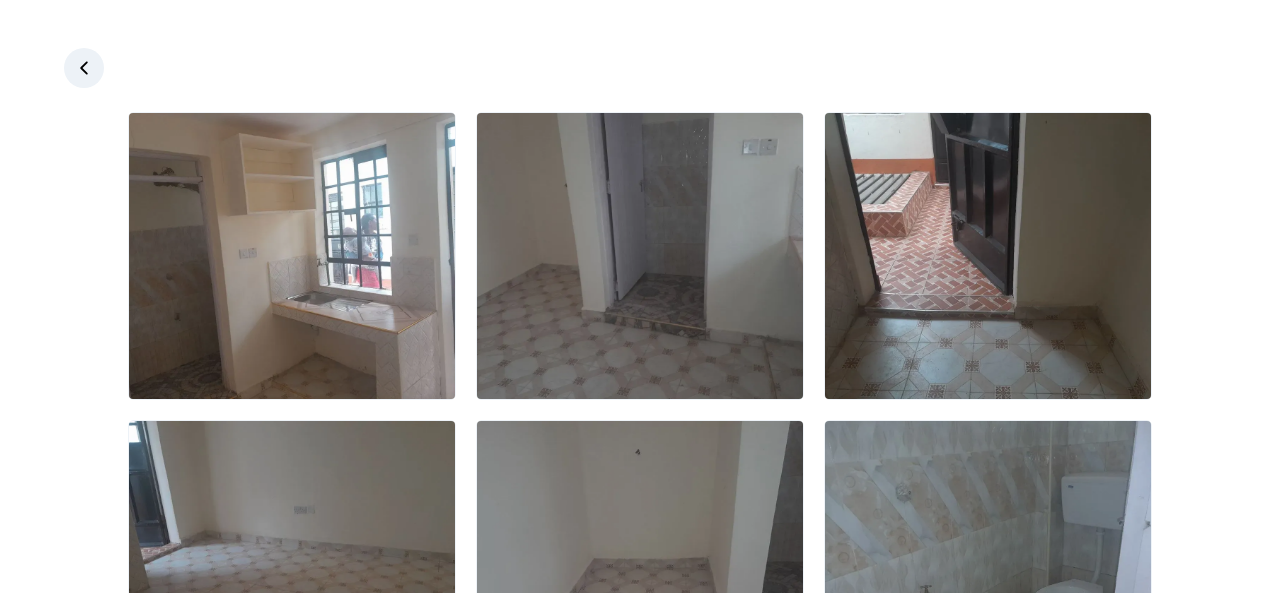click at bounding box center [84, 68] 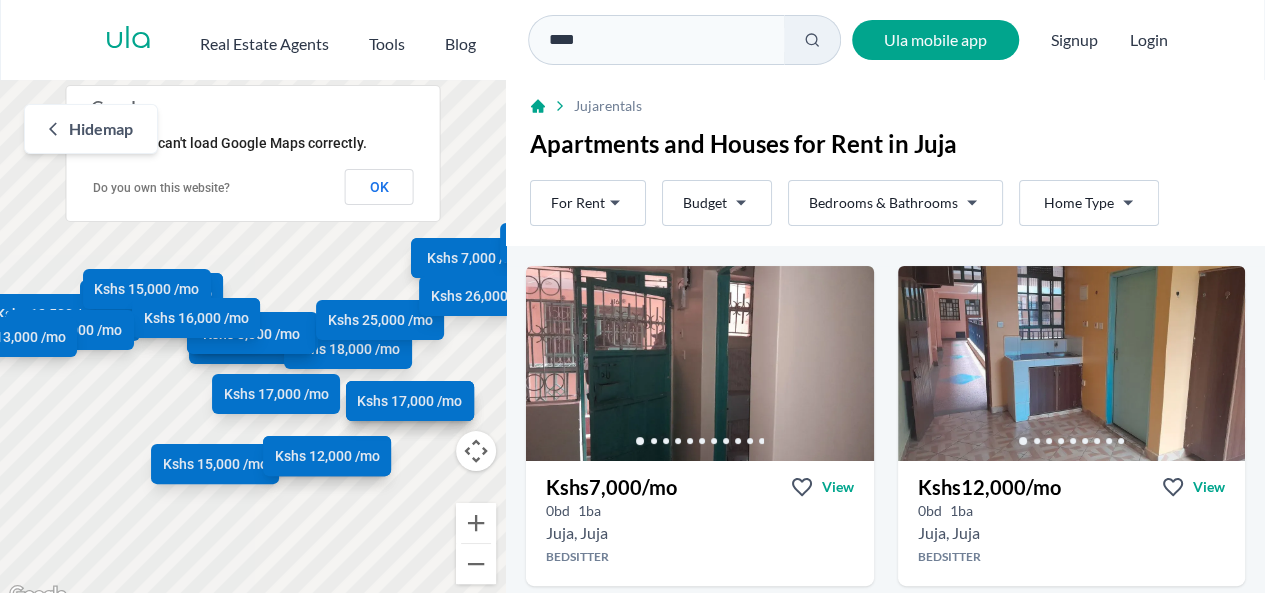 click on "Are you a real estate agent?   Reach more buyers and renters. Sign up Ula Homes App: Easy home search Explore more homes in the app Install ula Real Estate Agents Tools Blog **** Ula mobile app Signup Login Map Rent For Rent Budget Bedrooms & Bathrooms   Type   Home Type Rent For Rent Budget   Type   Home Type Filter Hide  map   To navigate the map with touch gestures double-tap and hold your finger on the map, then drag the map. ← Move left → Move right ↑ Move up ↓ Move down + Zoom in - Zoom out Home Jump left by 75% End Jump right by 75% Page Up Jump up by 75% Page Down Jump down by 75% Kshs   7,000 /mo Kshs   12,000 /mo Kshs   8,000 /mo Kshs   7,000 /mo Kshs   6,000 /mo Kshs   7,000 /mo Kshs   12,000 /mo Kshs   14,000 /mo Kshs   6,500 /mo Kshs   10,000 /mo Kshs   26,000 /mo Kshs   10,000 /mo Kshs   18,000 /mo Kshs   13,500 /mo Kshs   15,000 /mo Kshs   12,000 /mo Kshs   18,000 /mo Kshs   12,500 /mo Kshs   8,000 /mo Kshs   15,000 /mo Kshs   25,000 /mo Kshs   17,000 /mo Kshs   26,000 /mo Kshs   Kshs" at bounding box center [632, 304] 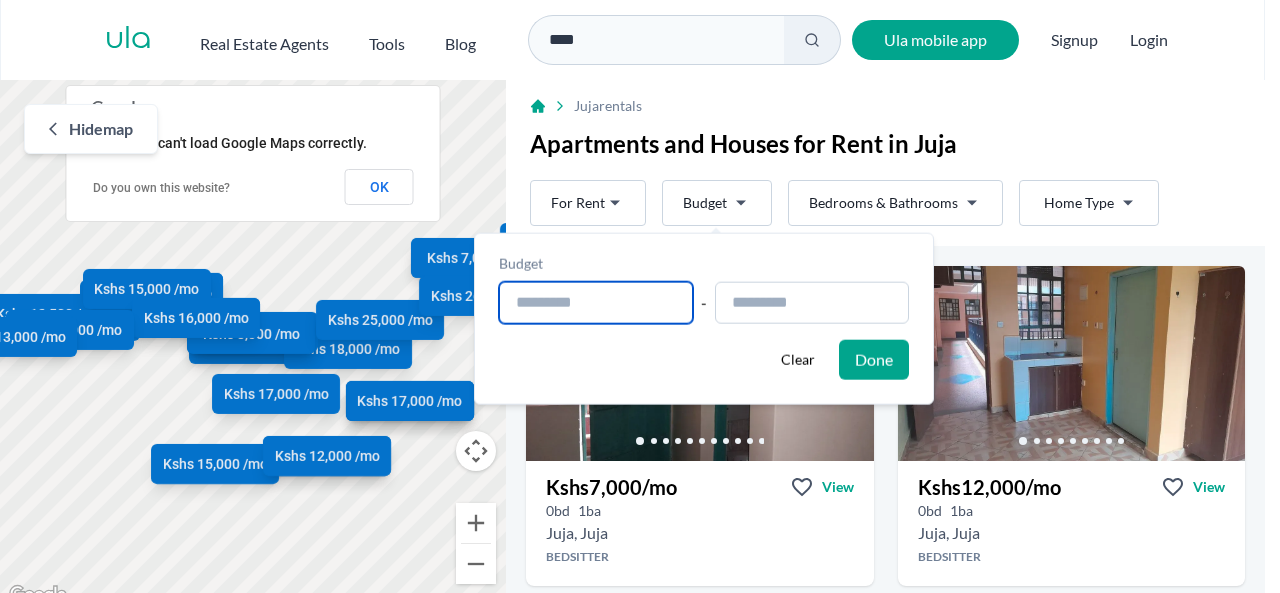 click at bounding box center (596, 303) 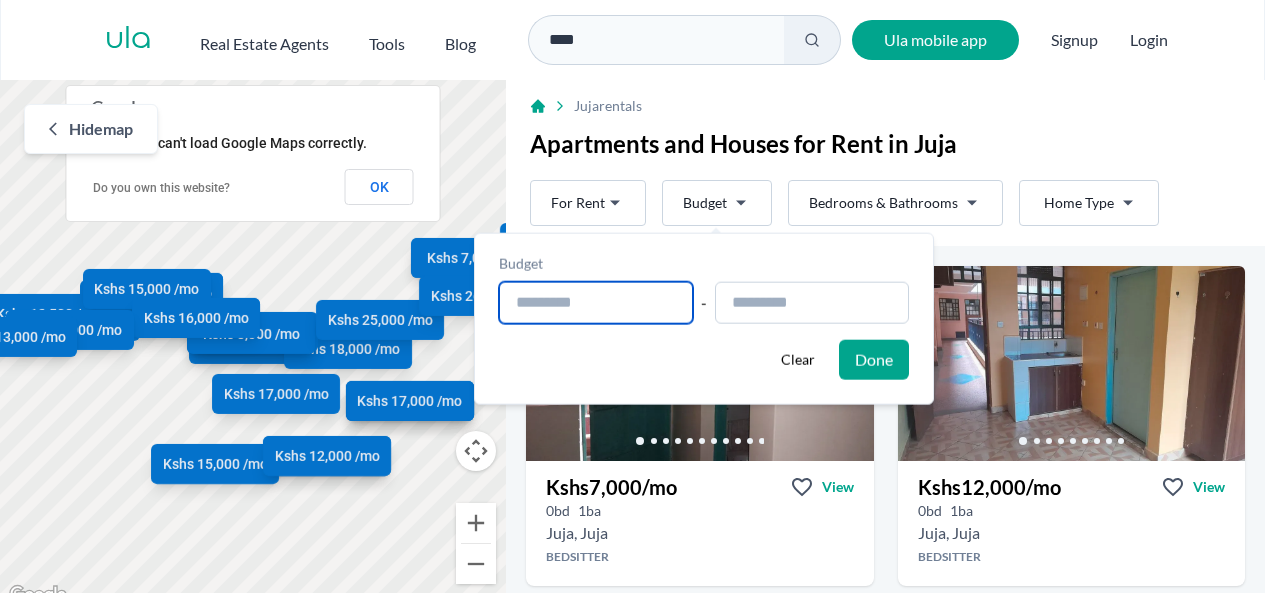 type on "**********" 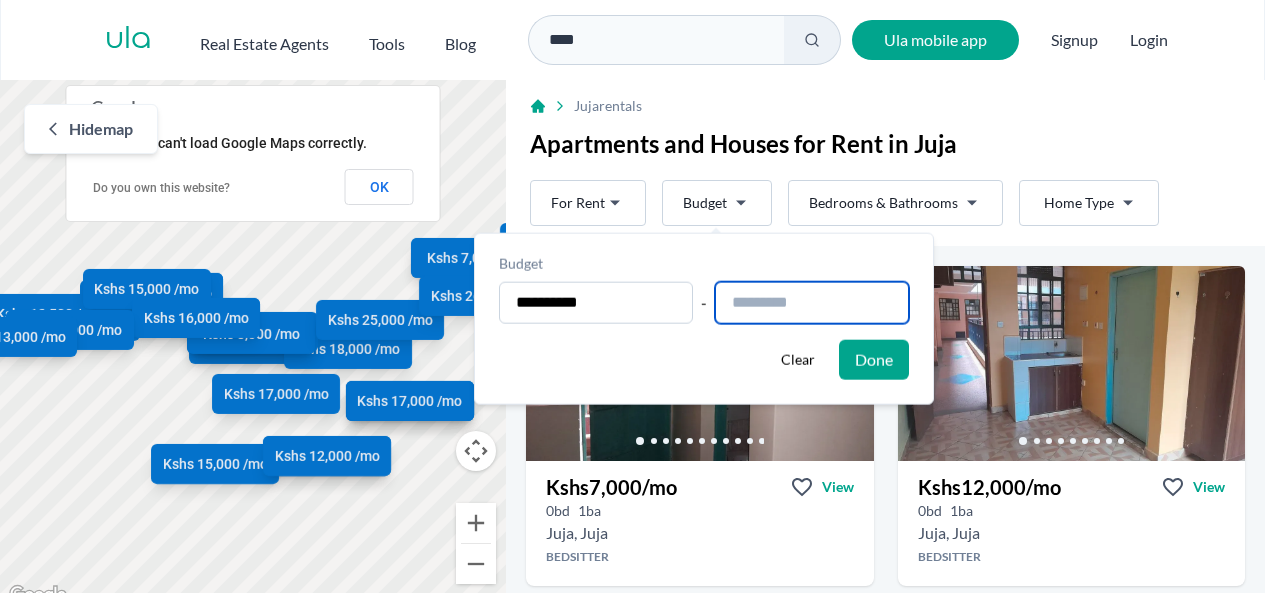 click at bounding box center (812, 303) 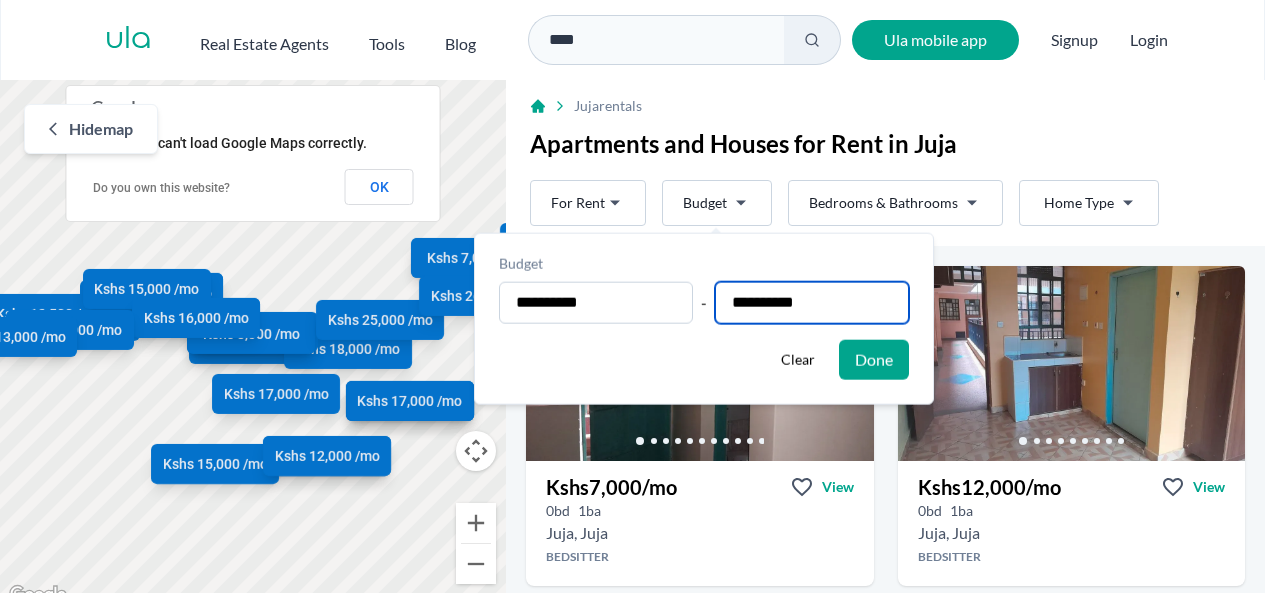 type on "**********" 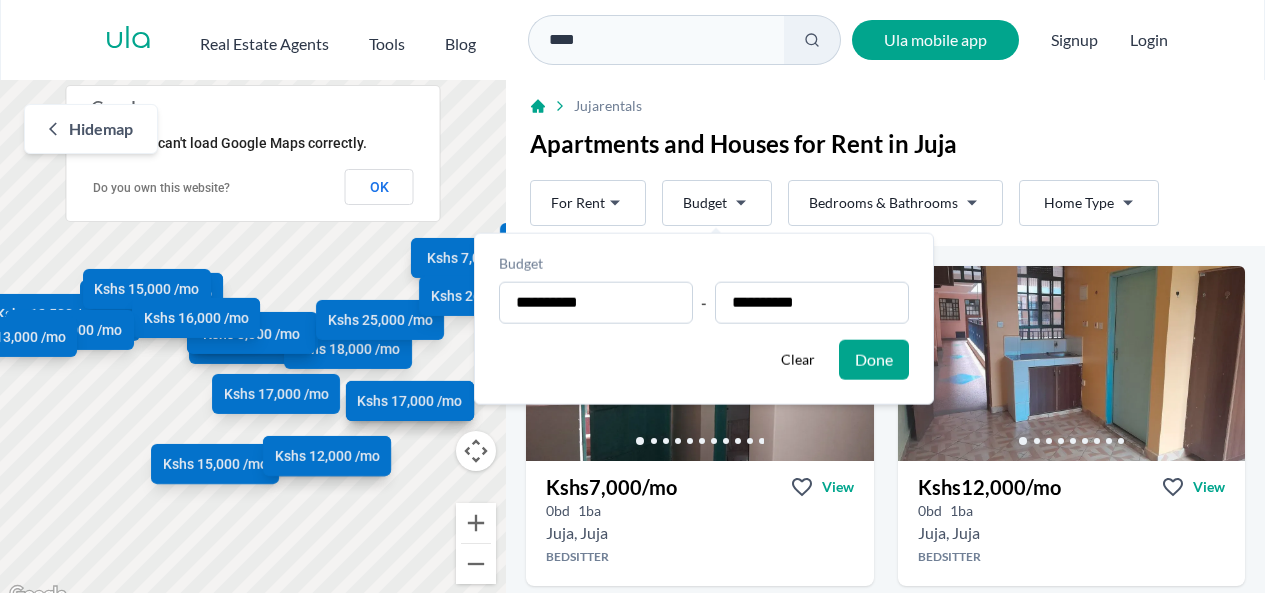 click on "Done" at bounding box center (874, 360) 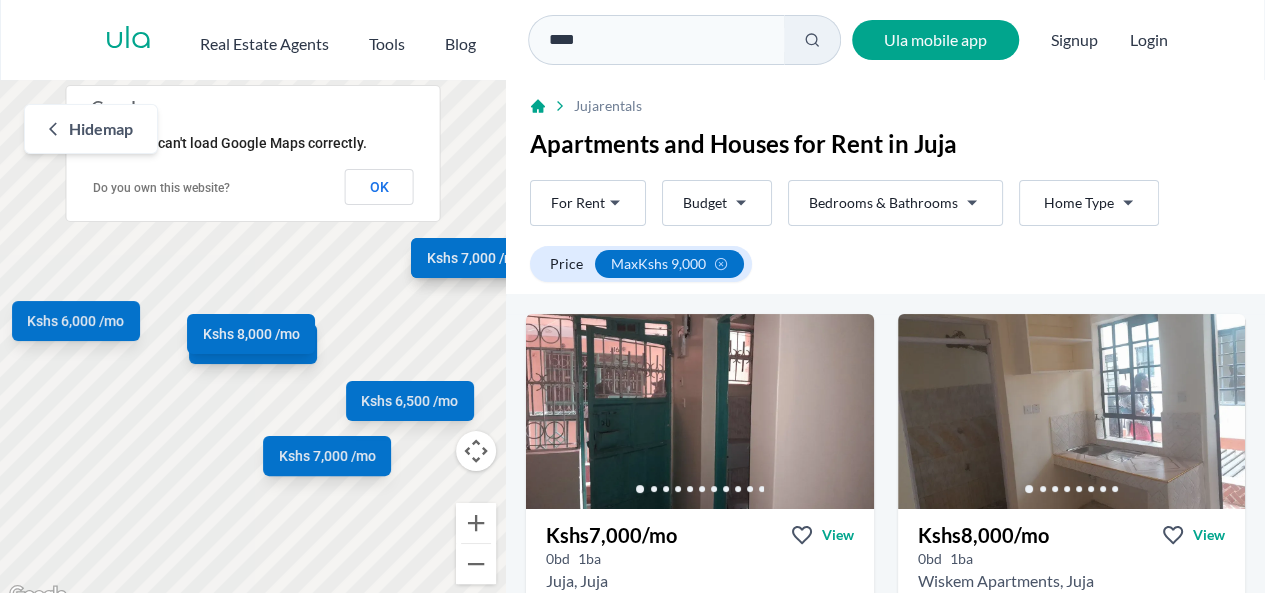 click on "Are you a real estate agent?   Reach more buyers and renters. Sign up Ula Homes App: Easy home search Explore more homes in the app Install ula Real Estate Agents Tools Blog **** Ula mobile app Signup Login Map Rent For Rent Budget Bedrooms & Bathrooms   Type   Home Type Rent For Rent Budget   Type   Home Type Filter Price   max  Kshs   9,000 Hide  map   To navigate the map with touch gestures double-tap and hold your finger on the map, then drag the map. ← Move left → Move right ↑ Move up ↓ Move down + Zoom in - Zoom out Home Jump left by 75% End Jump right by 75% Page Up Jump up by 75% Page Down Jump down by 75% Kshs   7,000 /mo Kshs   8,000 /mo Kshs   7,000 /mo Kshs   6,000 /mo Kshs   7,000 /mo Kshs   6,500 /mo Kshs   8,000 /mo Keyboard shortcuts Map Data Map Data ©2025 Map data ©2025 100 m  Click to toggle between metric and imperial units Terms Report a map error This page can't load Google Maps correctly. Do you own this website? OK Juja  rentals Apartments and Houses for Rent in Juja Rent" at bounding box center (632, 304) 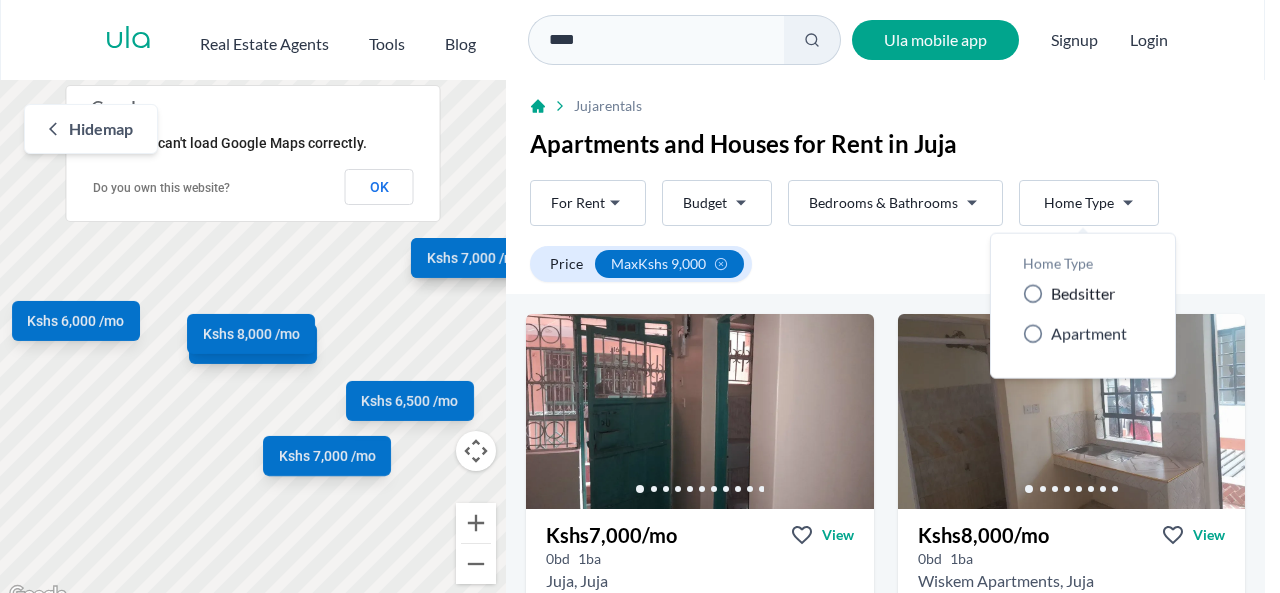 click on "Bedsitter" at bounding box center (1083, 294) 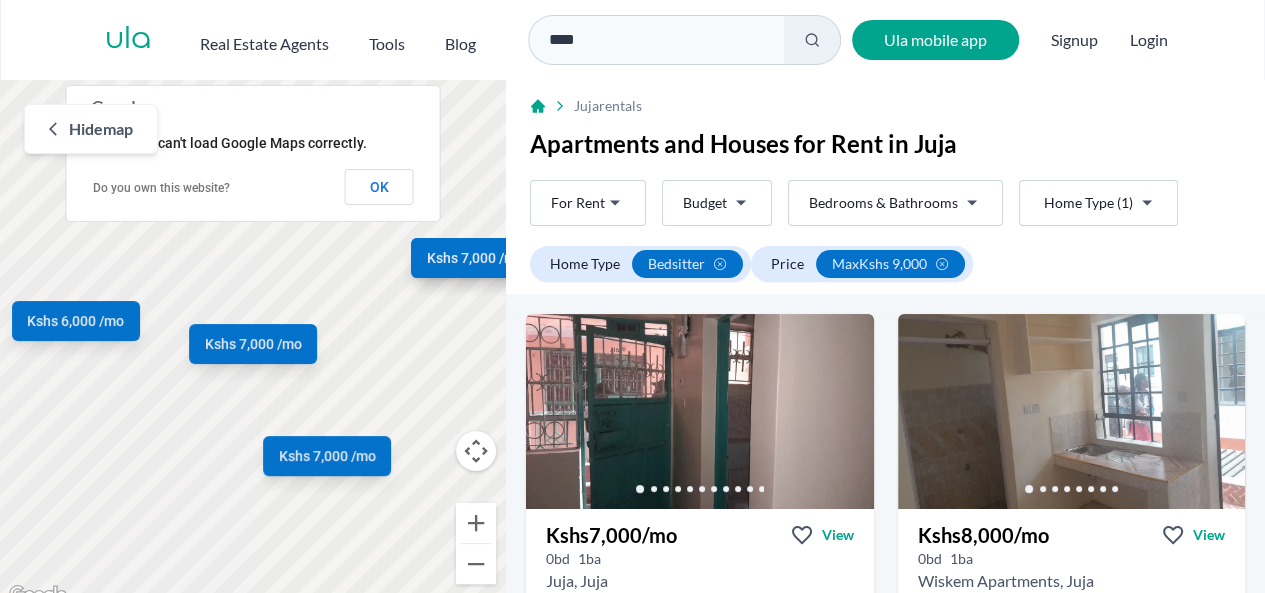 click on "Are you a real estate agent?   Reach more buyers and renters. Sign up Ula Homes App: Easy home search Explore more homes in the app Install ula Real Estate Agents Tools Blog **** Ula mobile app Signup Login Map Rent For Rent Budget Bedrooms & Bathrooms   Type (1)   Home Type (1) Rent For Rent Budget   Type (1)   Home Type (1) Filter Home Type bedsitter Price   max  Kshs   9,000 Hide  map   To navigate the map with touch gestures double-tap and hold your finger on the map, then drag the map. ← Move left → Move right ↑ Move up ↓ Move down + Zoom in - Zoom out Home Jump left by 75% End Jump right by 75% Page Up Jump up by 75% Page Down Jump down by 75% Kshs   7,000 /mo Kshs   8,000 /mo Kshs   7,000 /mo Kshs   6,000 /mo Kshs   7,000 /mo Keyboard shortcuts Map Data Map Data ©2025 Map data ©2025 100 m  Click to toggle between metric and imperial units Terms Report a map error This page can't load Google Maps correctly. Do you own this website? OK Juja  rentals Apartments and Houses for Rent in Juja Rent" at bounding box center [632, 304] 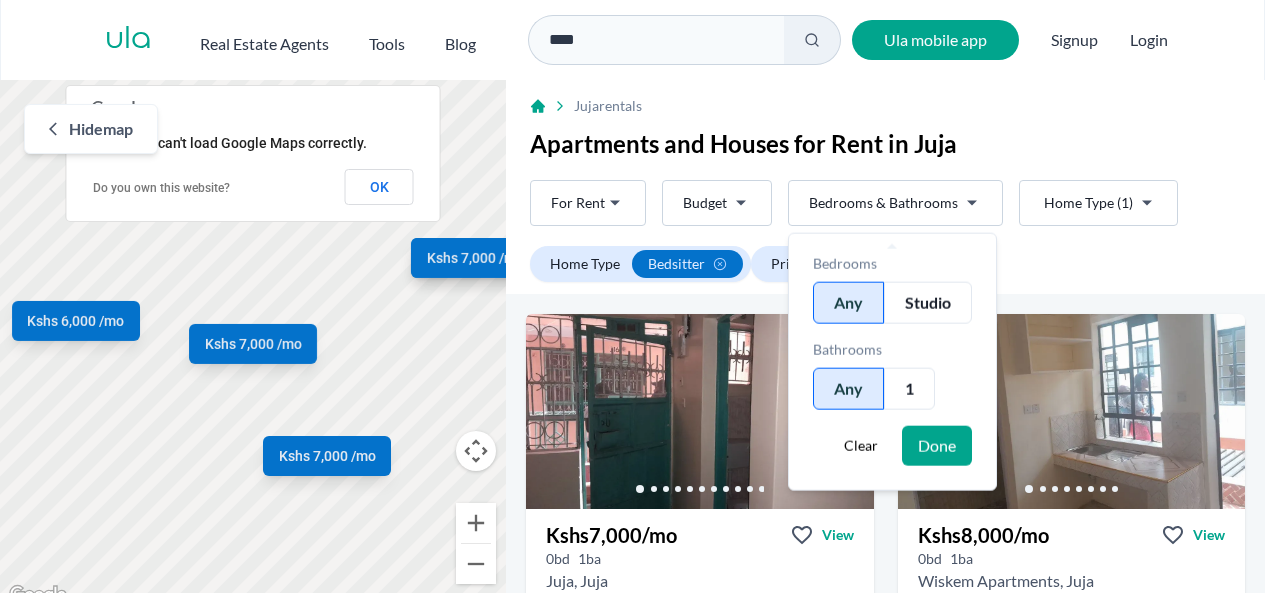 click on "Are you a real estate agent?   Reach more buyers and renters. Sign up Ula Homes App: Easy home search Explore more homes in the app Install ula Real Estate Agents Tools Blog **** Ula mobile app Signup Login Map Rent For Rent Budget Bedrooms & Bathrooms   Type (1)   Home Type (1) Rent For Rent Budget   Type (1)   Home Type (1) Filter Home Type bedsitter Price   max  Kshs   9,000 Hide  map   To navigate the map with touch gestures double-tap and hold your finger on the map, then drag the map. ← Move left → Move right ↑ Move up ↓ Move down + Zoom in - Zoom out Home Jump left by 75% End Jump right by 75% Page Up Jump up by 75% Page Down Jump down by 75% Kshs   7,000 /mo Kshs   8,000 /mo Kshs   7,000 /mo Kshs   6,000 /mo Kshs   7,000 /mo Keyboard shortcuts Map Data Map Data ©2025 Map data ©2025 100 m  Click to toggle between metric and imperial units Terms Report a map error This page can't load Google Maps correctly. Do you own this website? OK Juja  rentals Apartments and Houses for Rent in Juja Rent" at bounding box center (640, 304) 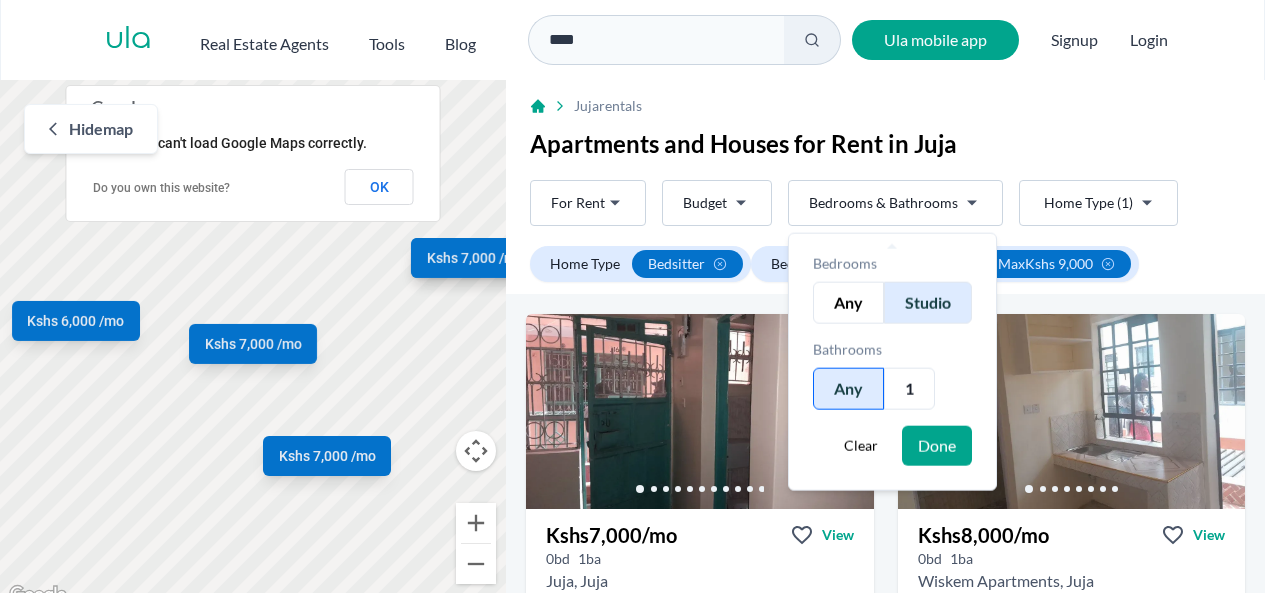 click on "Done" at bounding box center (937, 446) 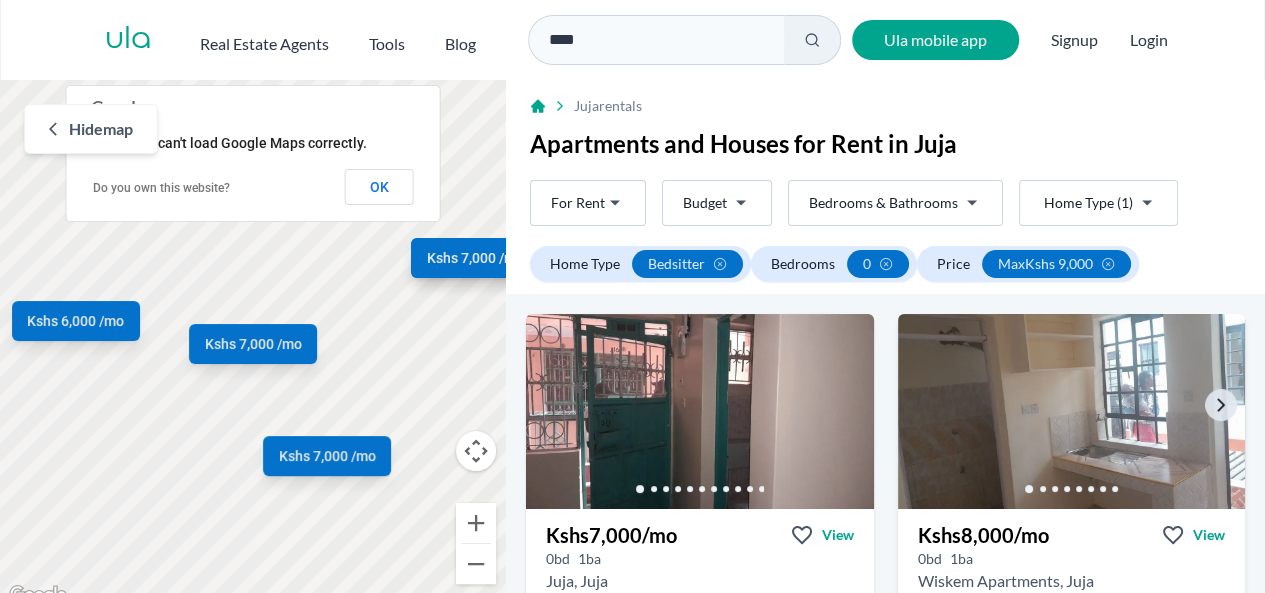 type 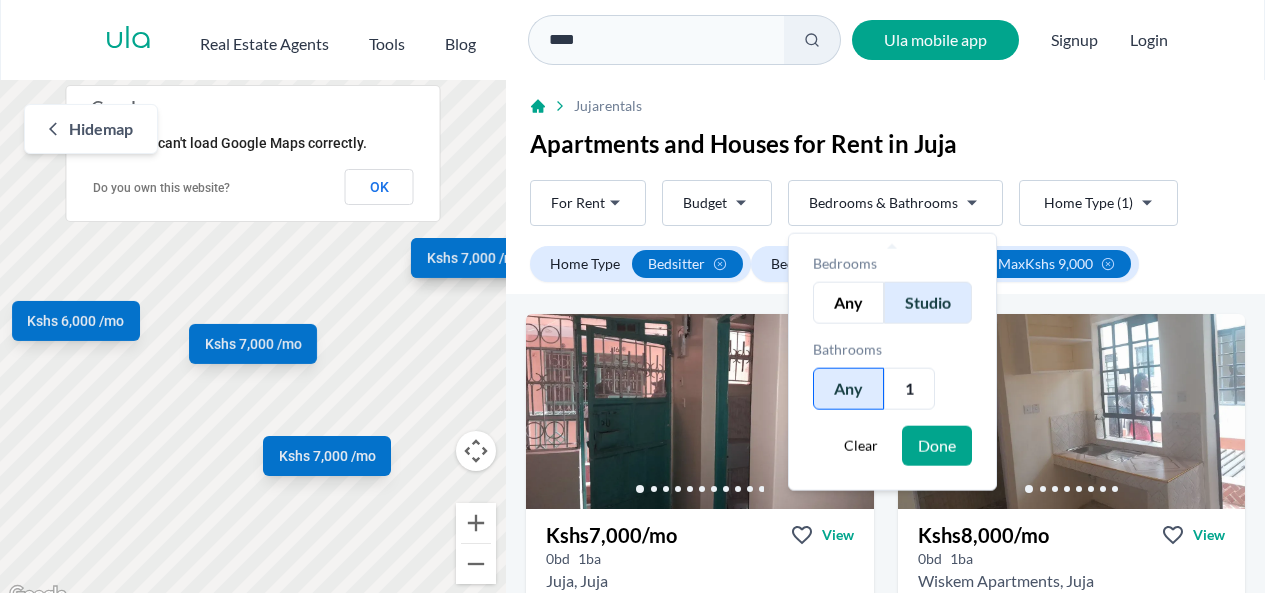 click on "Any" at bounding box center [848, 303] 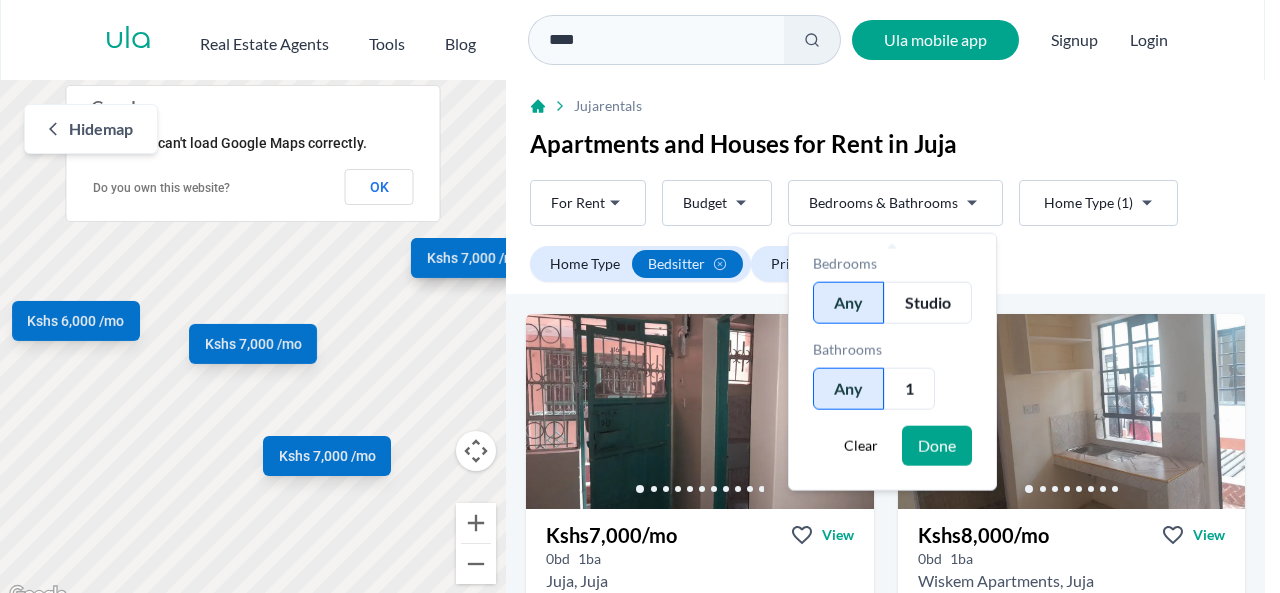 click on "Any" at bounding box center [848, 303] 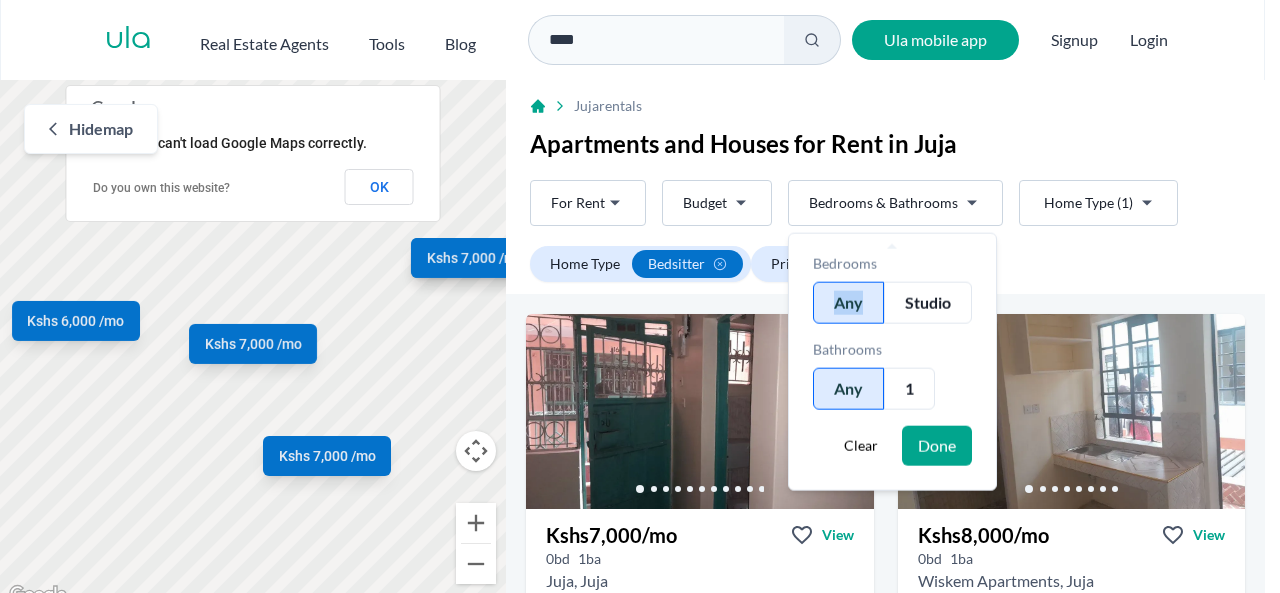 click on "Done" at bounding box center [937, 446] 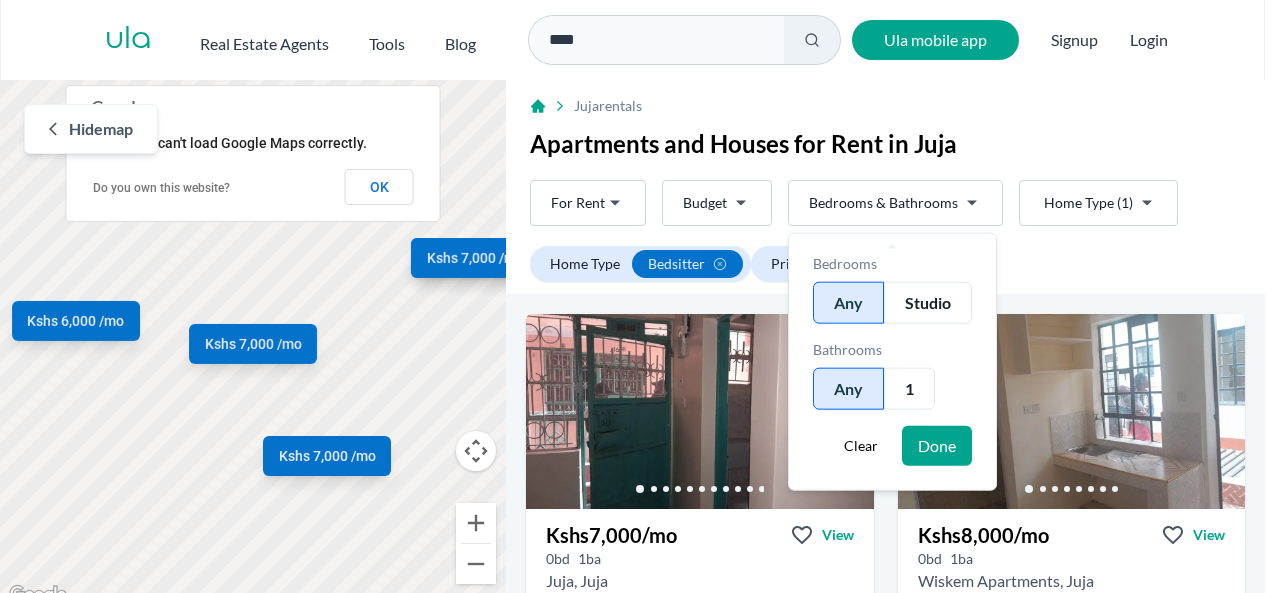 click on "Done" at bounding box center [937, 446] 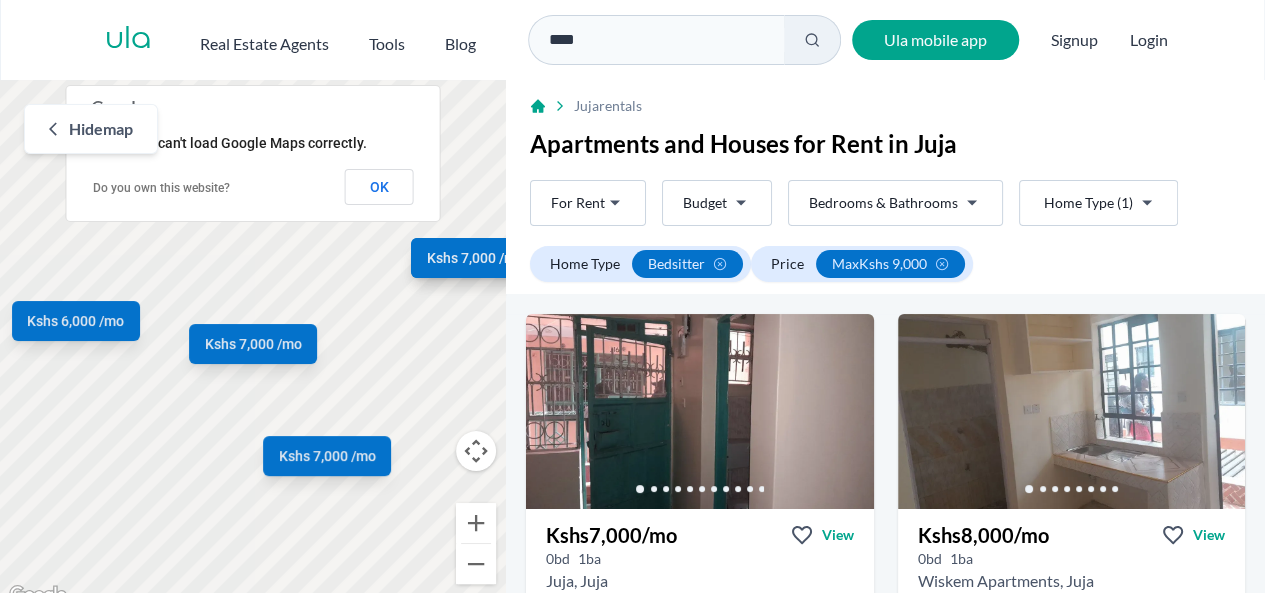 click on "Home Type bedsitter Price   max  Kshs   9,000" at bounding box center [885, 264] 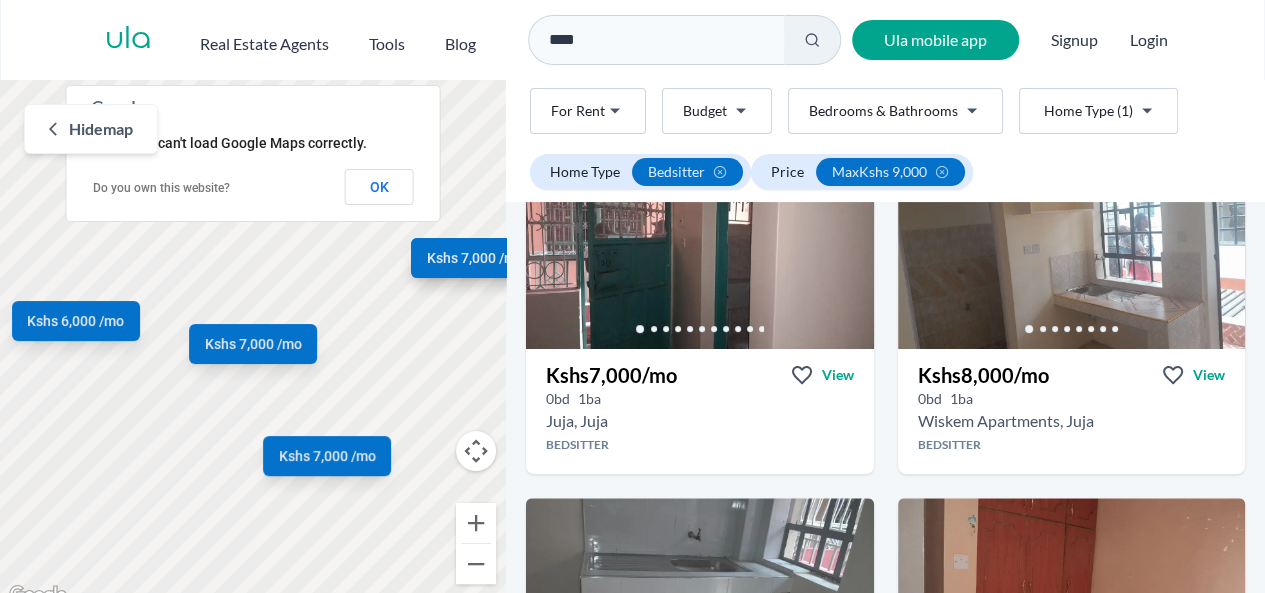 scroll, scrollTop: 120, scrollLeft: 0, axis: vertical 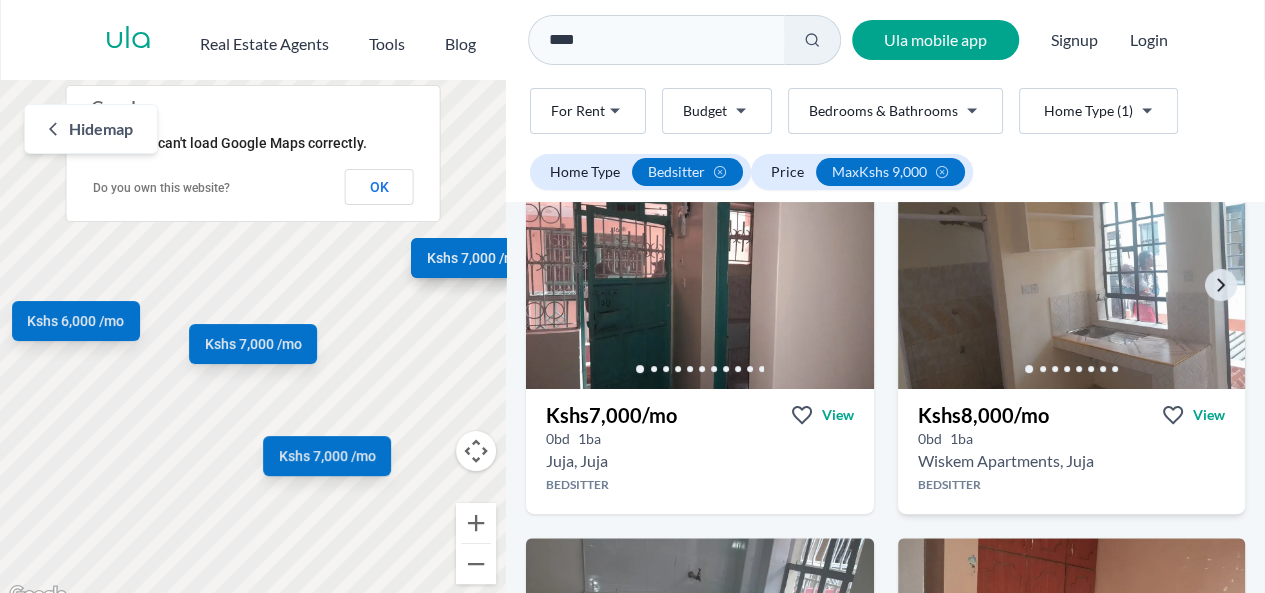 click at bounding box center [1071, 291] 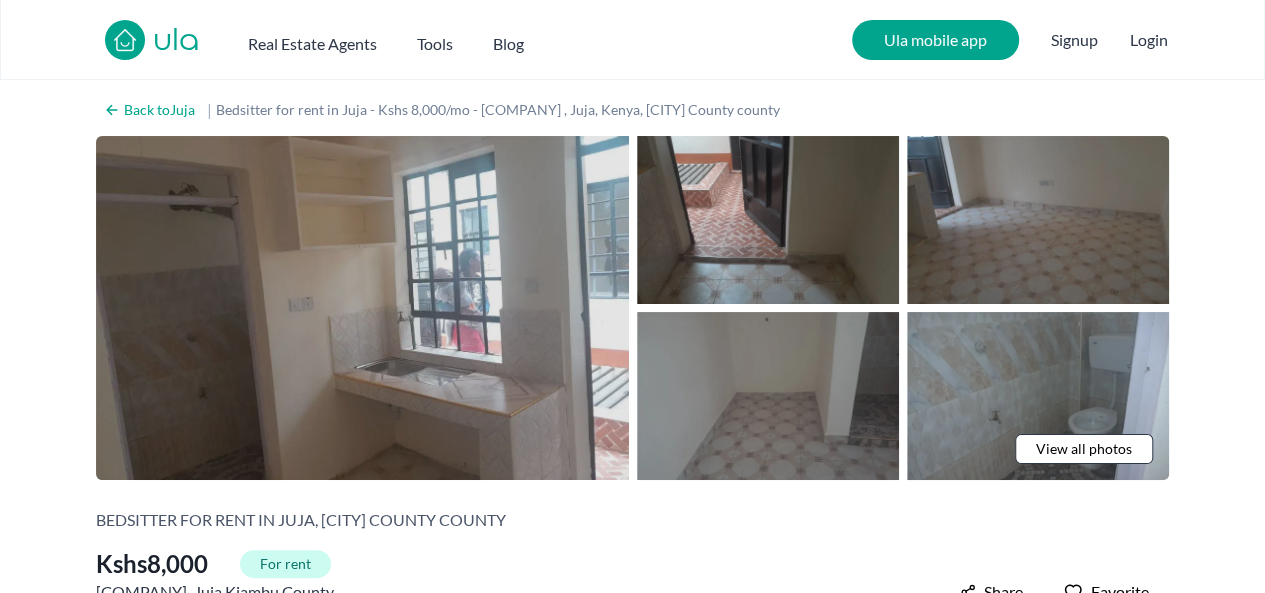 click at bounding box center (362, 308) 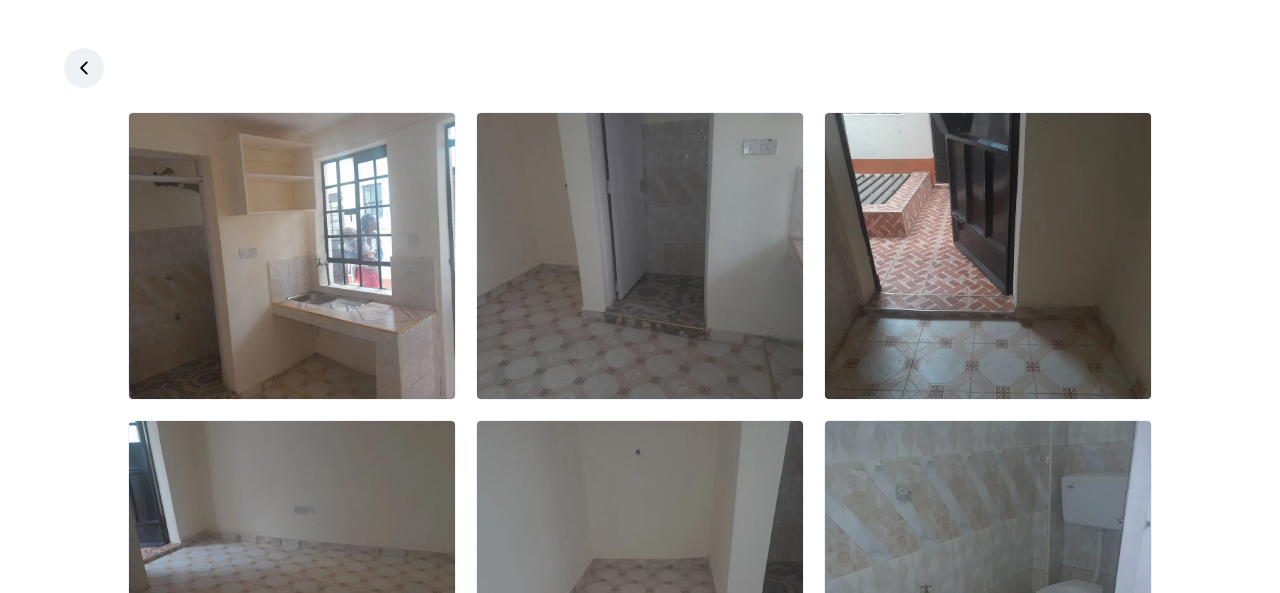 click 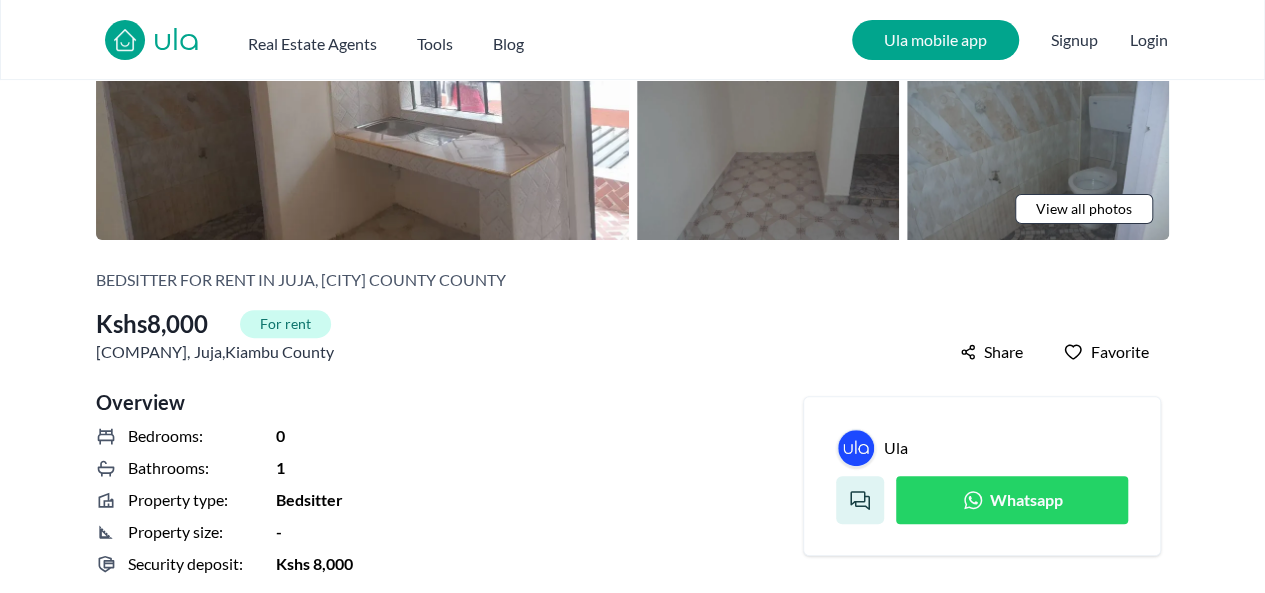 scroll, scrollTop: 0, scrollLeft: 0, axis: both 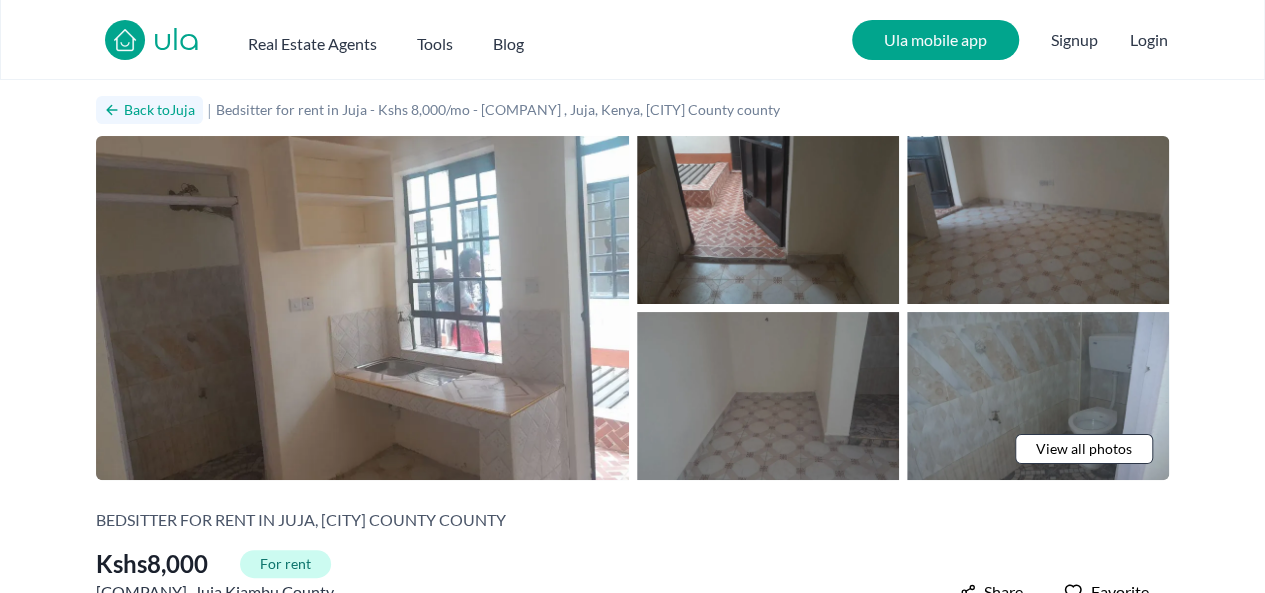 click 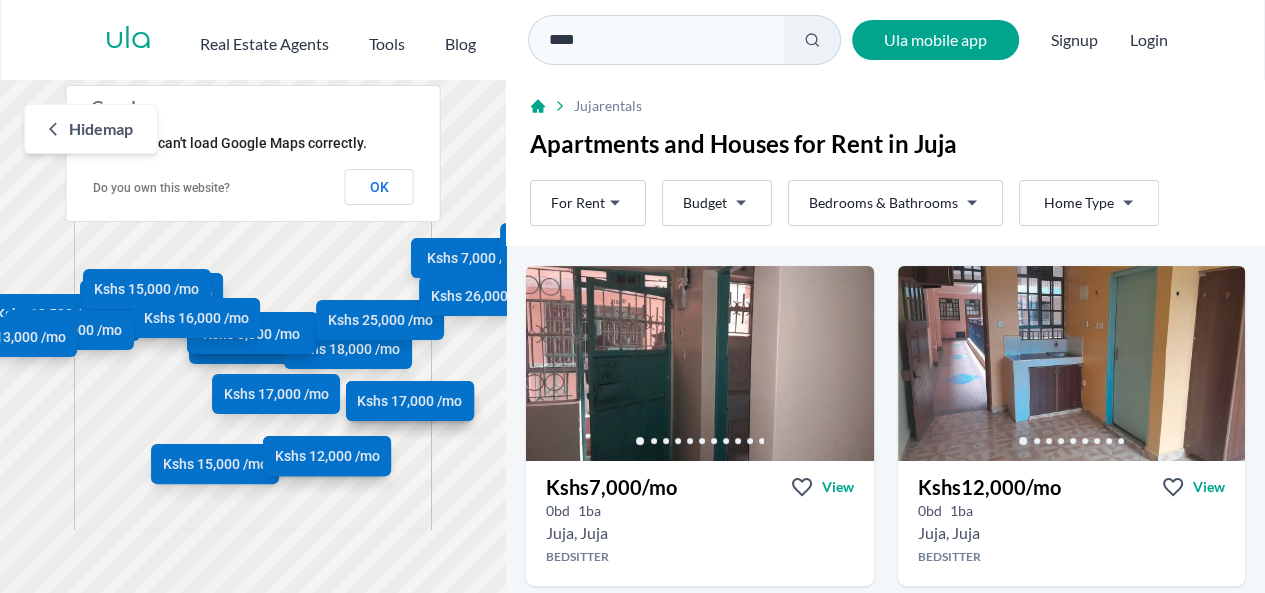 scroll, scrollTop: 14, scrollLeft: 0, axis: vertical 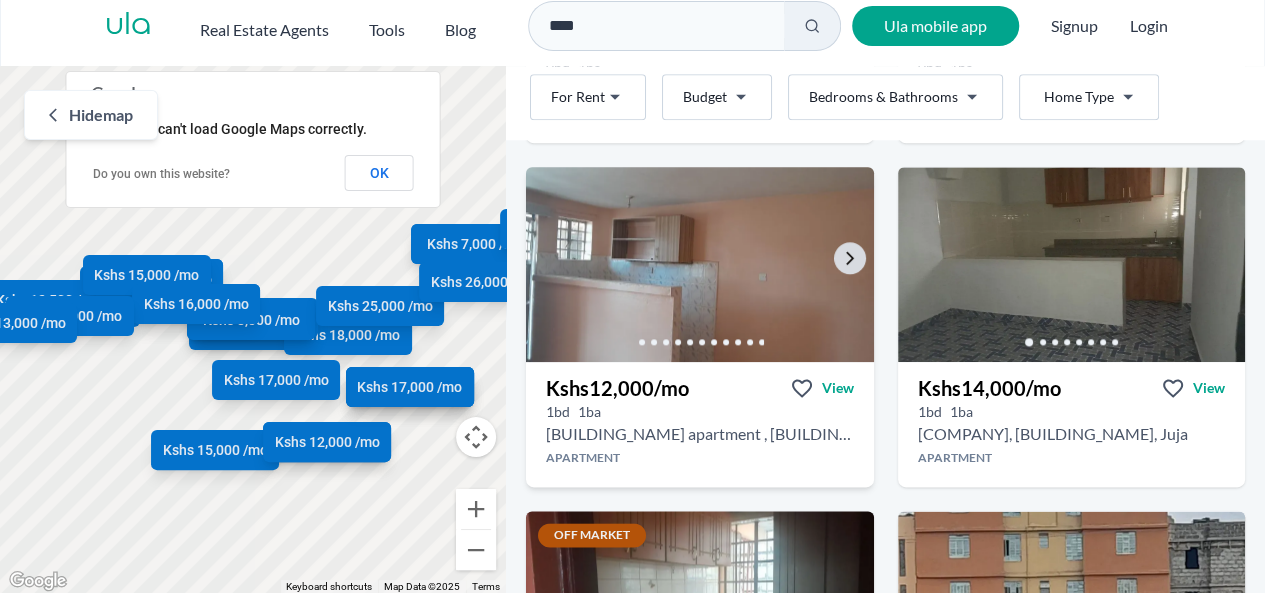 click at bounding box center (699, 264) 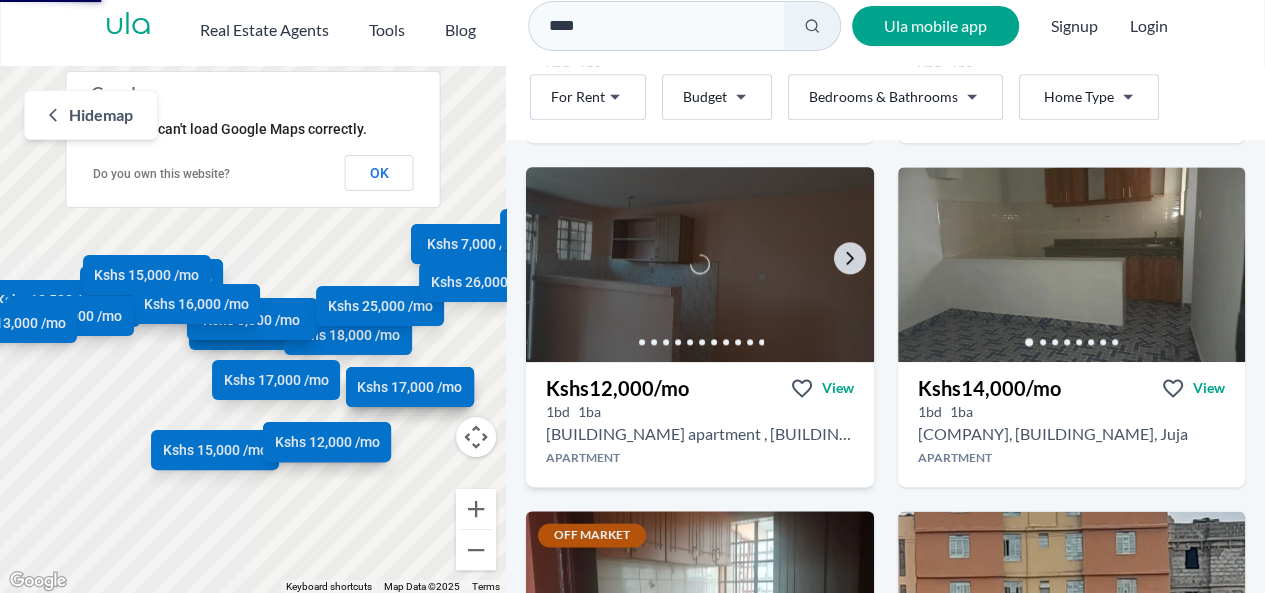 scroll, scrollTop: 0, scrollLeft: 0, axis: both 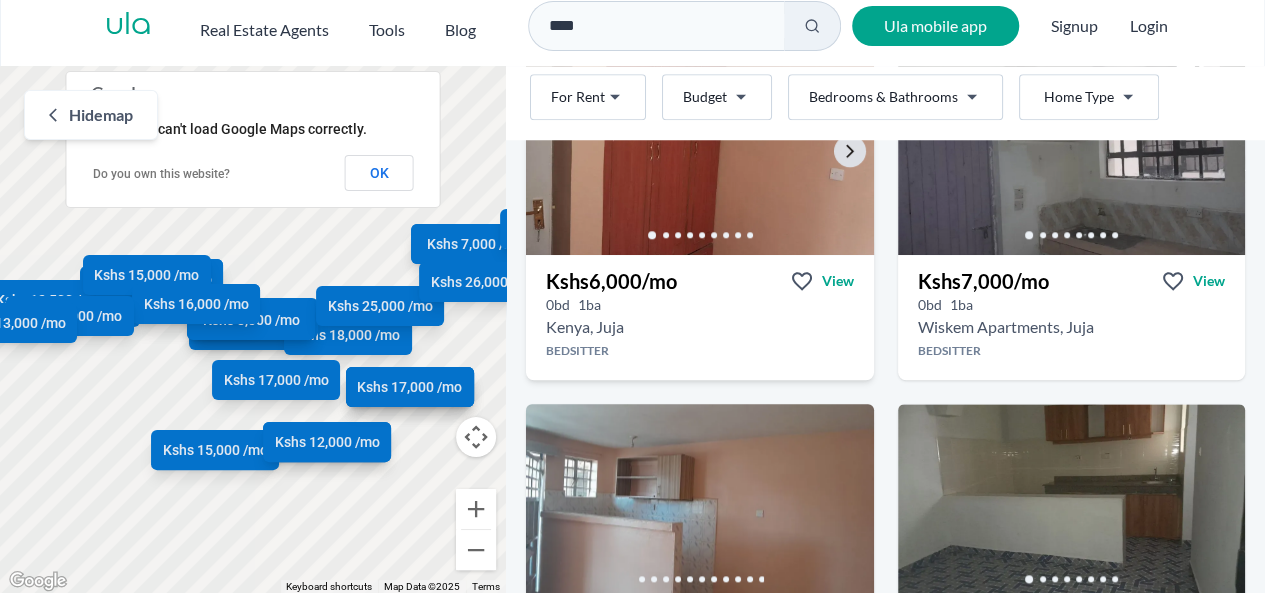 click at bounding box center [700, 235] 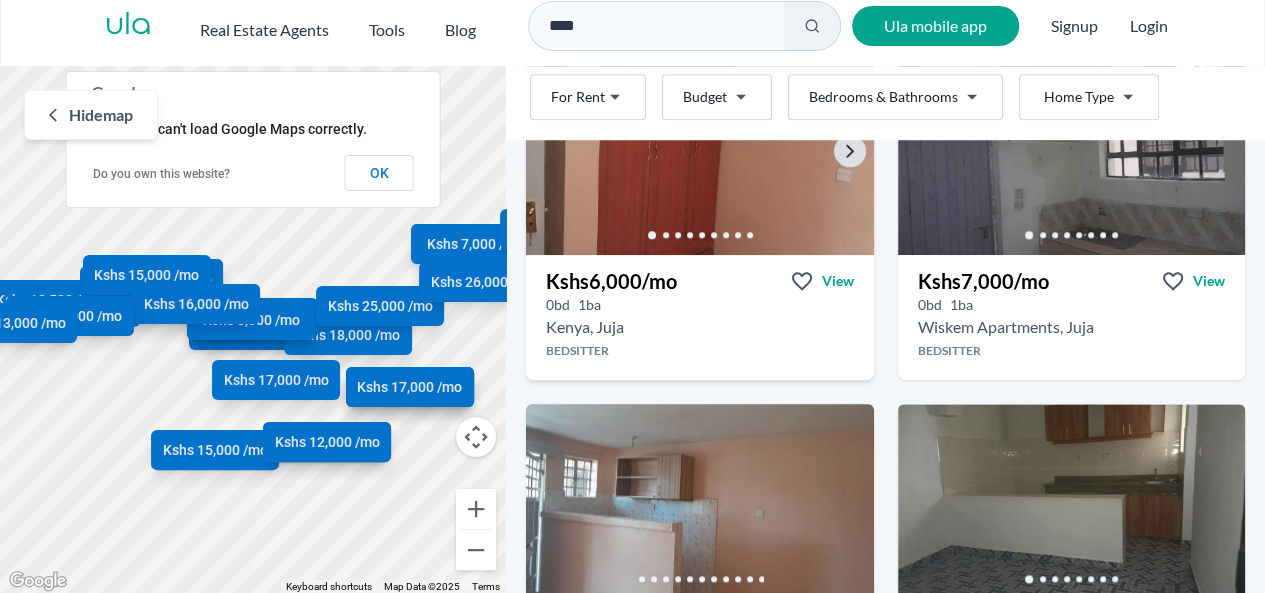 click at bounding box center [699, 157] 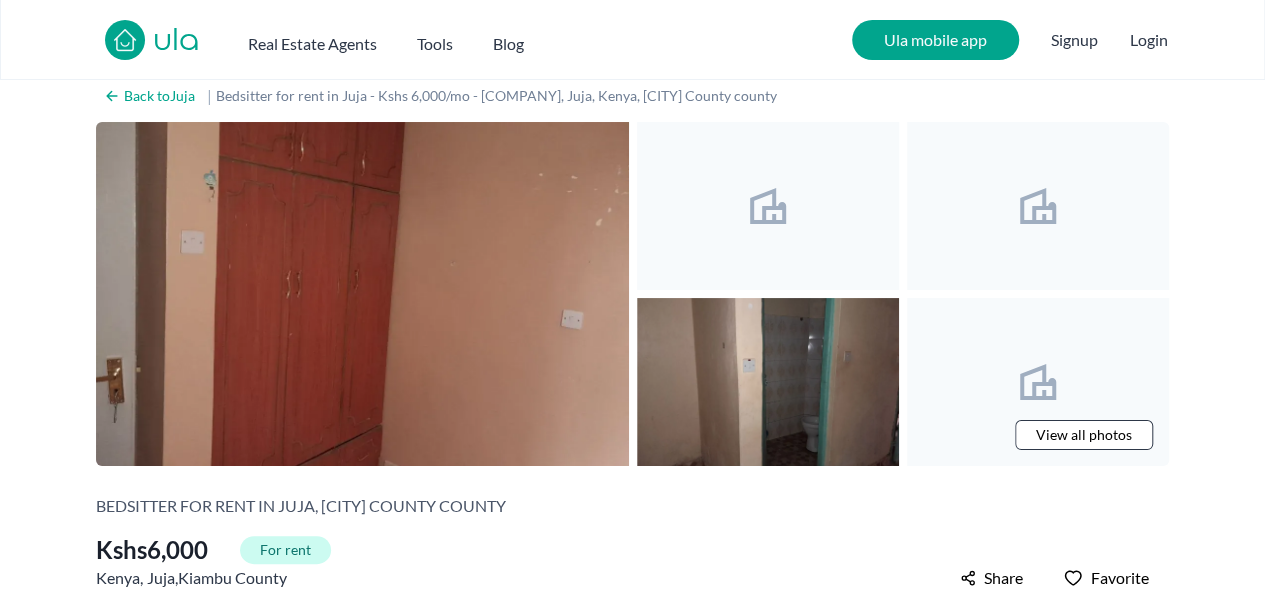 scroll, scrollTop: 0, scrollLeft: 0, axis: both 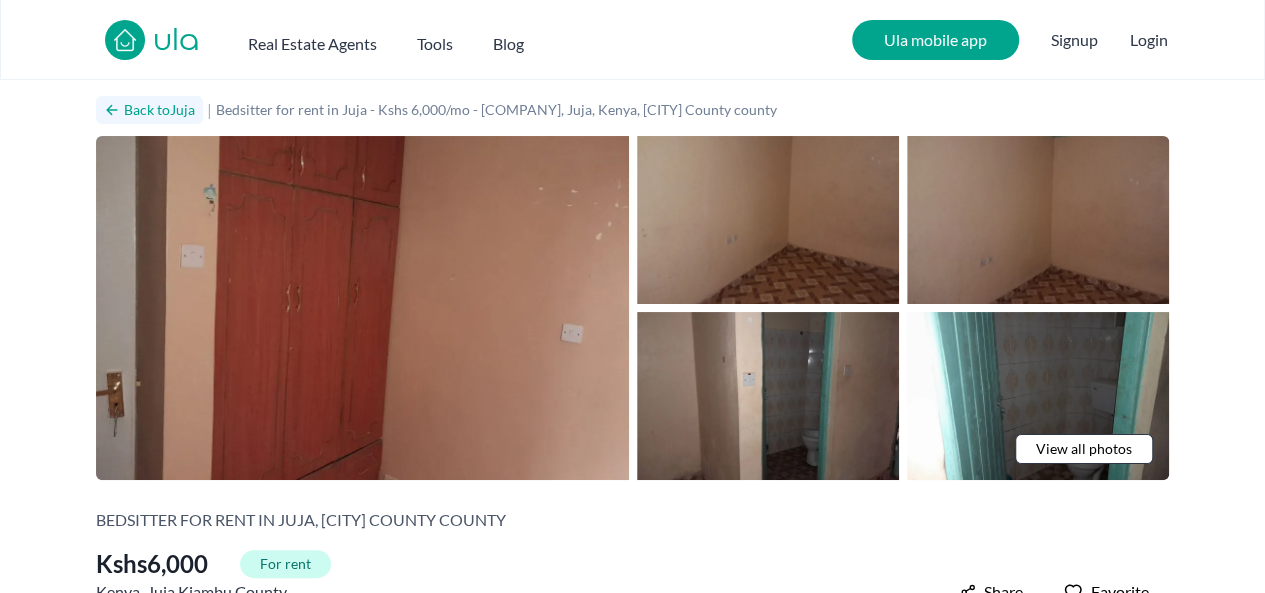 click 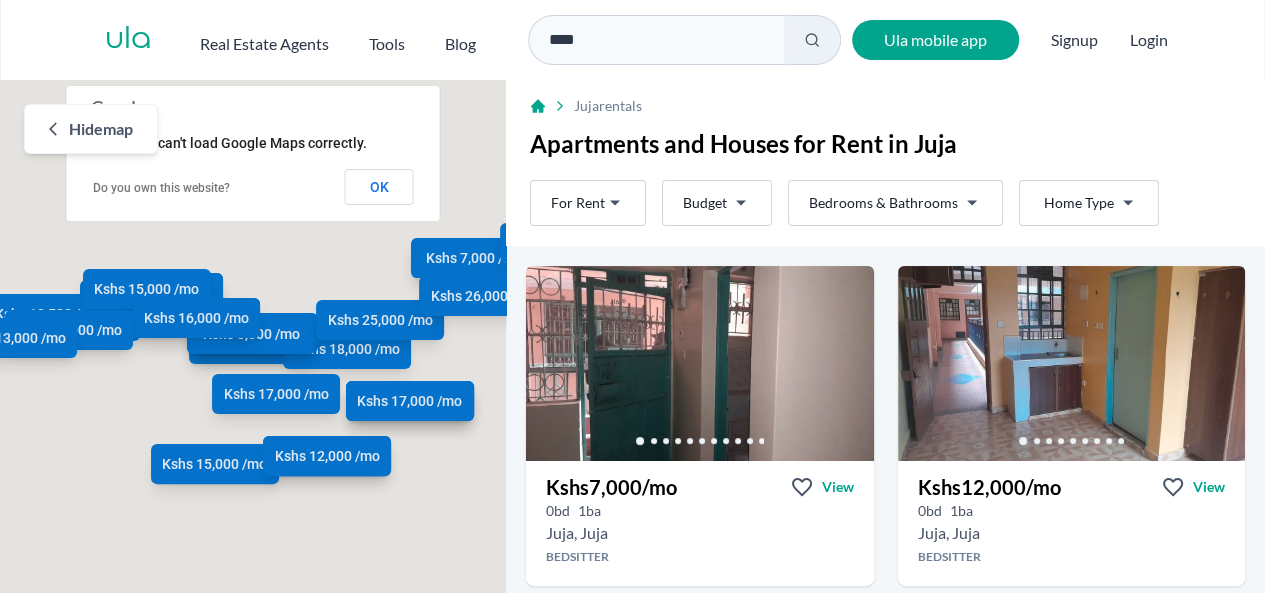 scroll, scrollTop: 14, scrollLeft: 0, axis: vertical 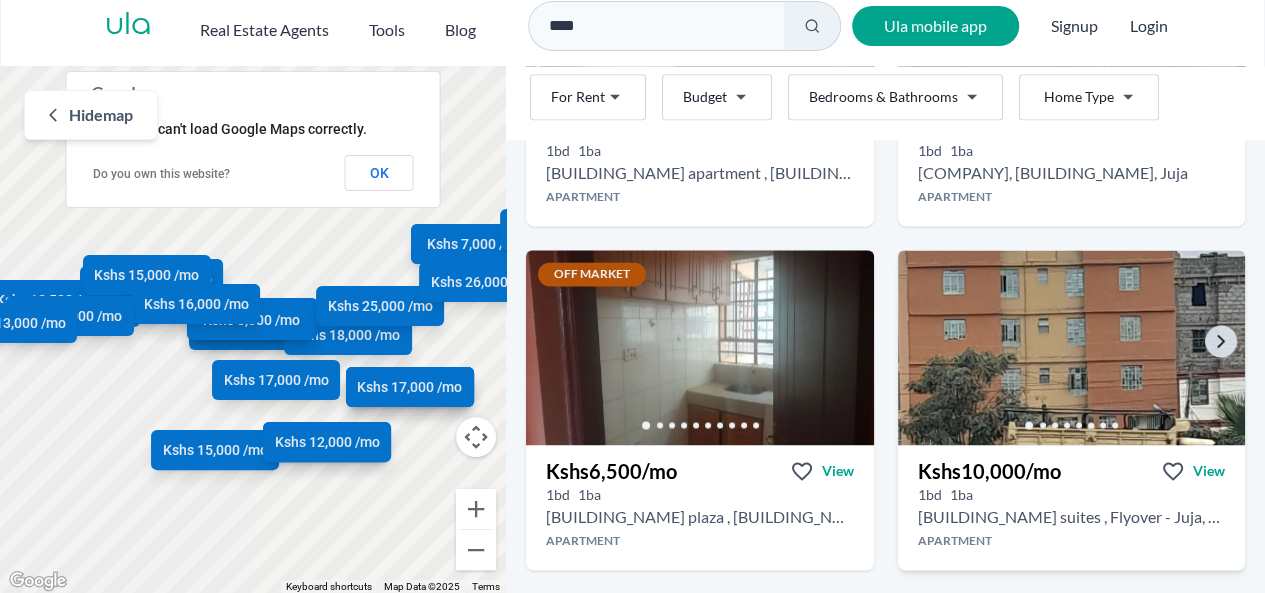 click at bounding box center (1071, 347) 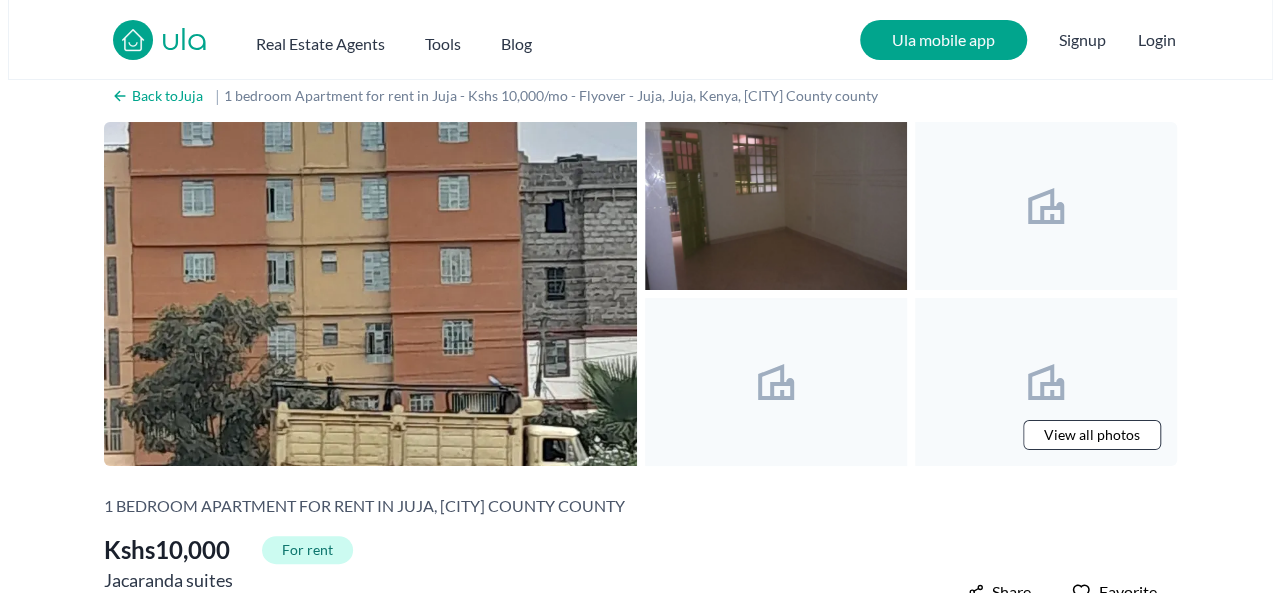 scroll, scrollTop: 0, scrollLeft: 0, axis: both 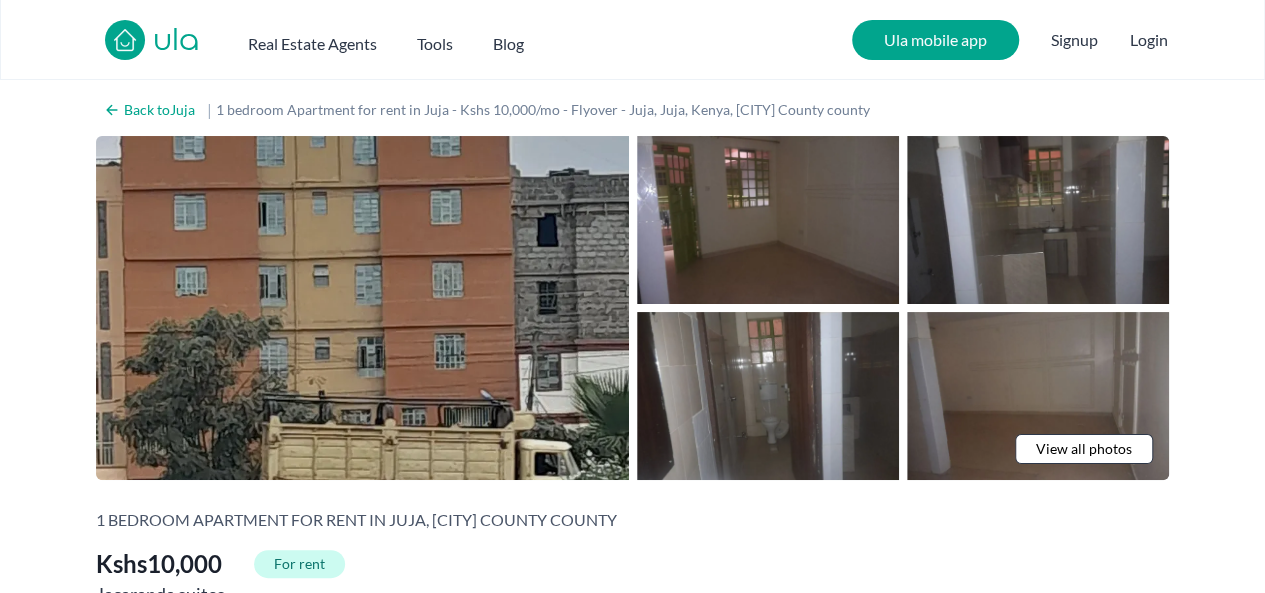 click at bounding box center (362, 308) 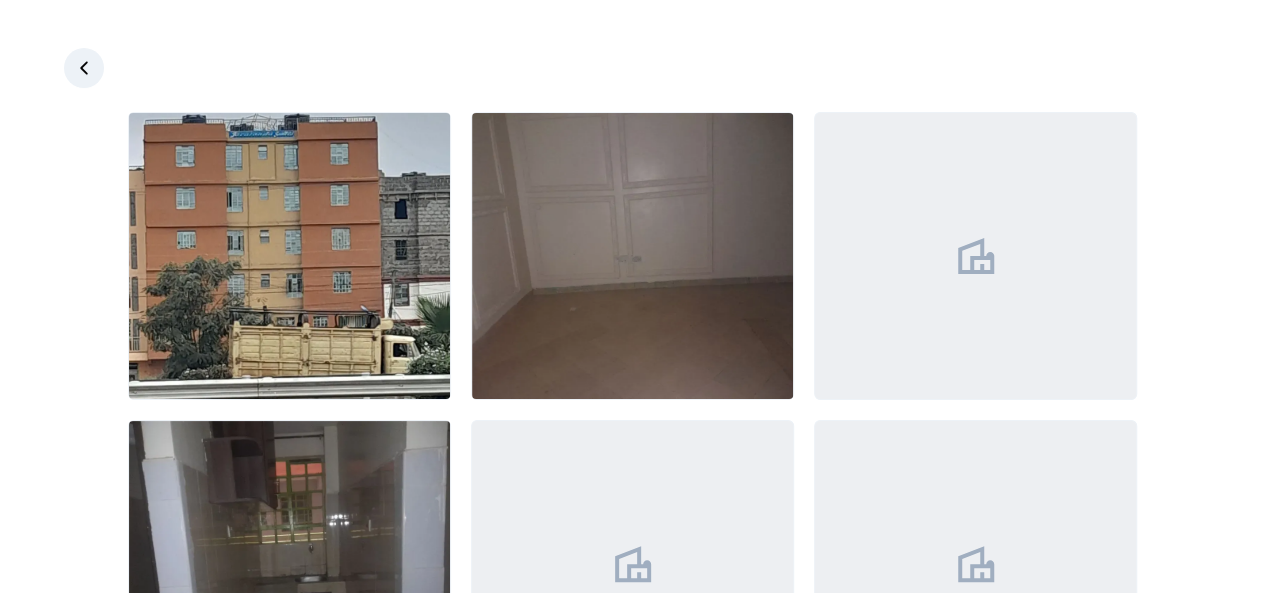 click on "Are you a real estate agent?   Reach more buyers and renters. Sign up Ula Homes App: Easy home search Explore more homes in the app Install ula Real Estate Agents Tools Blog Ula mobile app Signup Login Back to  Juja | 1 bedroom Apartment for rent in Juja  - Kshs 10,000/mo - Flyover - Juja, Juja, Kenya, Kiambu County county View all photos Like what you see? Places go fast.  Contact today!   Whatsapp 1 bedroom Apartment for rent in Juja, Kiambu County county Kshs  10,000 For rent Jacaranda suites  Flyover - Juja ,     Juja ,  Kiambu County Kshs  10,000 Share Favorite Overview Bedrooms: 1 Bathrooms: 1 Property type: Apartment Property size: - Security deposit: Kshs 12,000 Description A neat and spacious one-bedroom apartment with a spacious living room and a fitted kitchen. The apartment is located near the Thika super highway, just opposite the Rubis petrol station. The place is easily accessible and has a secure and serene environment. Location ← Move left → Move right ↑ Move up ↓ Move down + Zoom in" at bounding box center [632, 1761] 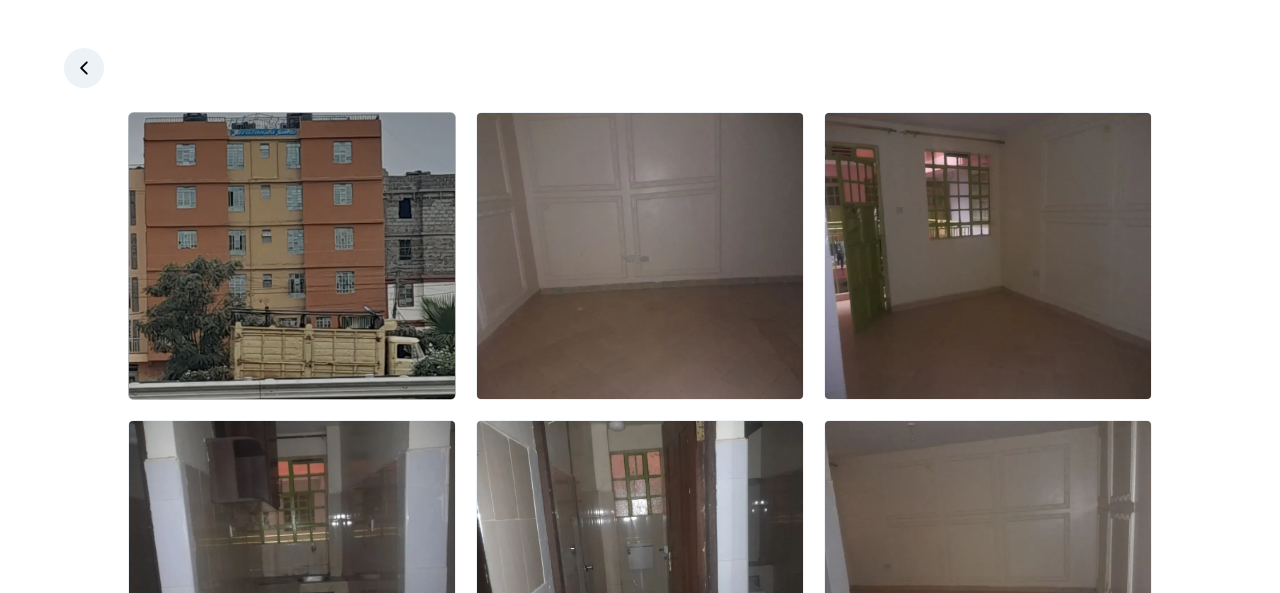 click at bounding box center [292, 256] 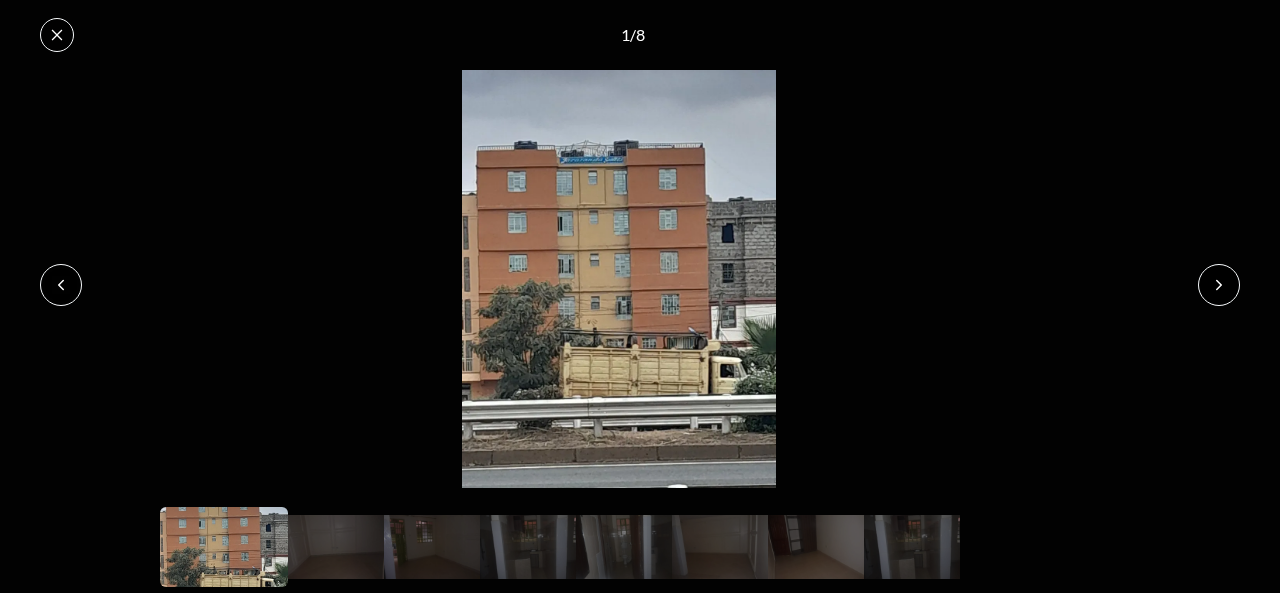 click at bounding box center [1219, 285] 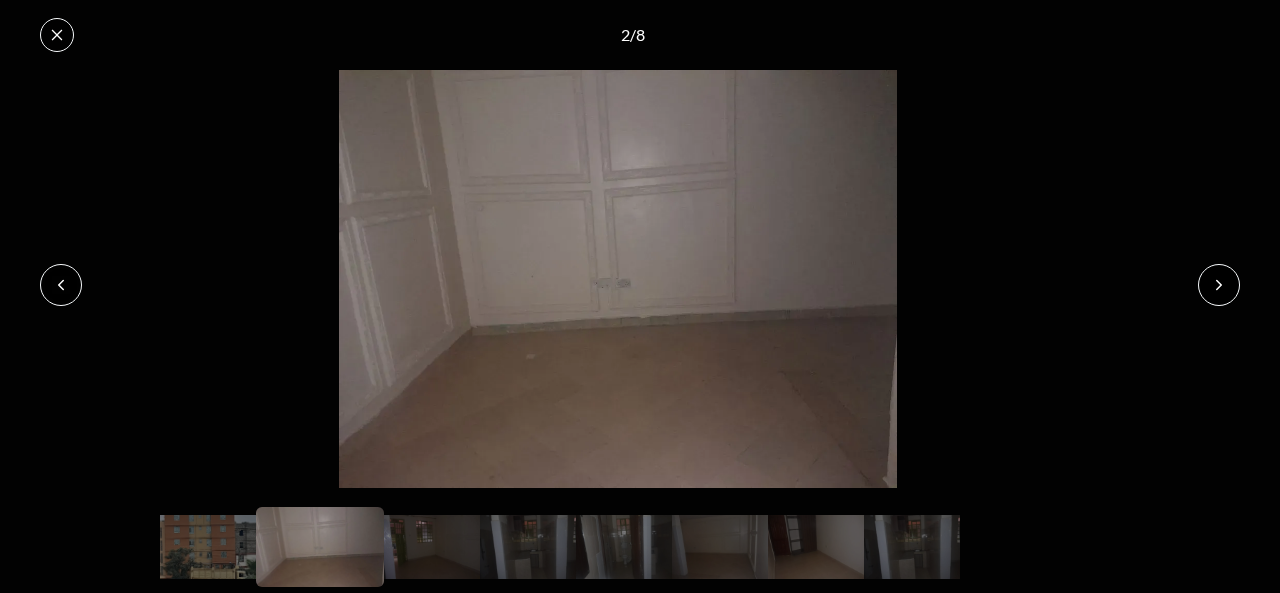 click at bounding box center [1219, 285] 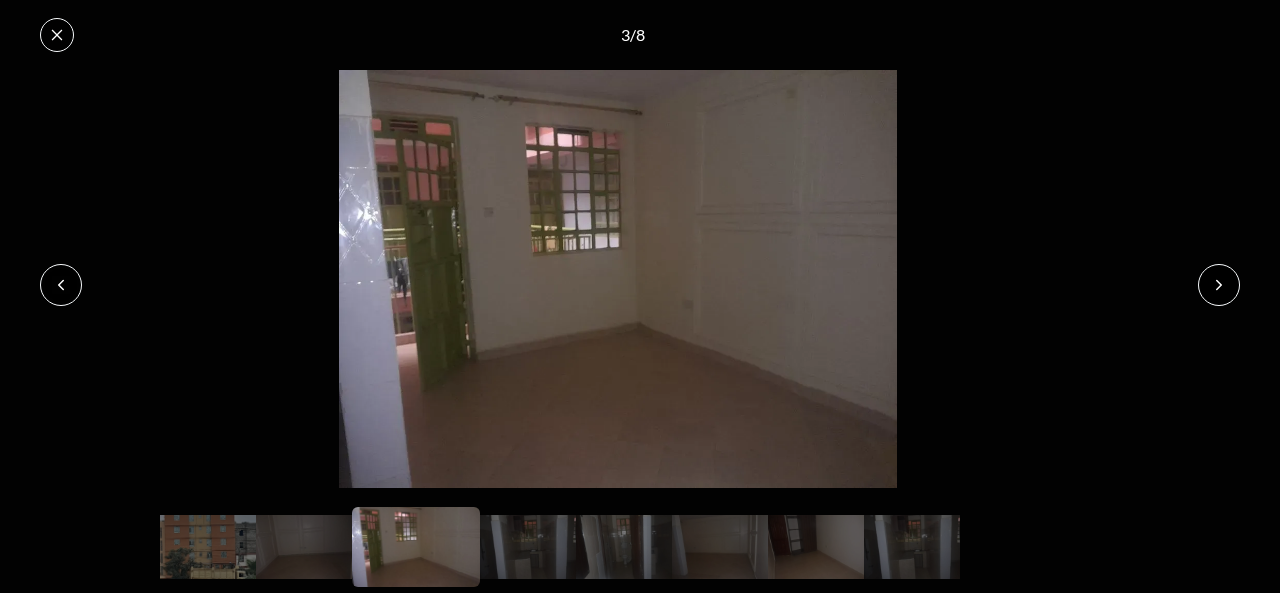 click at bounding box center [1219, 285] 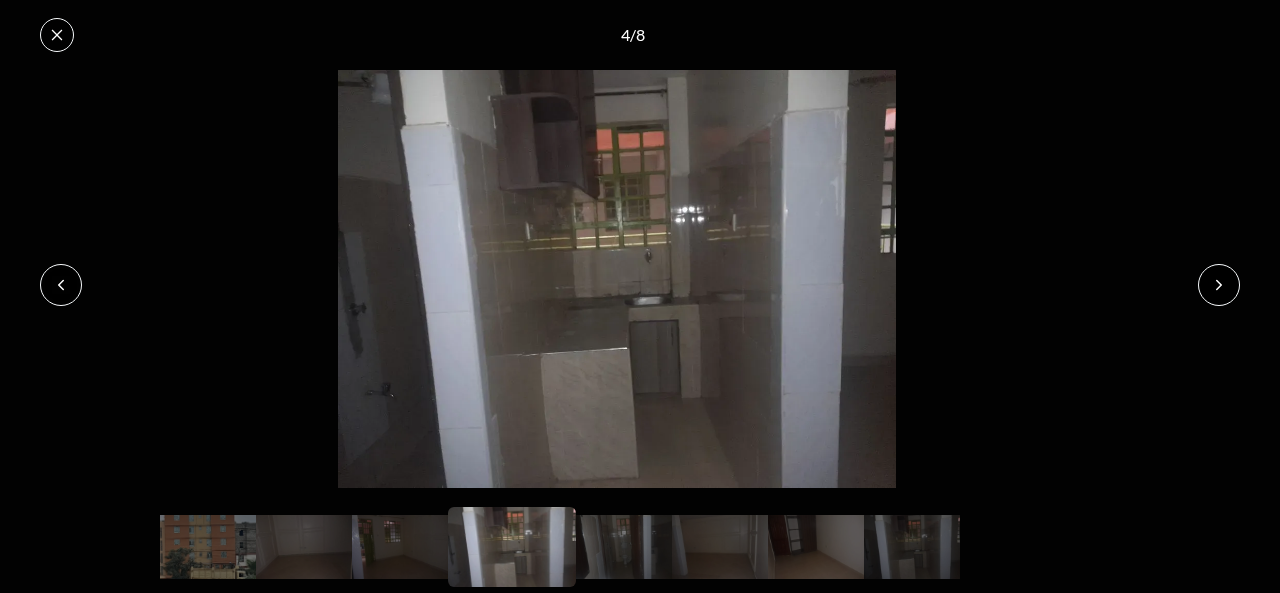 click at bounding box center (1219, 285) 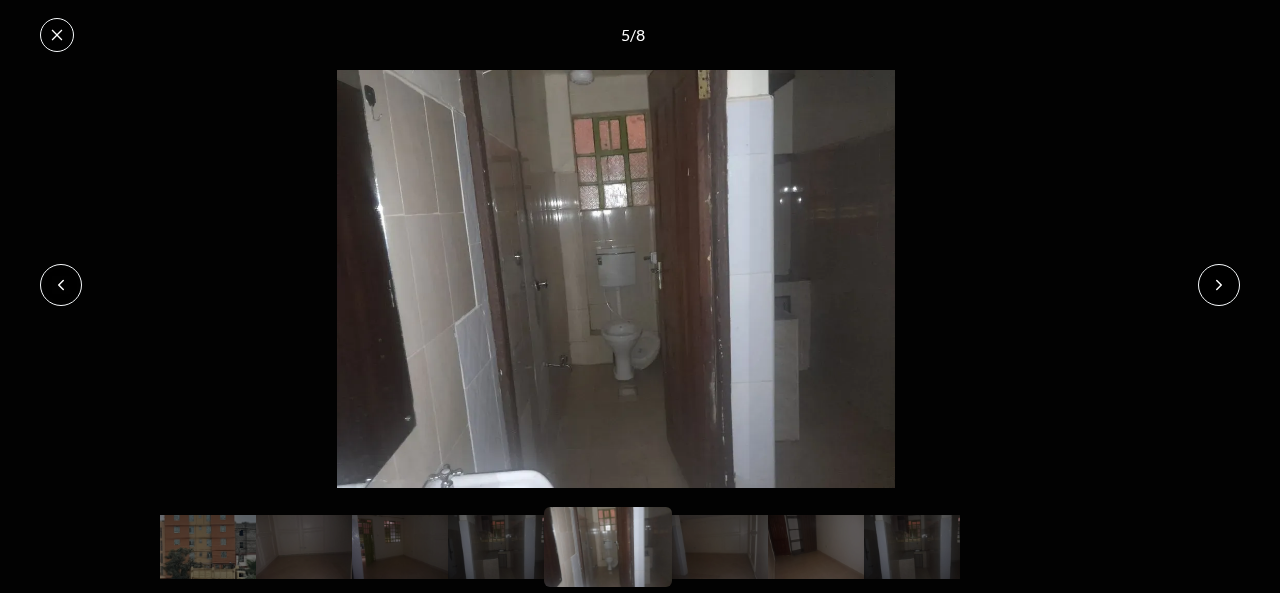 click at bounding box center [1219, 285] 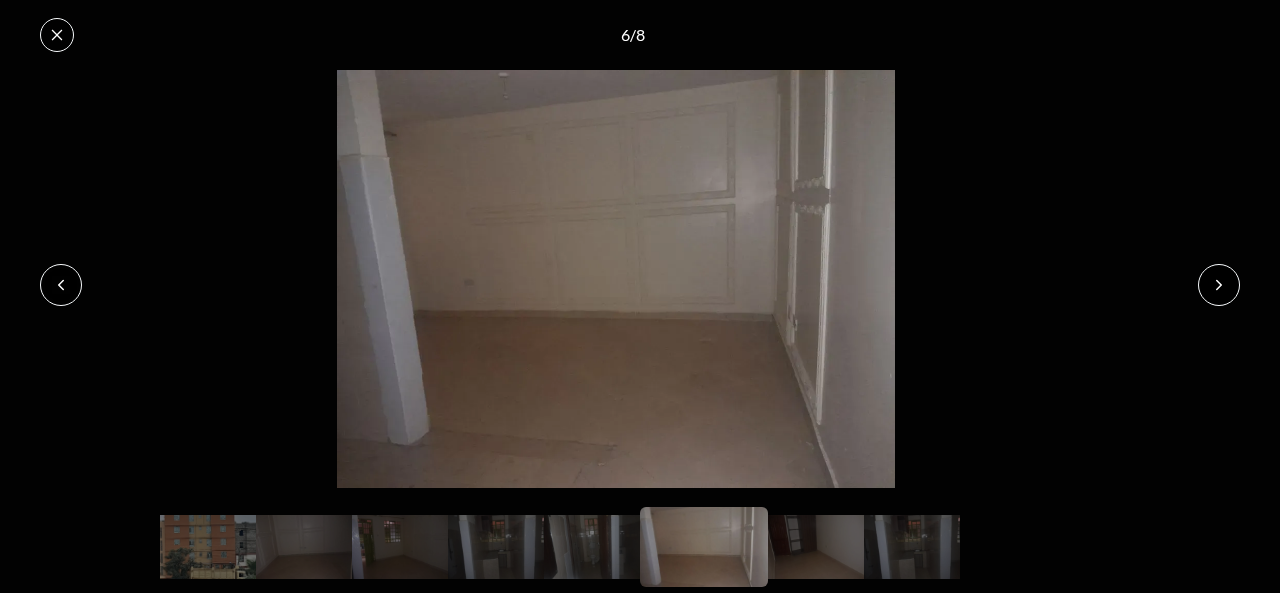 click at bounding box center [1219, 285] 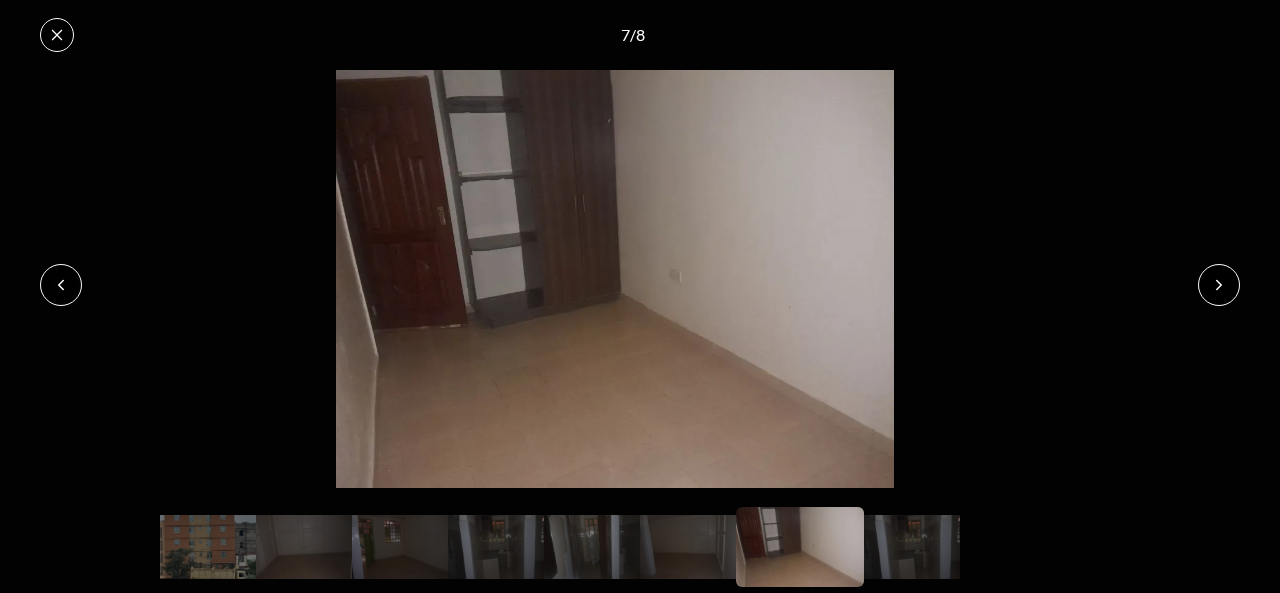 click at bounding box center [1219, 285] 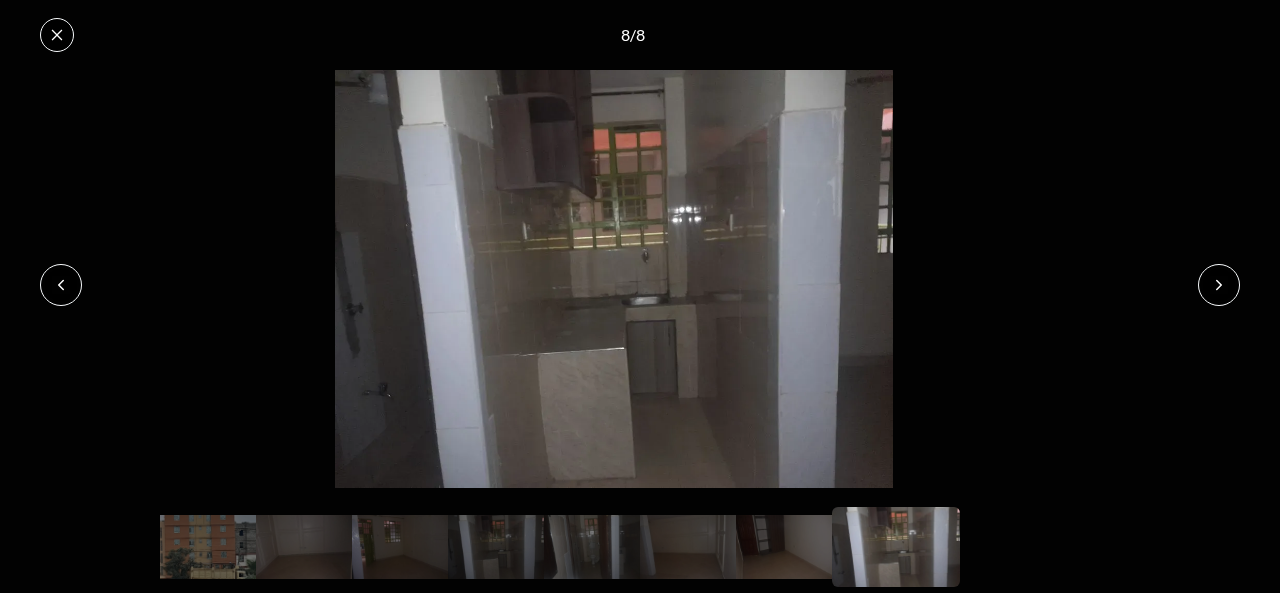 click at bounding box center [57, 35] 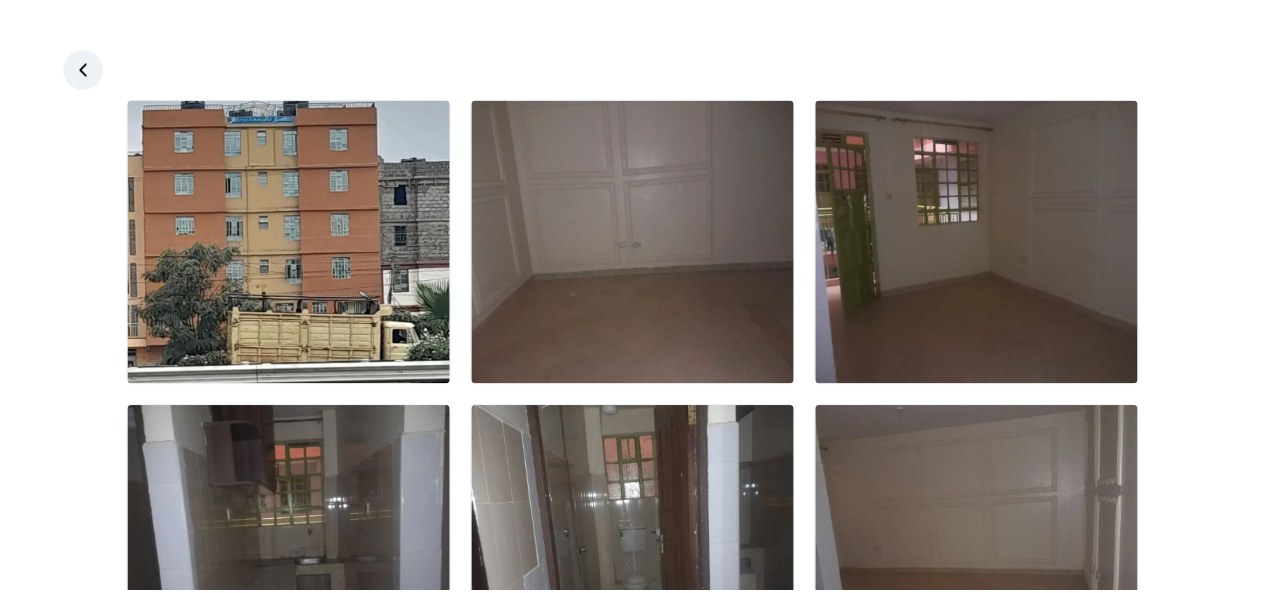 scroll, scrollTop: 0, scrollLeft: 0, axis: both 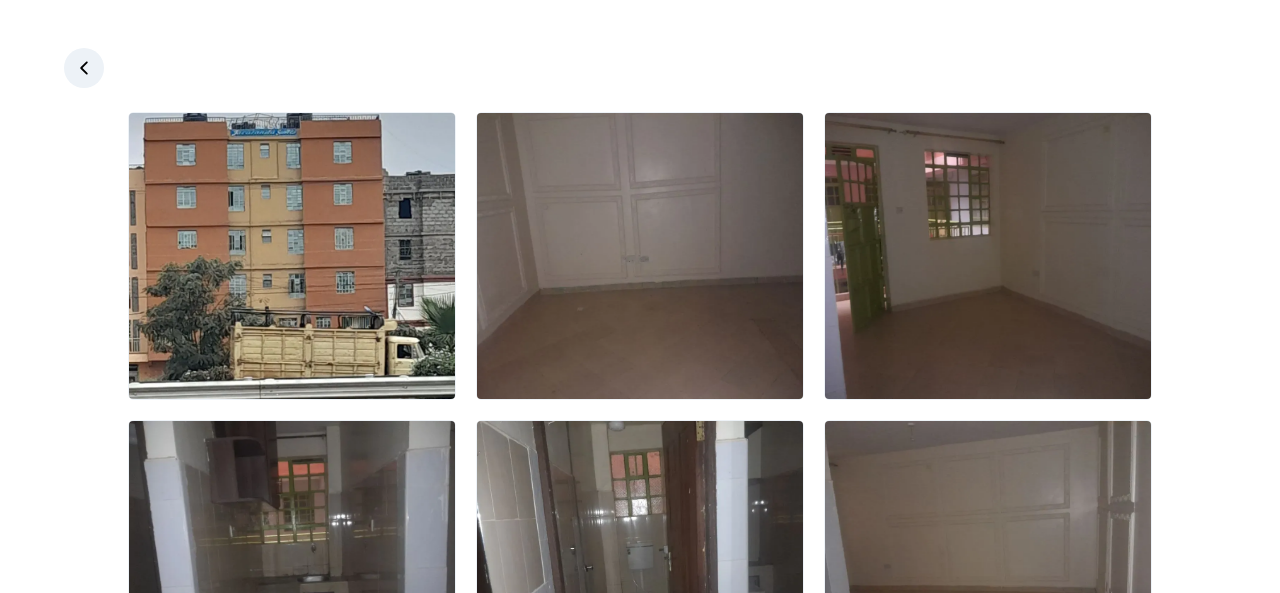 click 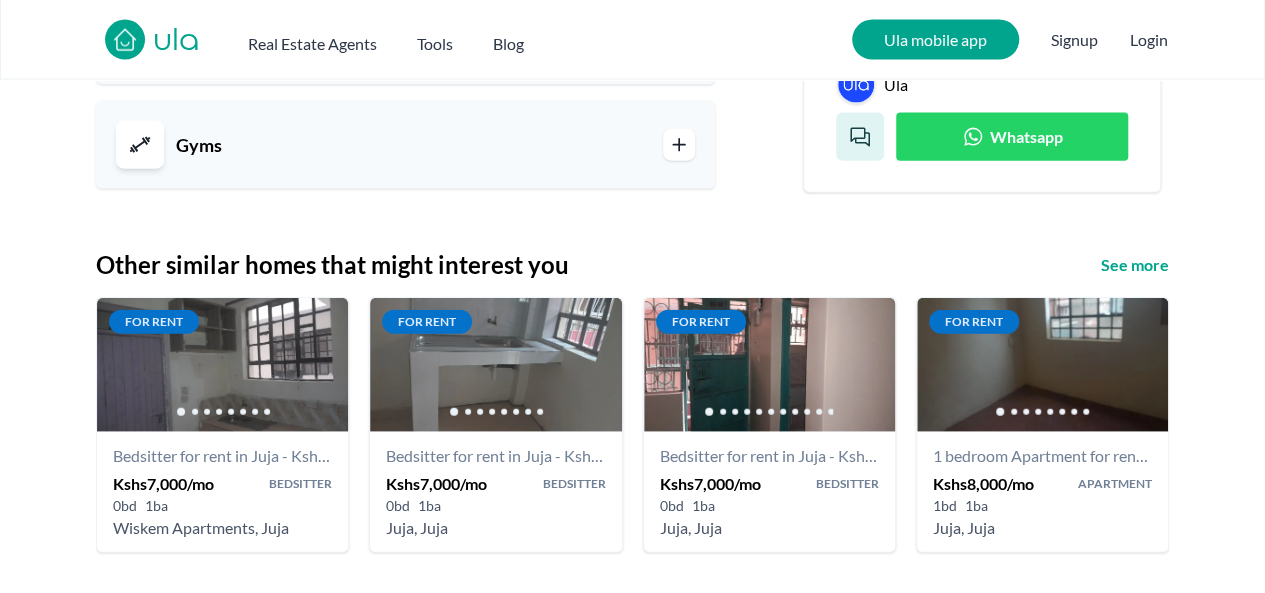 scroll, scrollTop: 2280, scrollLeft: 0, axis: vertical 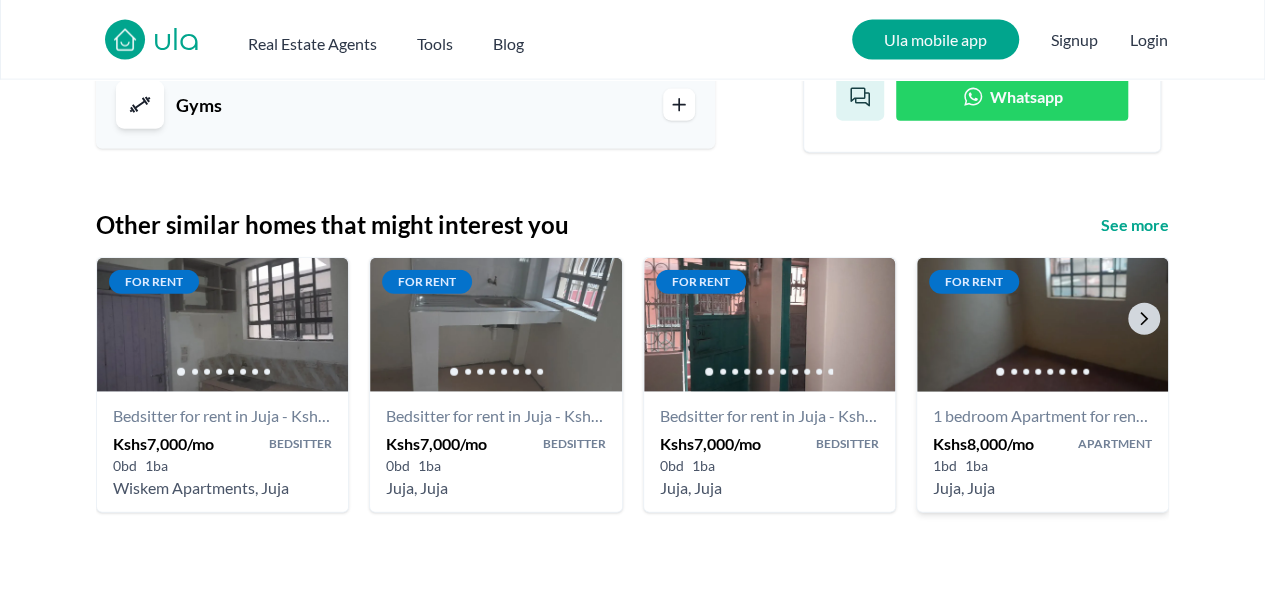 click at bounding box center [1042, 324] 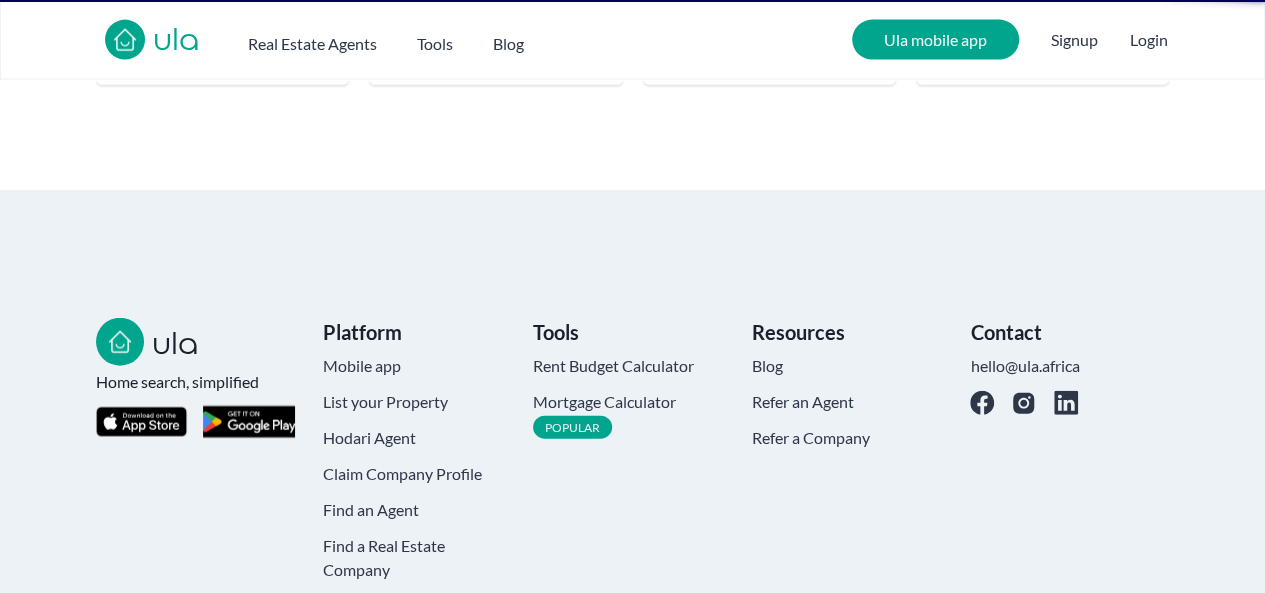 scroll, scrollTop: 0, scrollLeft: 0, axis: both 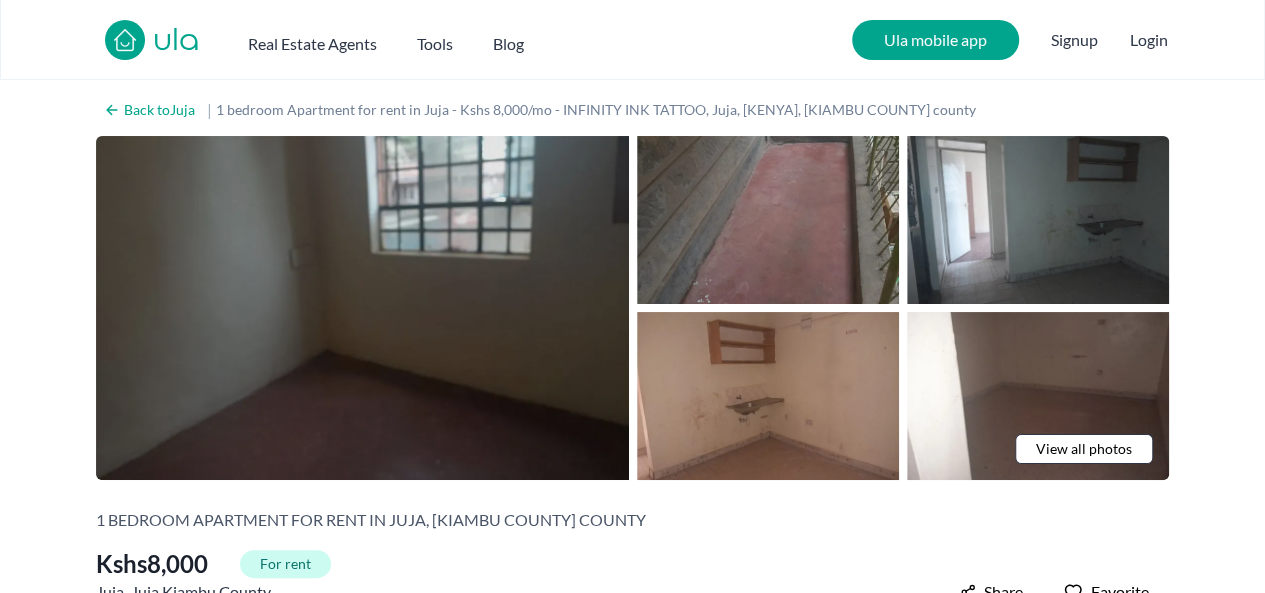 click at bounding box center (362, 308) 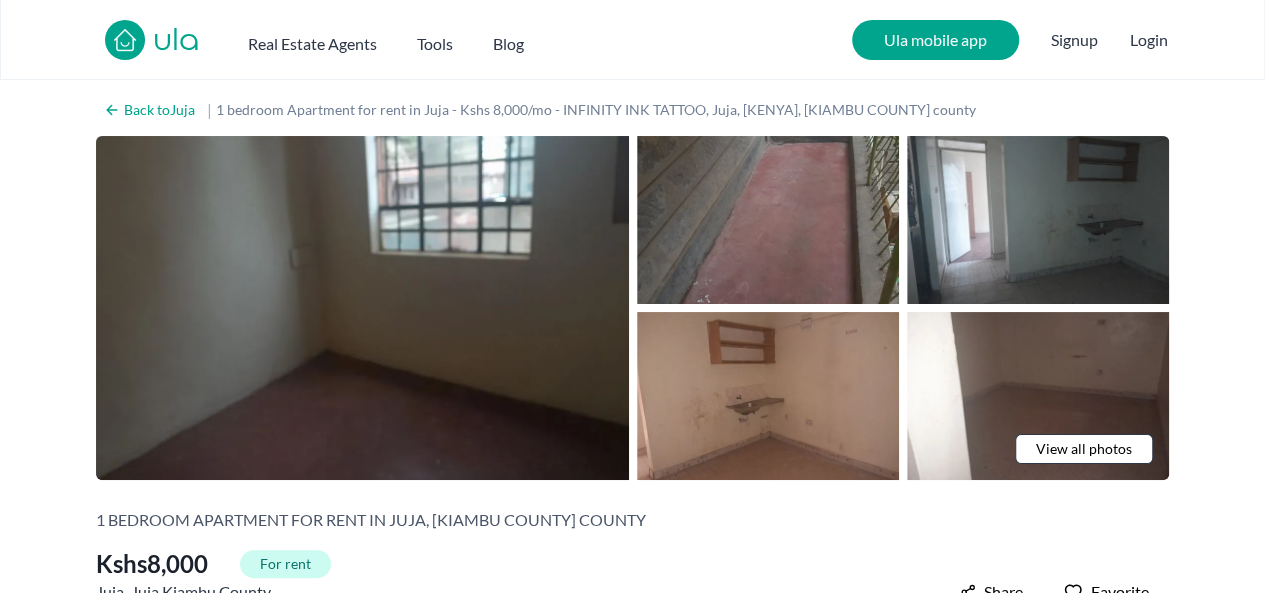 click on "Are you a real estate agent?   Reach more buyers and renters. Sign up Ula Homes App: Easy home search Explore more homes in the app Install ula Real Estate Agents Tools Blog Ula mobile app Signup Login Back to  Juja | 1 bedroom Apartment for rent in Juja  - Kshs 8,000/mo - INFINITY INK TATTOO, Juja, Kenya, Kiambu County county View all photos Like what you see? Places go fast.  Contact today!   Whatsapp 1 bedroom Apartment for rent in Juja, Kiambu County county Kshs  8,000 For rent Juja ,     Juja ,  Kiambu County Kshs  8,000 Share Favorite Overview Bedrooms: 1 Bathrooms: 1 Property type: Apartment Property size: - Security deposit: Kshs 8,500 Description Well guarded one bedroom apartment with a one off water bill payment. Close to a police post  Location To navigate the map with touch gestures double-tap and hold your finger on the map, then drag the map. ← Move left → Move right ↑ Move up ↓ Move down + Zoom in - Zoom out Home Jump left by 75% End Jump right by 75% Page Up Jump up by 75% Page Down" at bounding box center [632, 1523] 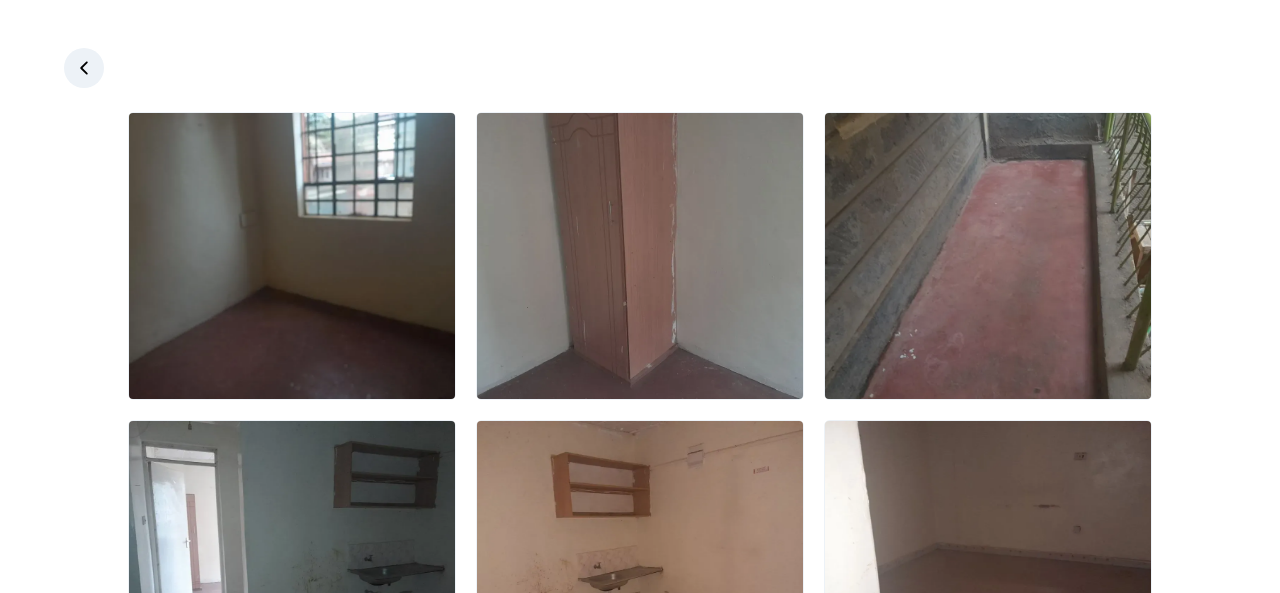 click at bounding box center (292, 256) 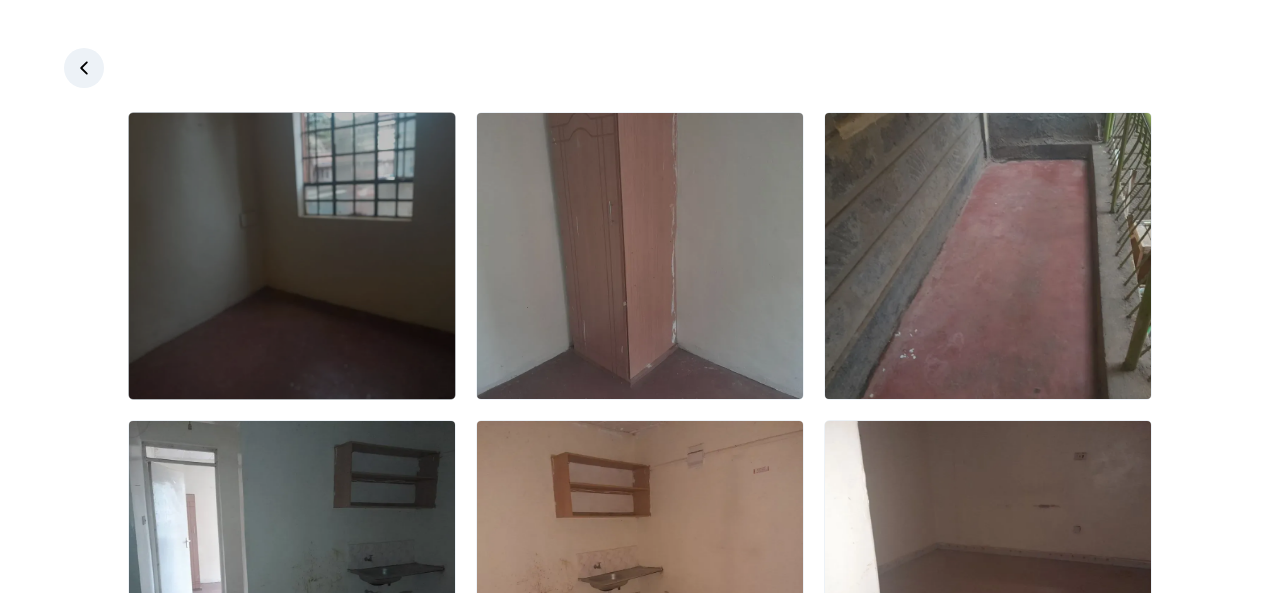 click at bounding box center [292, 256] 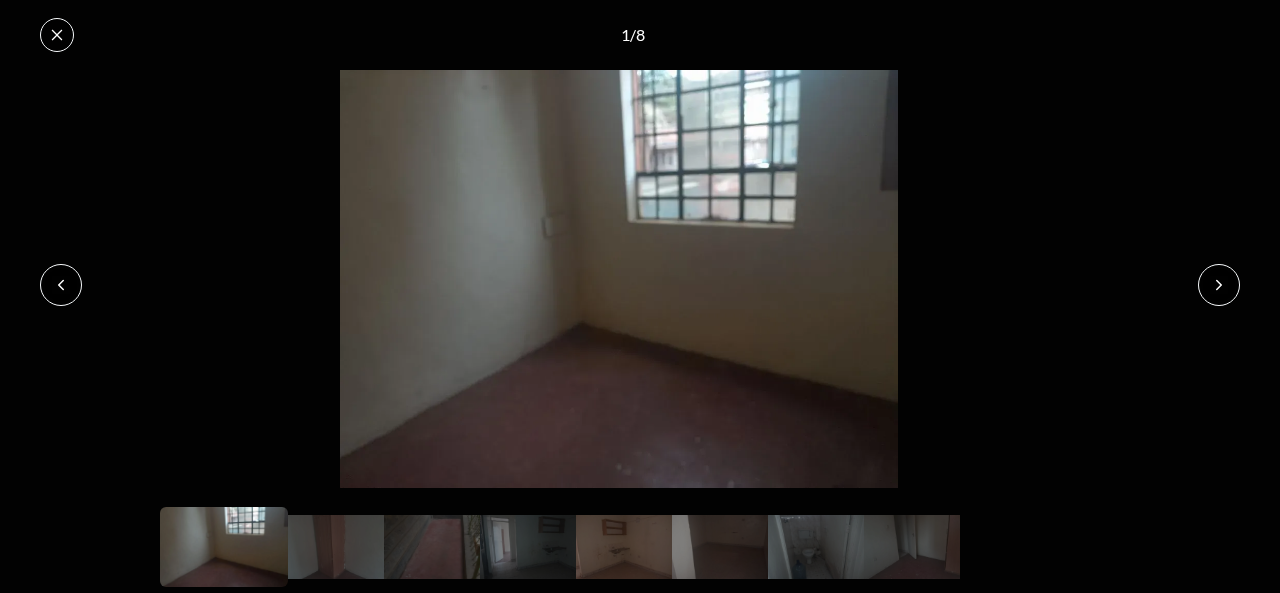 type 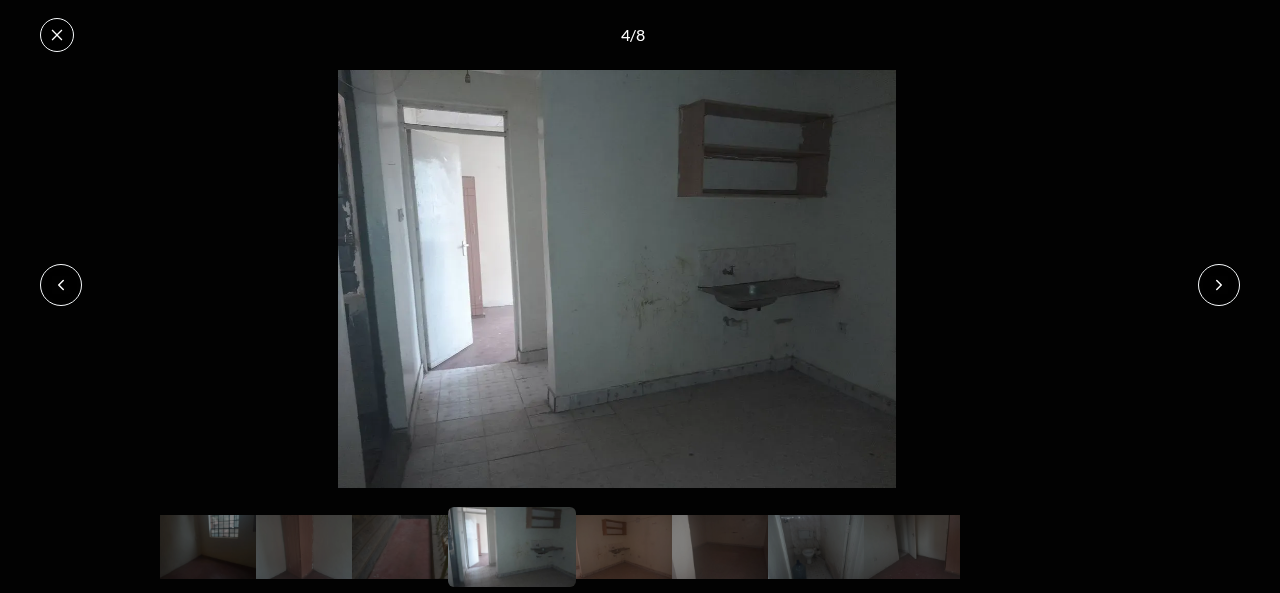 click at bounding box center (57, 35) 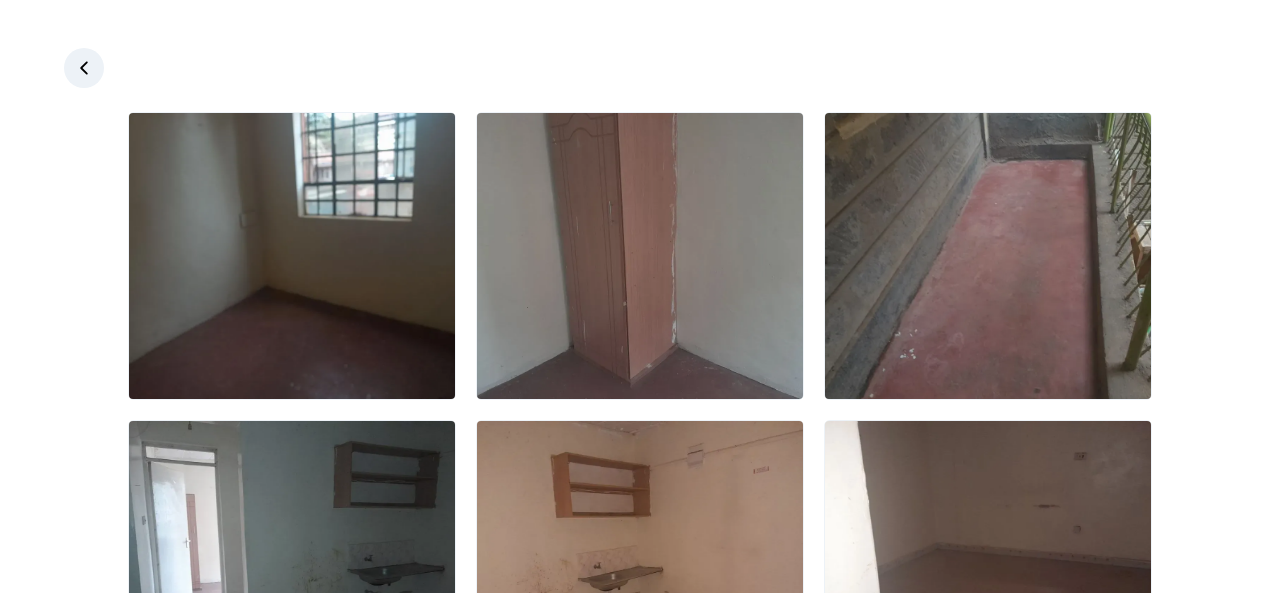 click 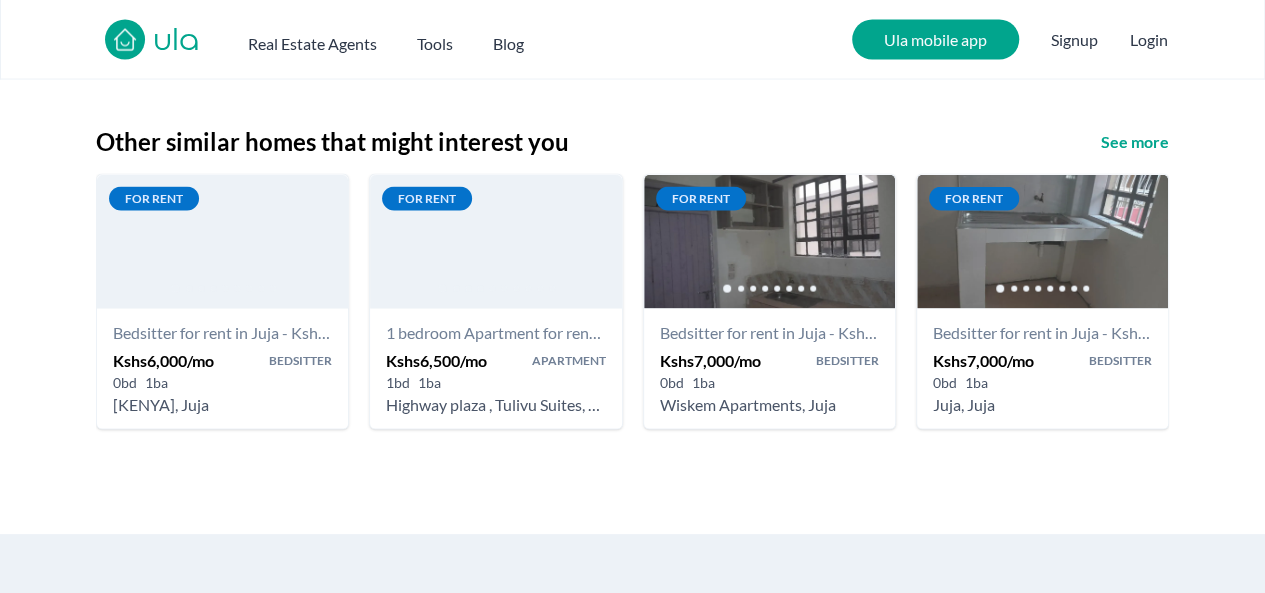 scroll, scrollTop: 1960, scrollLeft: 0, axis: vertical 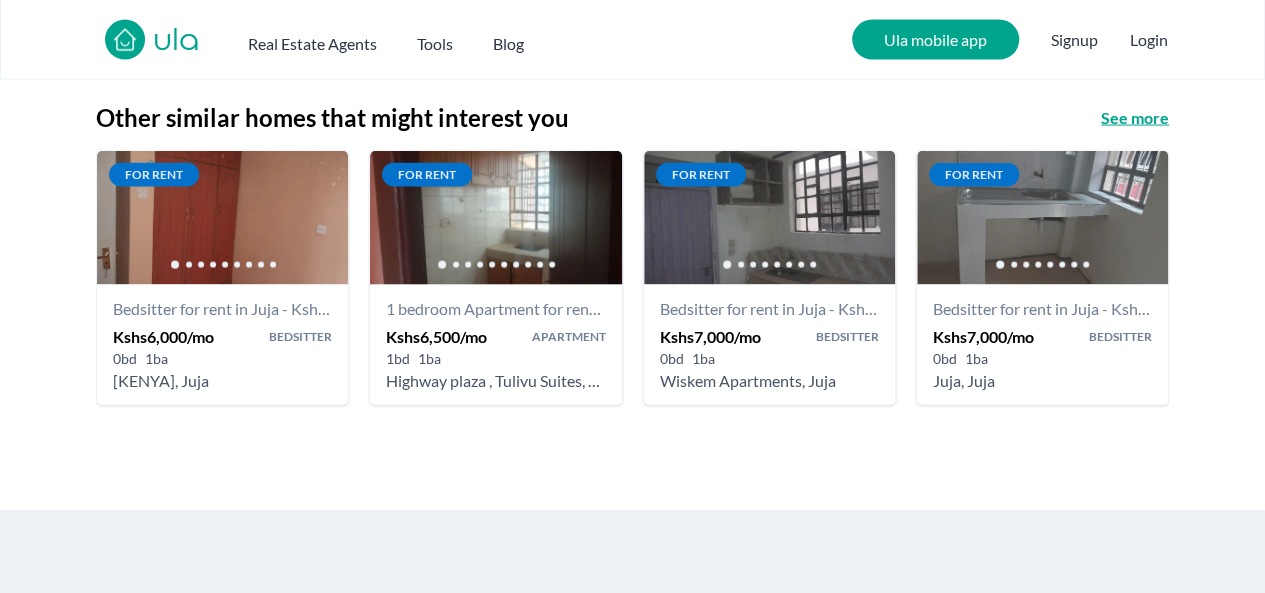 click on "See more" at bounding box center [1135, 118] 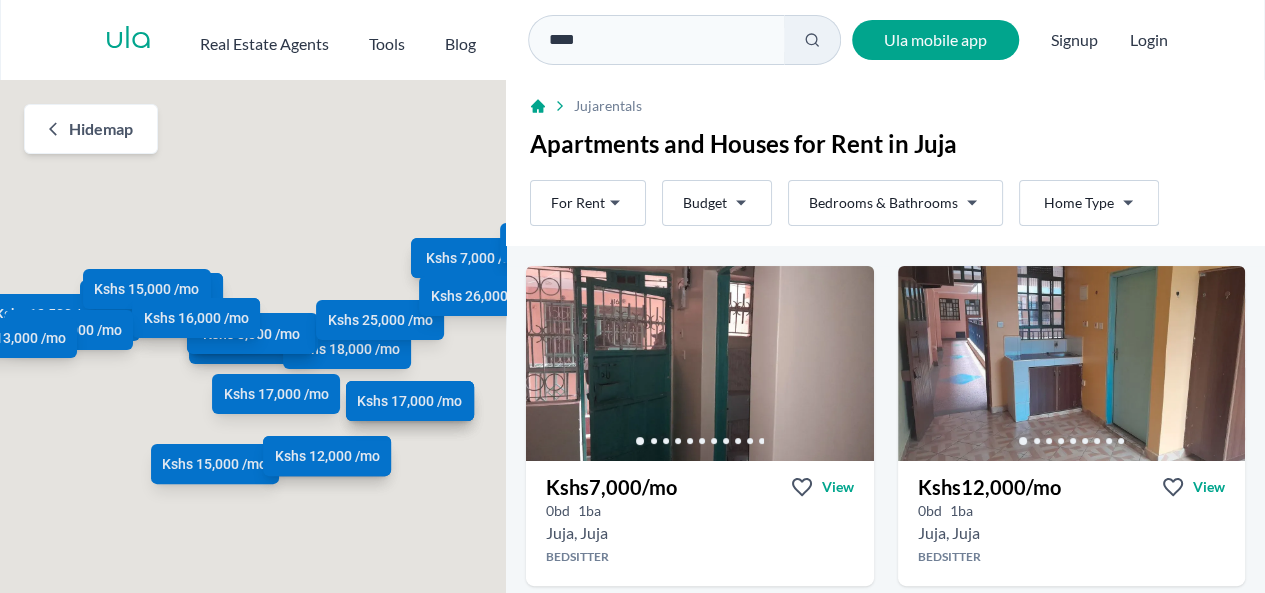scroll, scrollTop: 14, scrollLeft: 0, axis: vertical 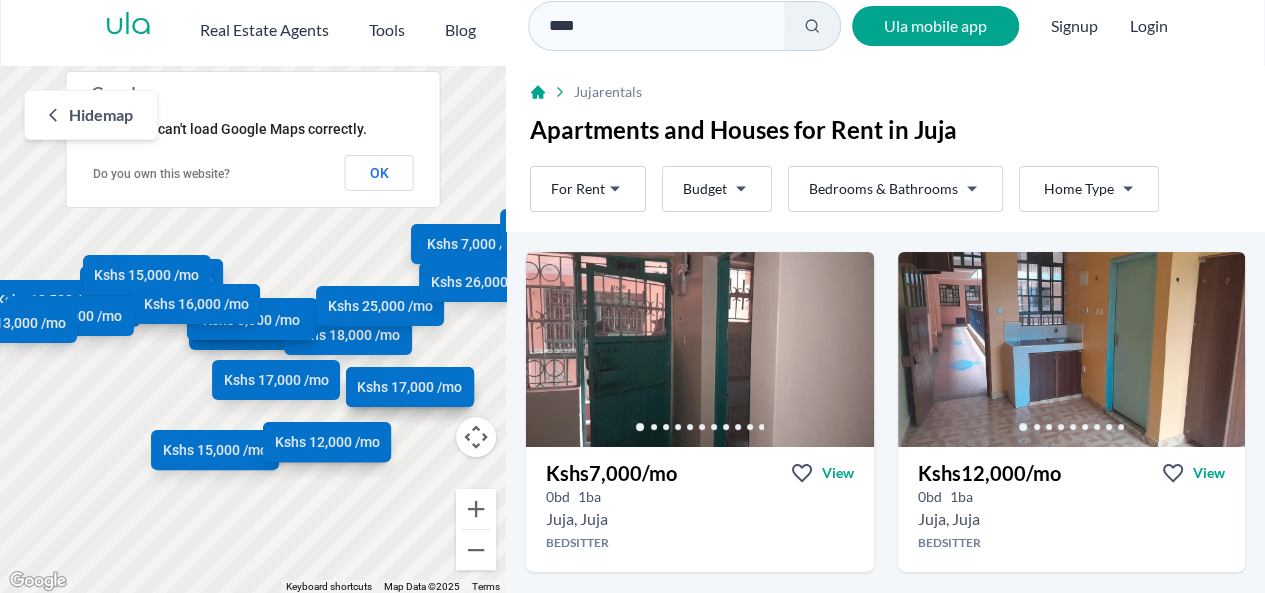 click on "Juja  rentals" at bounding box center (885, 90) 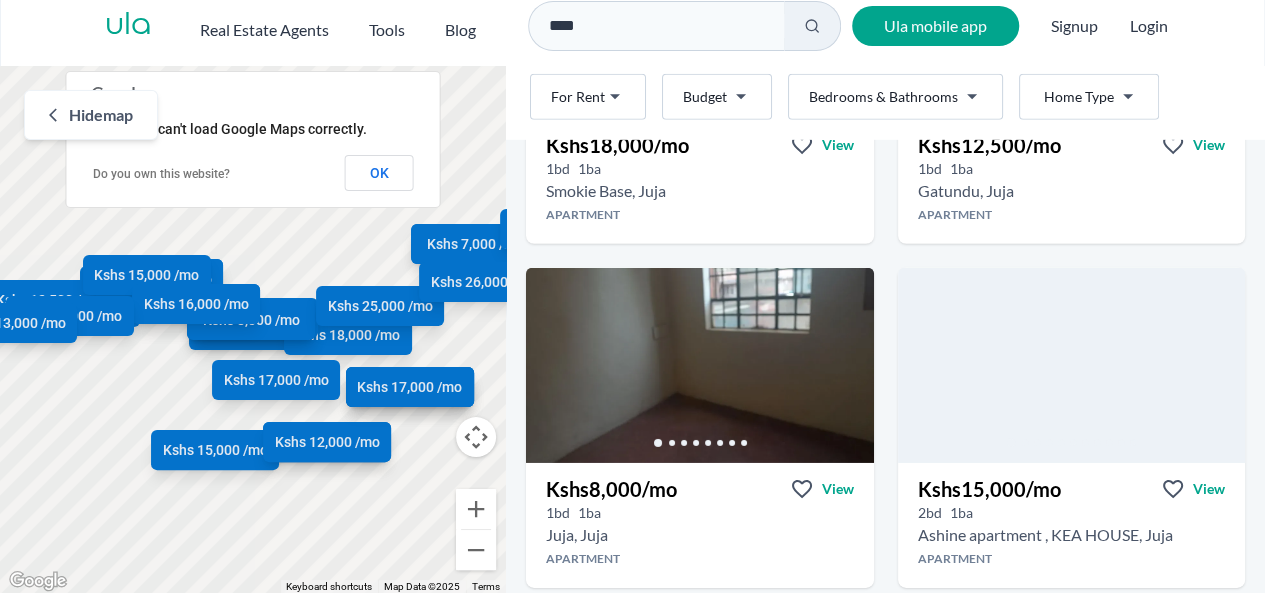 scroll, scrollTop: 3120, scrollLeft: 0, axis: vertical 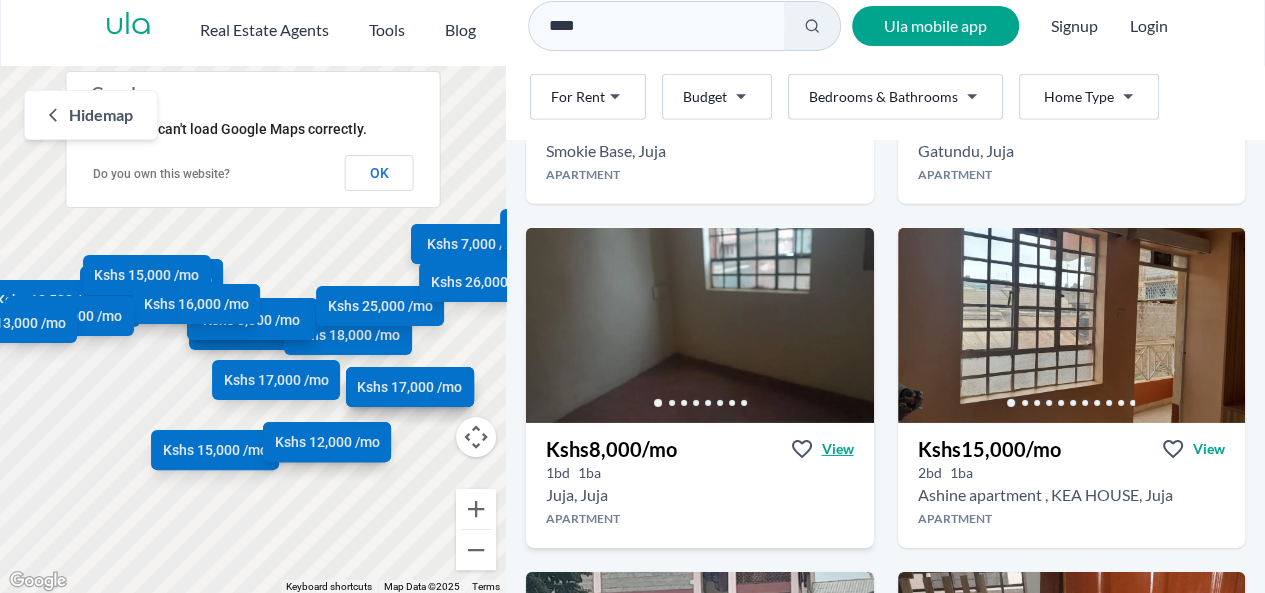 click on "View" at bounding box center (838, 449) 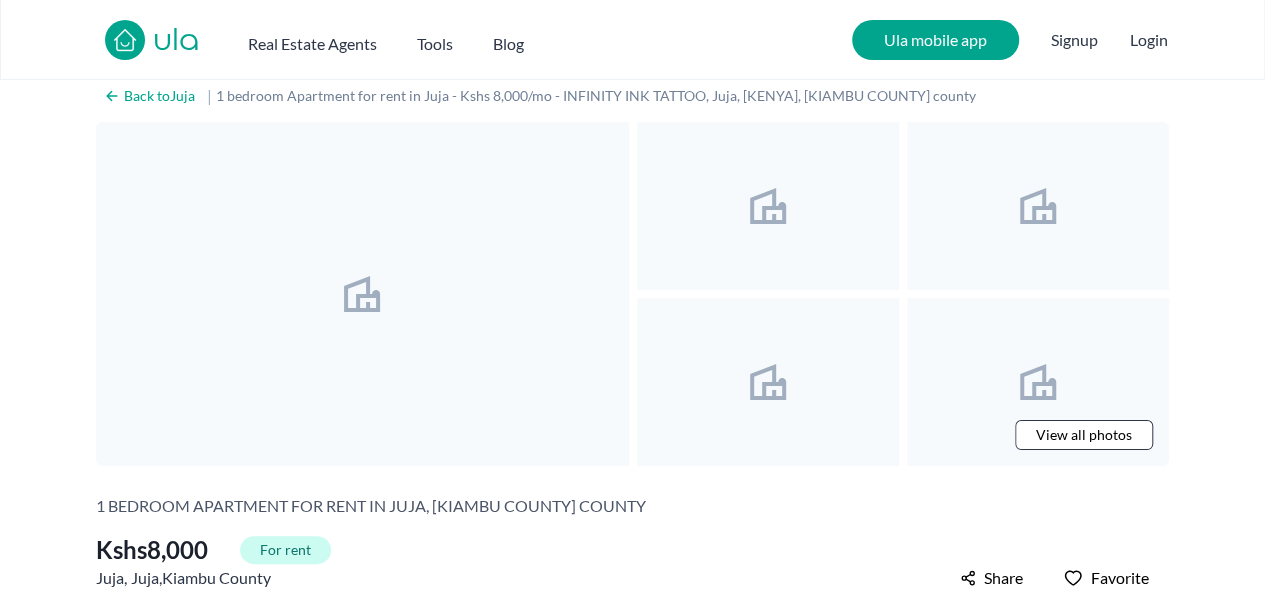 scroll, scrollTop: 0, scrollLeft: 0, axis: both 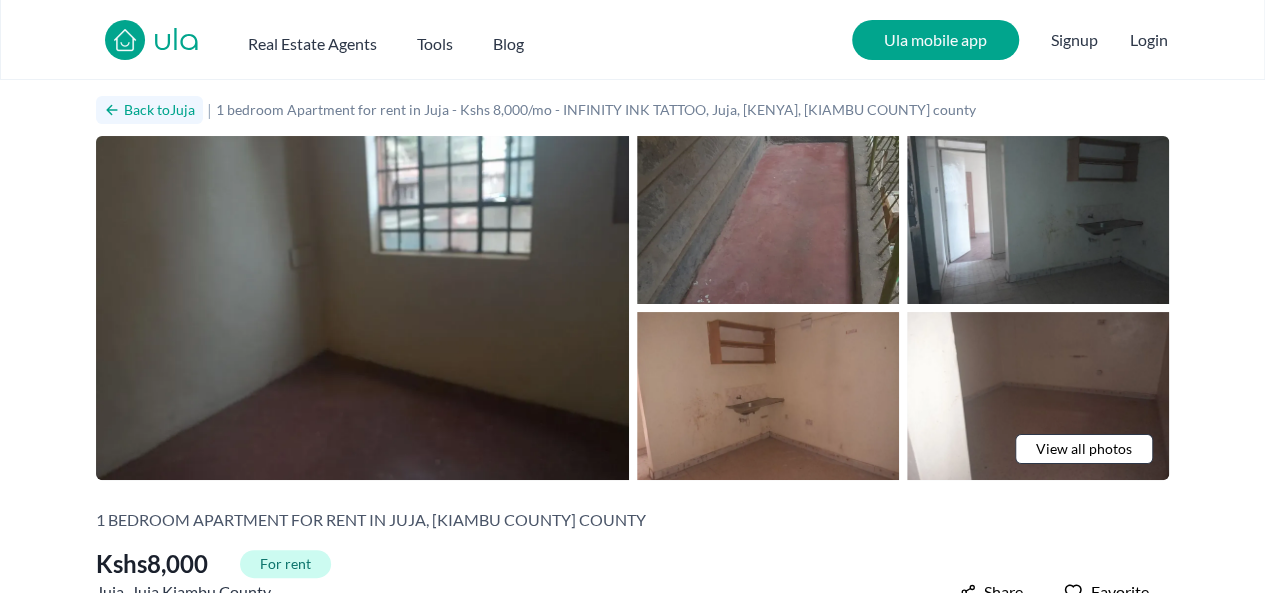 click 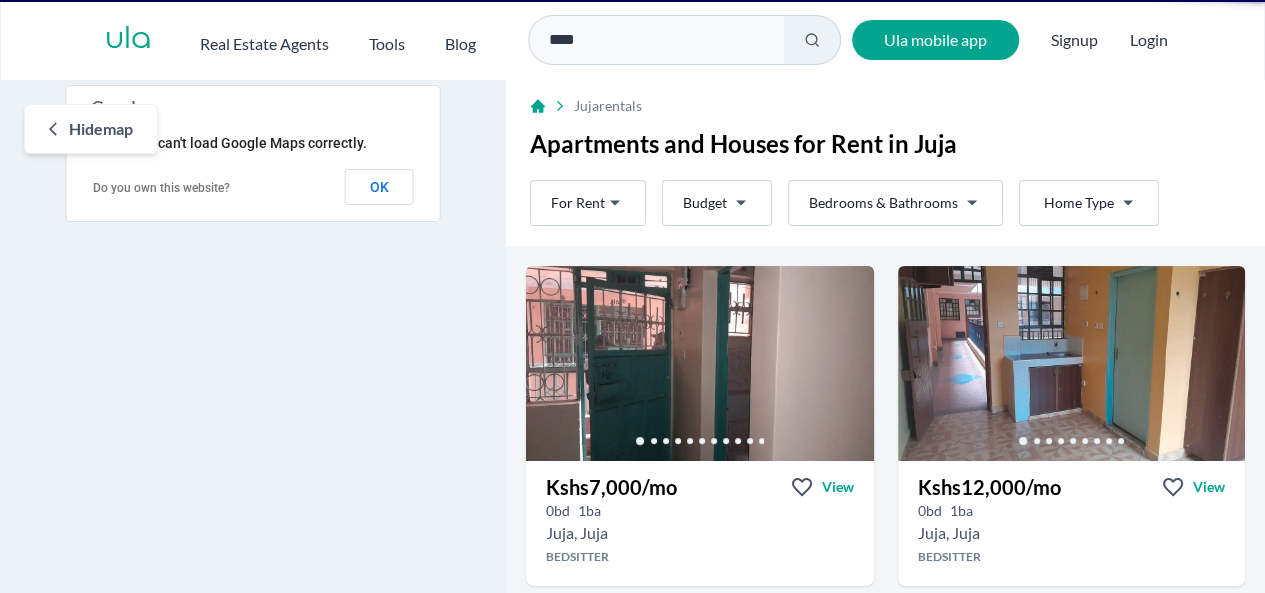 scroll, scrollTop: 14, scrollLeft: 0, axis: vertical 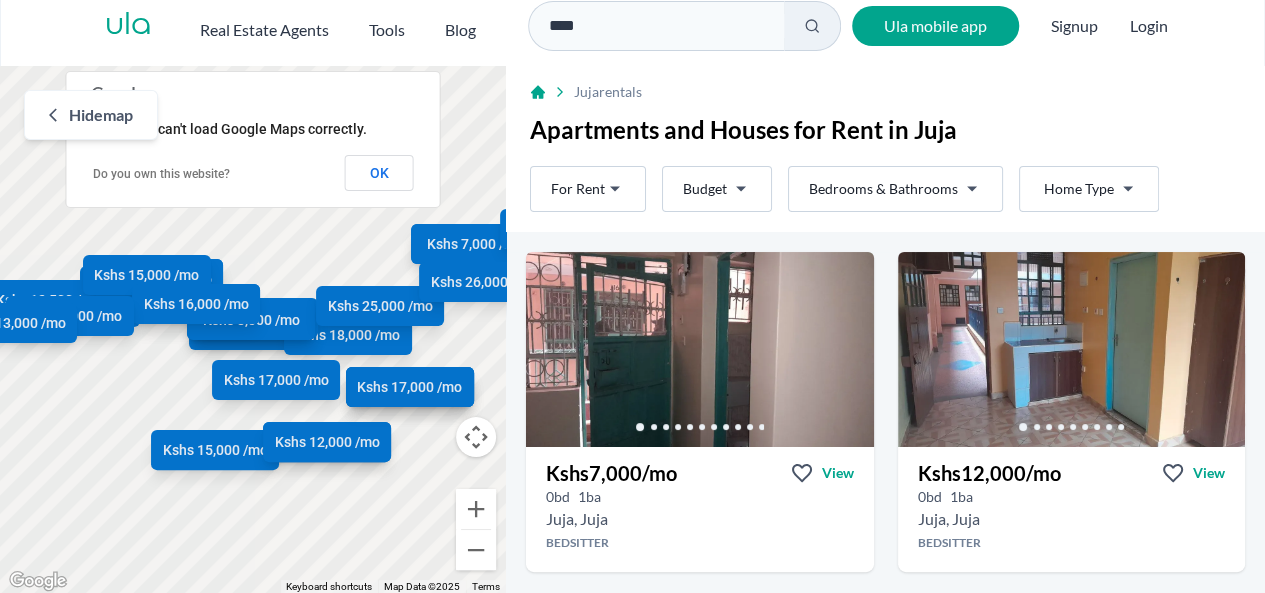 click on "Juja  rentals" at bounding box center [885, 90] 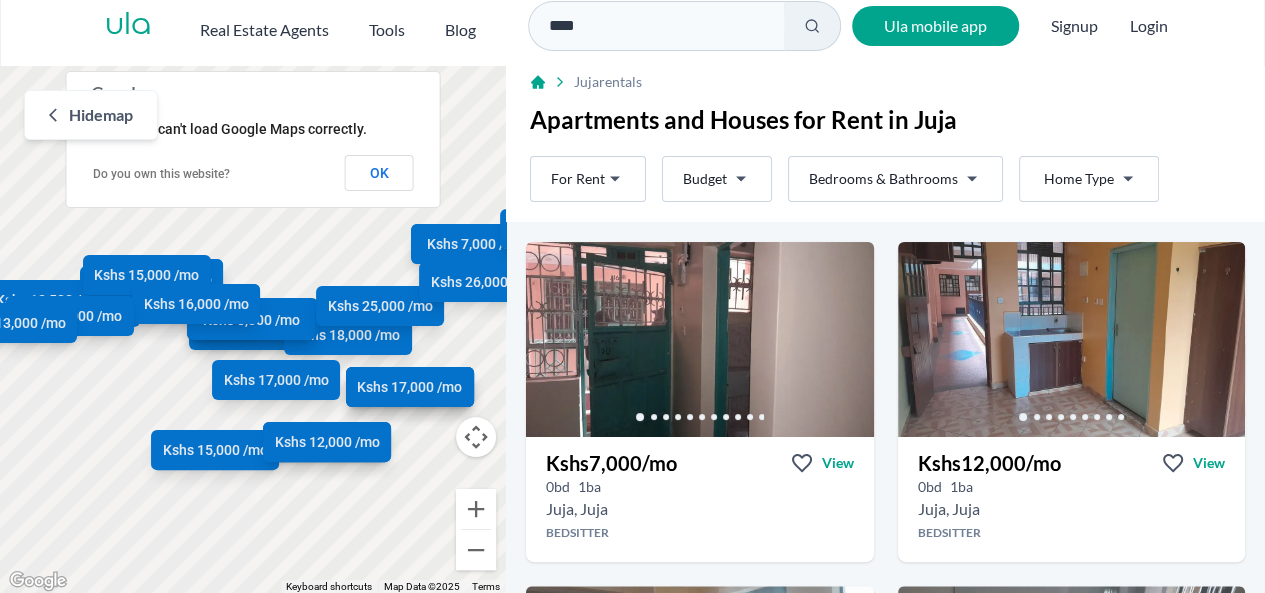 scroll, scrollTop: 0, scrollLeft: 0, axis: both 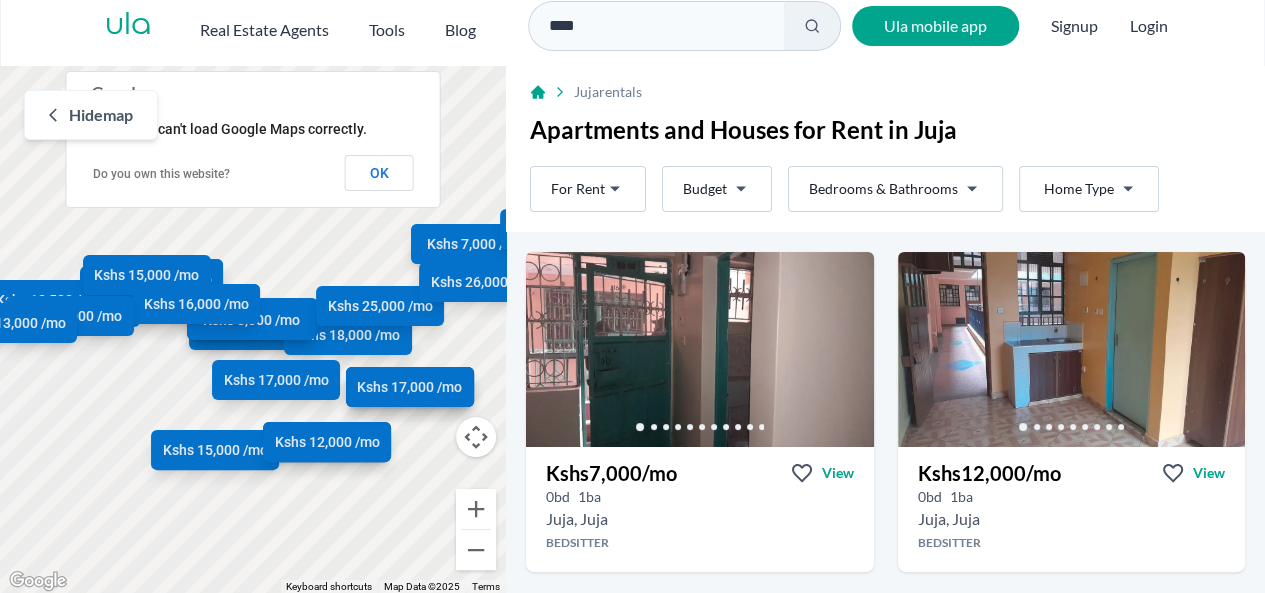 click on "Juja  rentals" at bounding box center (885, 90) 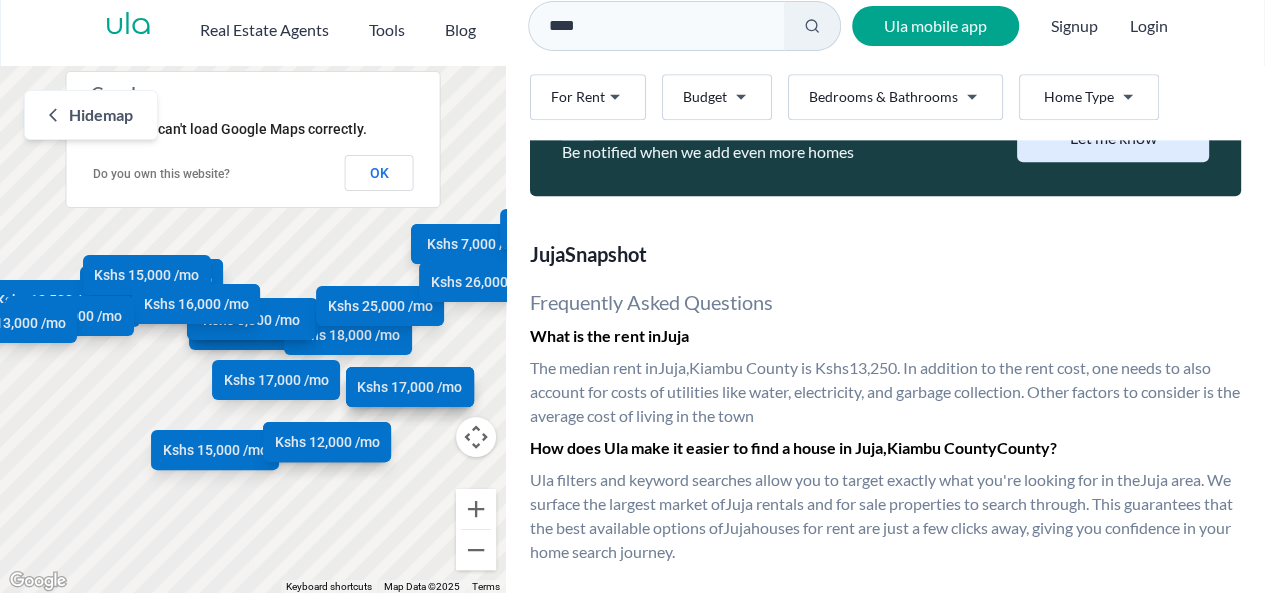 scroll, scrollTop: 5080, scrollLeft: 0, axis: vertical 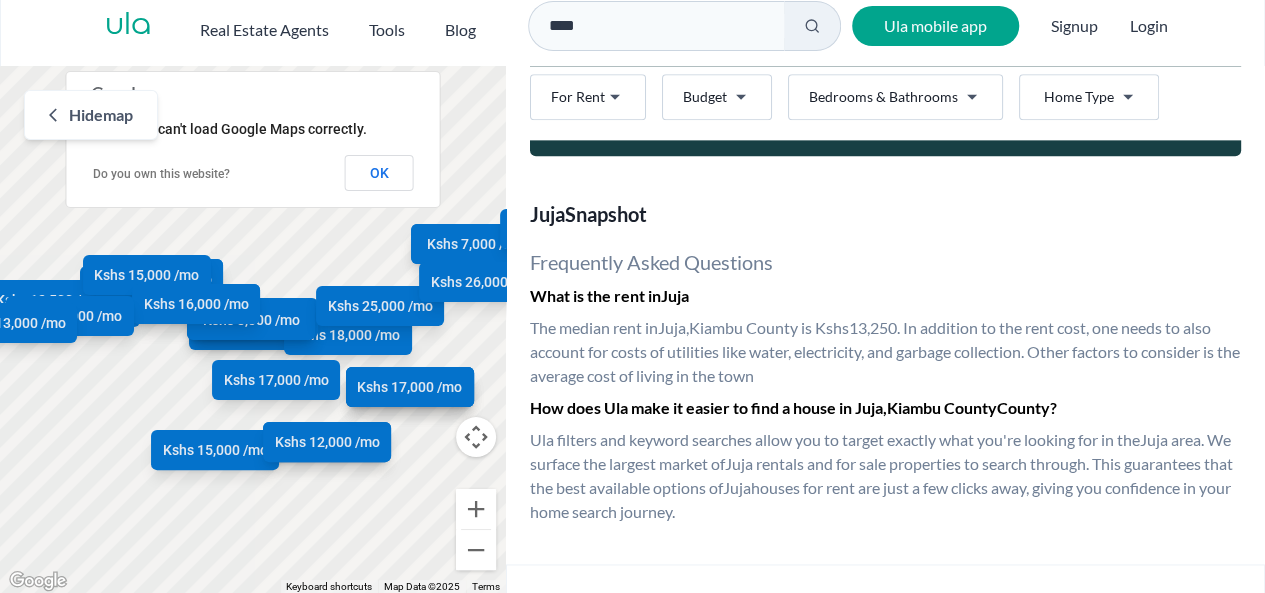 click on "Are you a real estate agent?   Reach more buyers and renters. Sign up Ula Homes App: Easy home search Explore more homes in the app Install ula Real Estate Agents Tools Blog **** Ula mobile app Signup Login Map Rent For Rent Budget Bedrooms & Bathrooms   Type   Home Type Rent For Rent Budget   Type   Home Type Filter Hide  map   To navigate the map with touch gestures double-tap and hold your finger on the map, then drag the map. ← Move left → Move right ↑ Move up ↓ Move down + Zoom in - Zoom out Home Jump left by 75% End Jump right by 75% Page Up Jump up by 75% Page Down Jump down by 75% Kshs   7,000 /mo Kshs   12,000 /mo Kshs   8,000 /mo Kshs   7,000 /mo Kshs   6,000 /mo Kshs   7,000 /mo Kshs   12,000 /mo Kshs   14,000 /mo Kshs   6,500 /mo Kshs   10,000 /mo Kshs   26,000 /mo Kshs   10,000 /mo Kshs   18,000 /mo Kshs   13,500 /mo Kshs   15,000 /mo Kshs   12,000 /mo Kshs   18,000 /mo Kshs   12,500 /mo Kshs   8,000 /mo Kshs   15,000 /mo Kshs   25,000 /mo Kshs   17,000 /mo Kshs   26,000 /mo Kshs   Kshs" at bounding box center (632, 290) 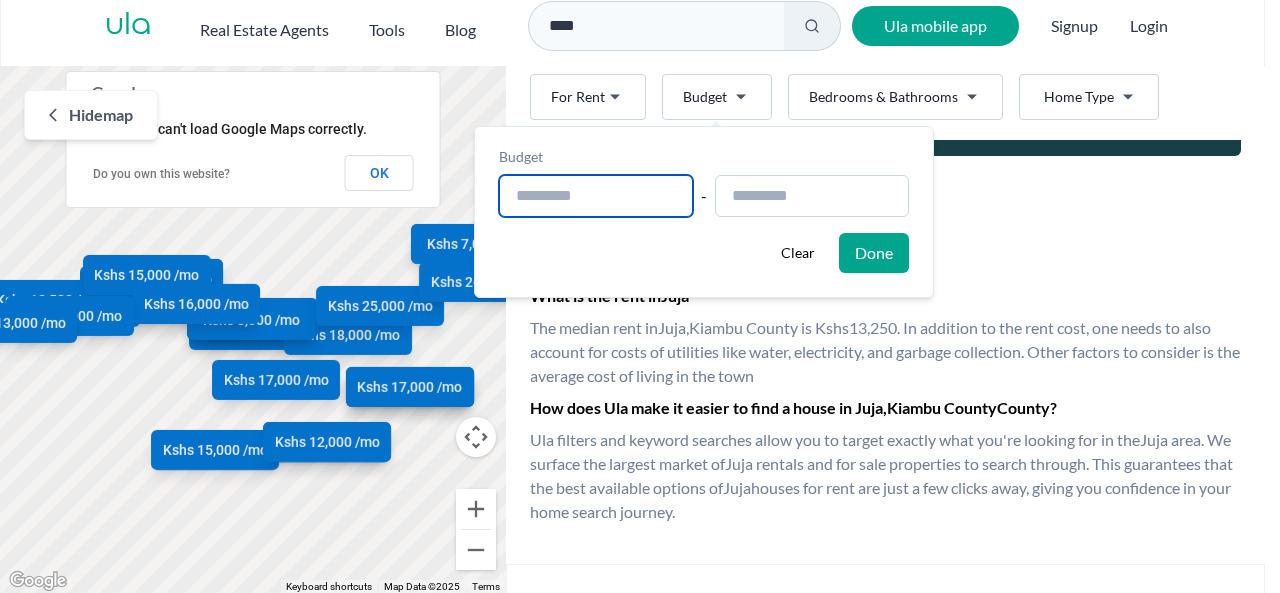 click at bounding box center [596, 196] 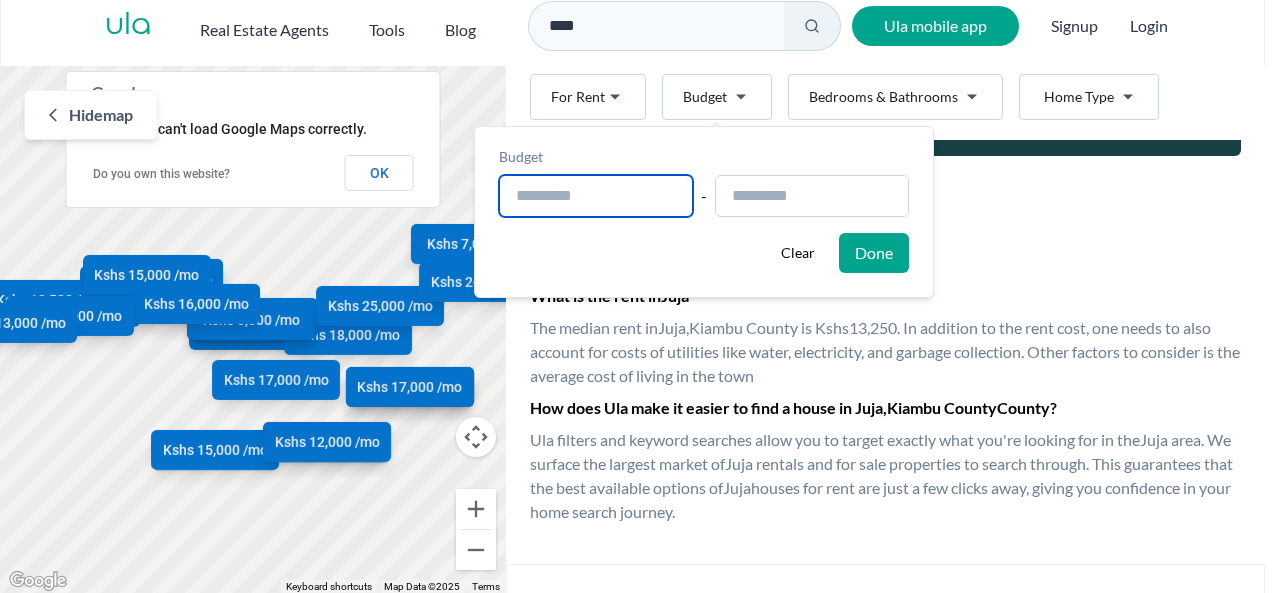 type on "**********" 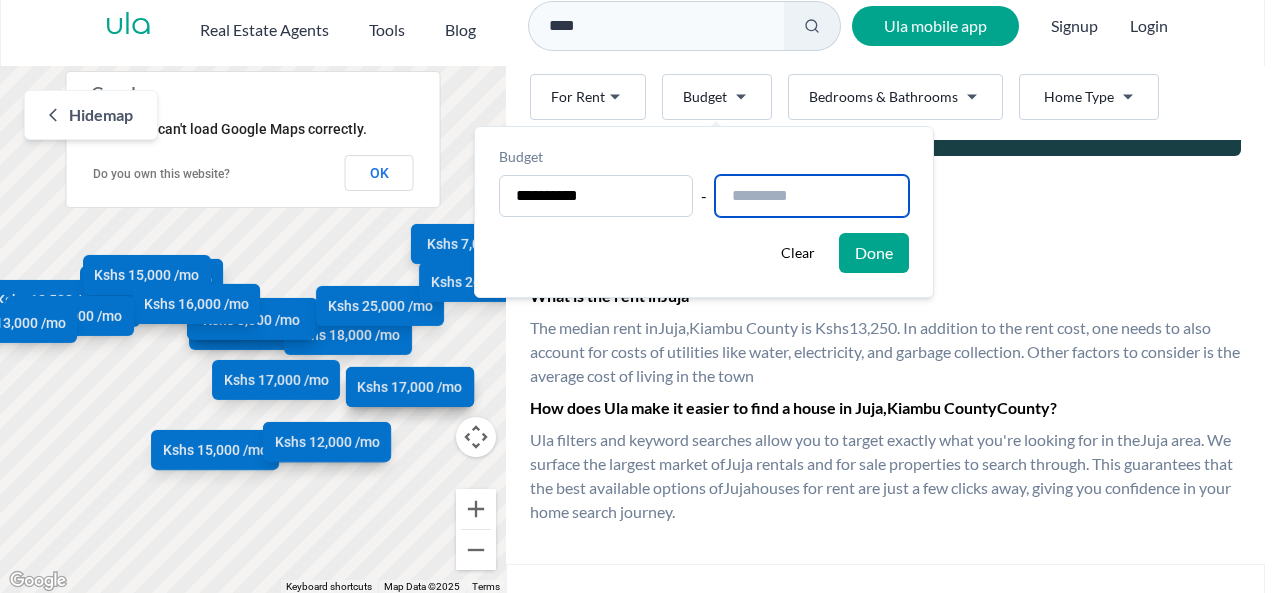 click at bounding box center [812, 196] 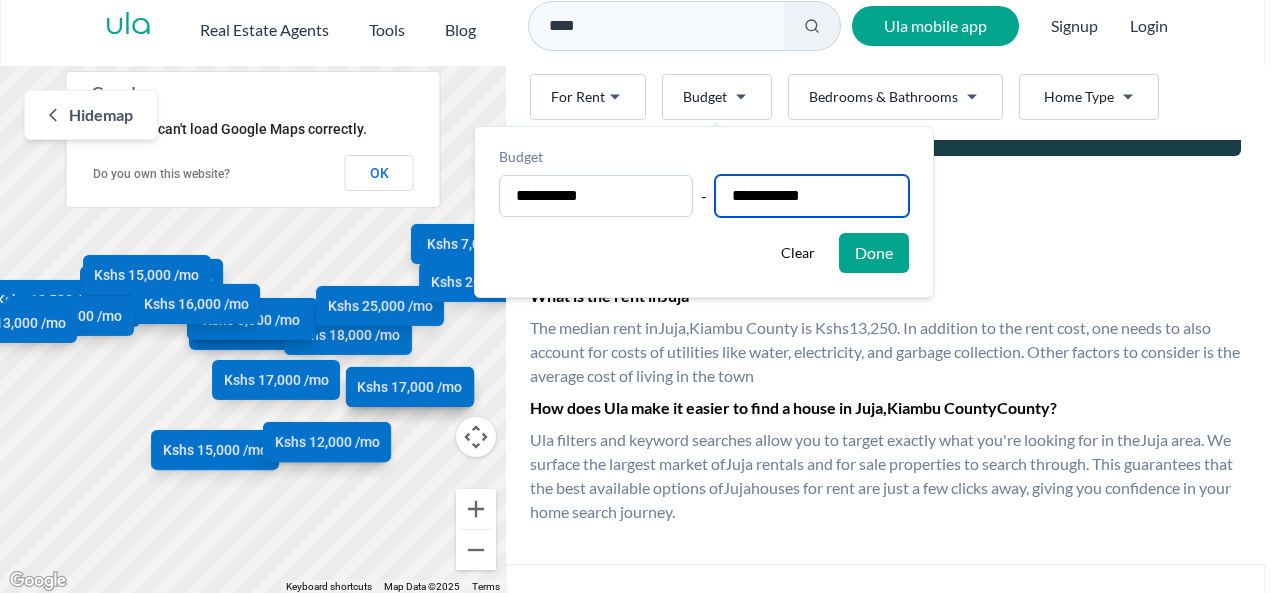 type on "**********" 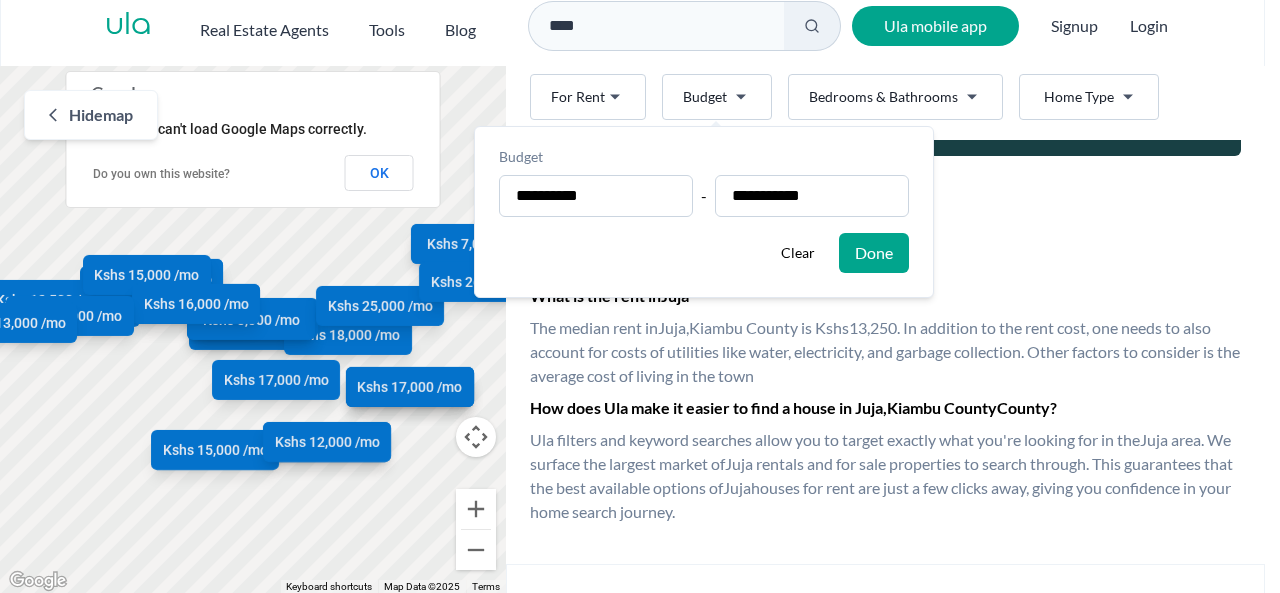 click on "Done" at bounding box center (874, 253) 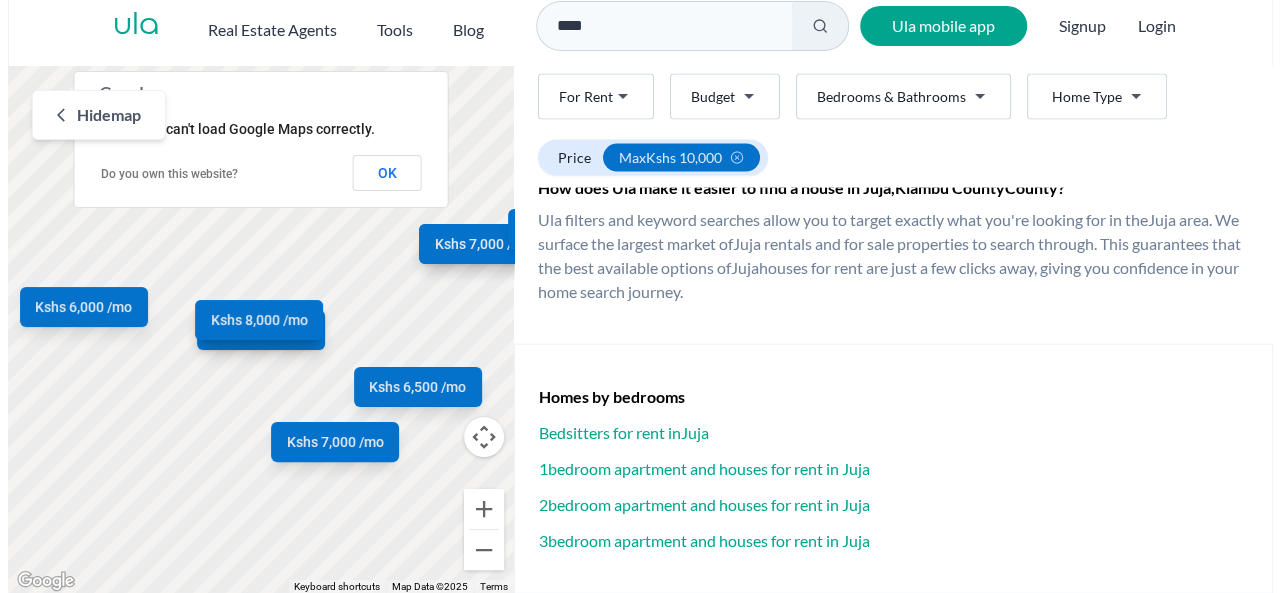 scroll, scrollTop: 2032, scrollLeft: 0, axis: vertical 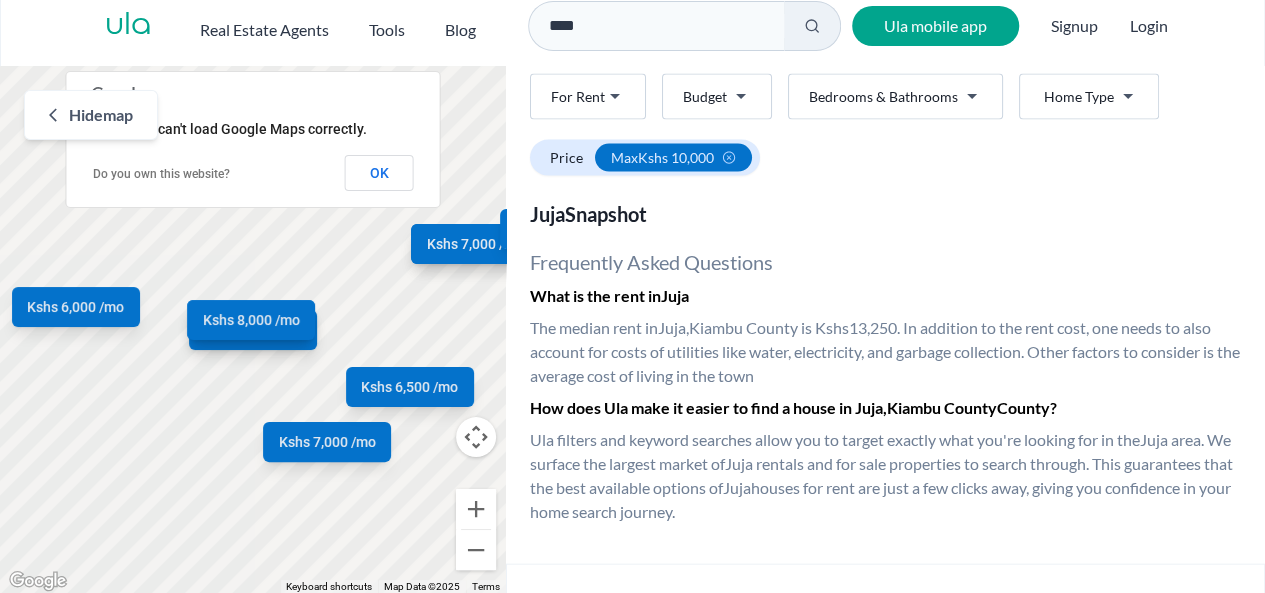 click on "Are you a real estate agent?   Reach more buyers and renters. Sign up Ula Homes App: Easy home search Explore more homes in the app Install ula Real Estate Agents Tools Blog **** Ula mobile app Signup Login Map Rent For Rent Budget Bedrooms & Bathrooms   Type   Home Type Rent For Rent Budget   Type   Home Type Filter Price   max  Kshs   10,000 Hide  map   To navigate the map with touch gestures double-tap and hold your finger on the map, then drag the map. ← Move left → Move right ↑ Move up ↓ Move down + Zoom in - Zoom out Home Jump left by 75% End Jump right by 75% Page Up Jump up by 75% Page Down Jump down by 75% Kshs   7,000 /mo Kshs   8,000 /mo Kshs   7,000 /mo Kshs   6,000 /mo Kshs   7,000 /mo Kshs   6,500 /mo Kshs   10,000 /mo Kshs   10,000 /mo Kshs   8,000 /mo Keyboard shortcuts Map Data Map Data ©2025 Map data ©2025 100 m  Click to toggle between metric and imperial units Terms Report a map error This page can't load Google Maps correctly. Do you own this website? OK Juja  rentals Rent" at bounding box center (632, 290) 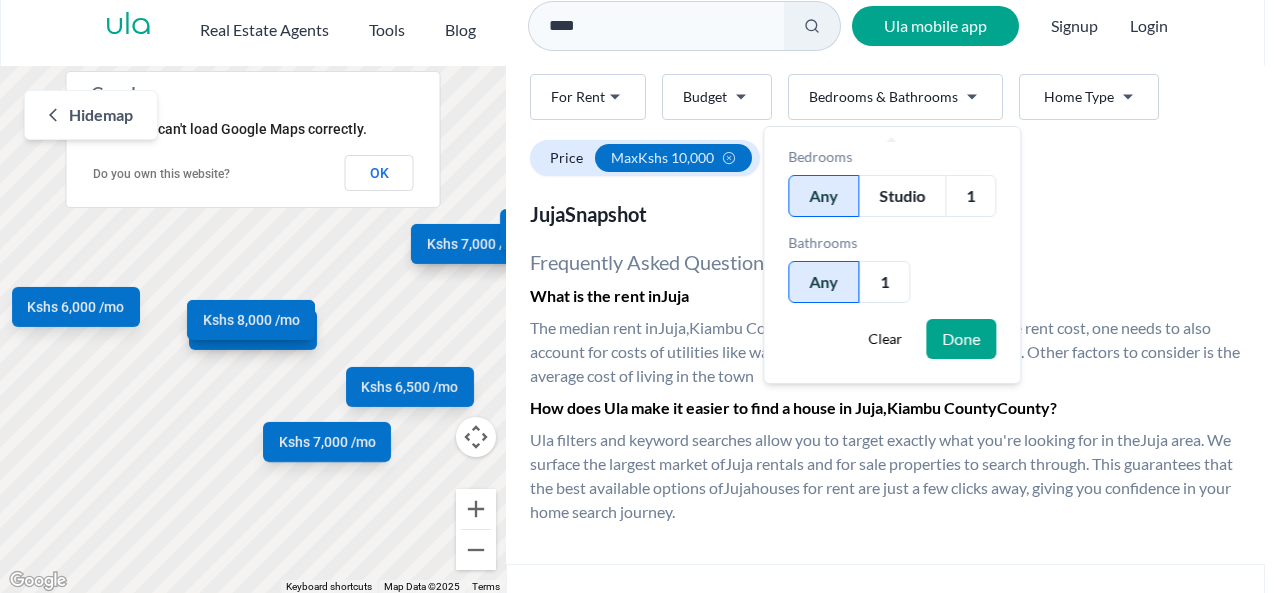click on "1" at bounding box center (970, 196) 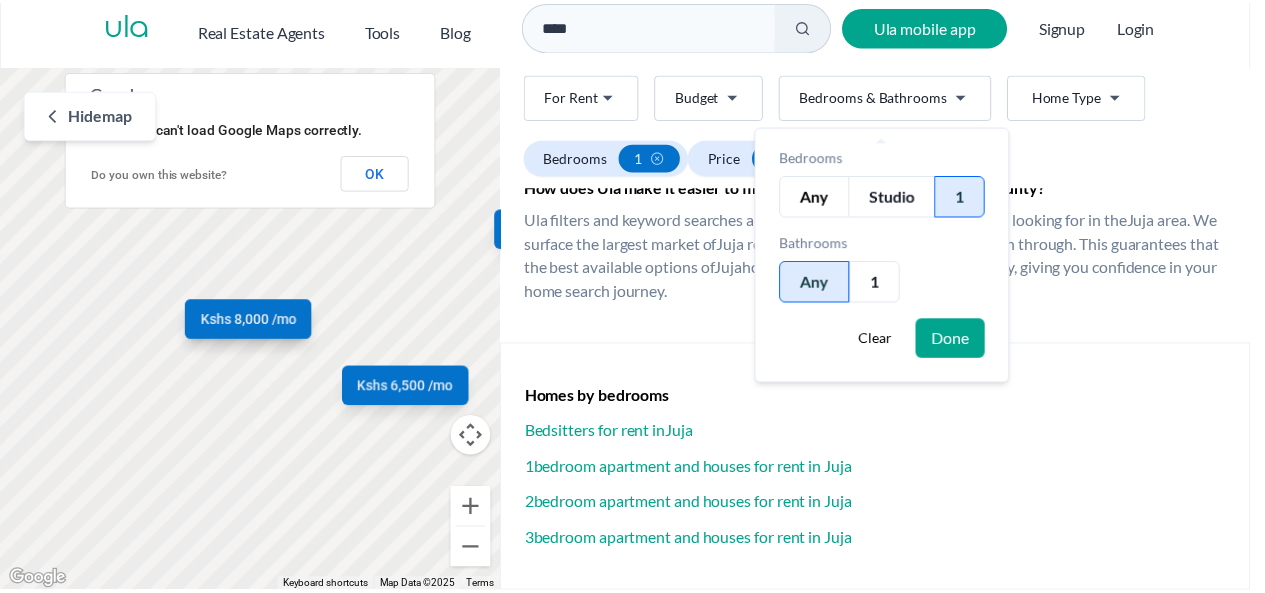 scroll, scrollTop: 1000, scrollLeft: 0, axis: vertical 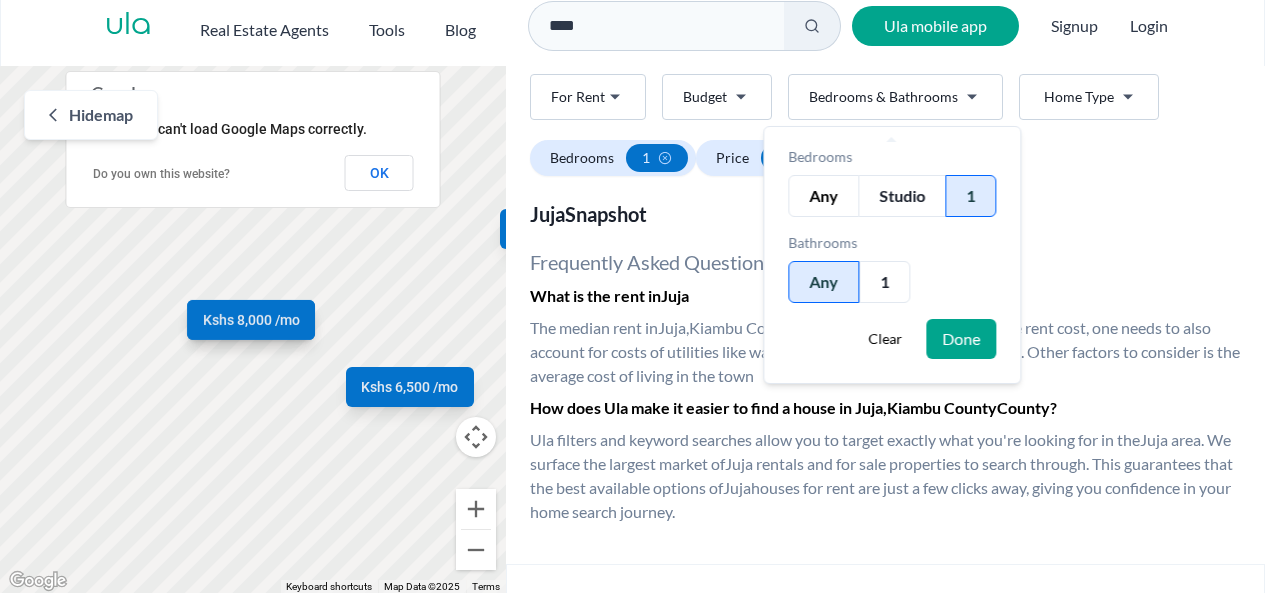 click on "Done" at bounding box center (961, 339) 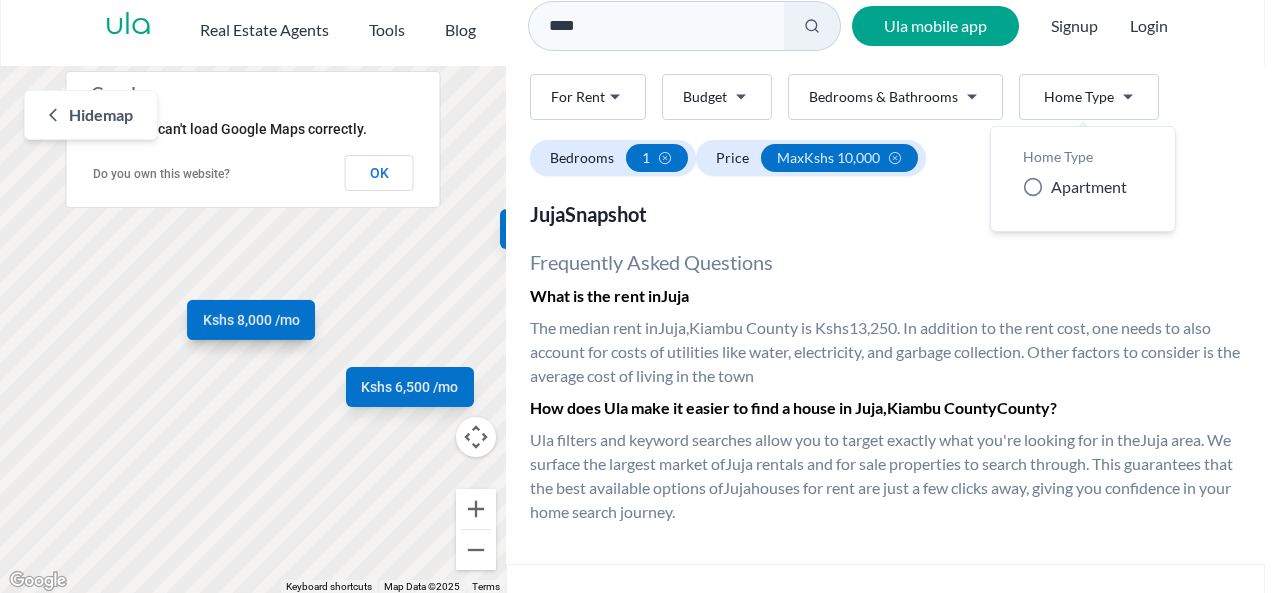 click on "Are you a real estate agent?   Reach more buyers and renters. Sign up Ula Homes App: Easy home search Explore more homes in the app Install ula Real Estate Agents Tools Blog **** Ula mobile app Signup Login Map Rent For Rent Budget Bedrooms & Bathrooms   Type   Home Type Rent For Rent Budget   Type   Home Type Filter Bedrooms 1 Price   max  Kshs   10,000 Hide  map   To navigate the map with touch gestures double-tap and hold your finger on the map, then drag the map. ← Move left → Move right ↑ Move up ↓ Move down + Zoom in - Zoom out Home Jump left by 75% End Jump right by 75% Page Up Jump up by 75% Page Down Jump down by 75% Kshs   6,500 /mo Kshs   10,000 /mo Kshs   10,000 /mo Kshs   8,000 /mo Keyboard shortcuts Map Data Map Data ©2025 Map data ©2025 100 m  Click to toggle between metric and imperial units Terms Report a map error This page can't load Google Maps correctly. Do you own this website? OK Juja  rentals Apartments and Houses for Rent in Juja Rent For Rent Budget Bedrooms & Bathrooms" at bounding box center [640, 290] 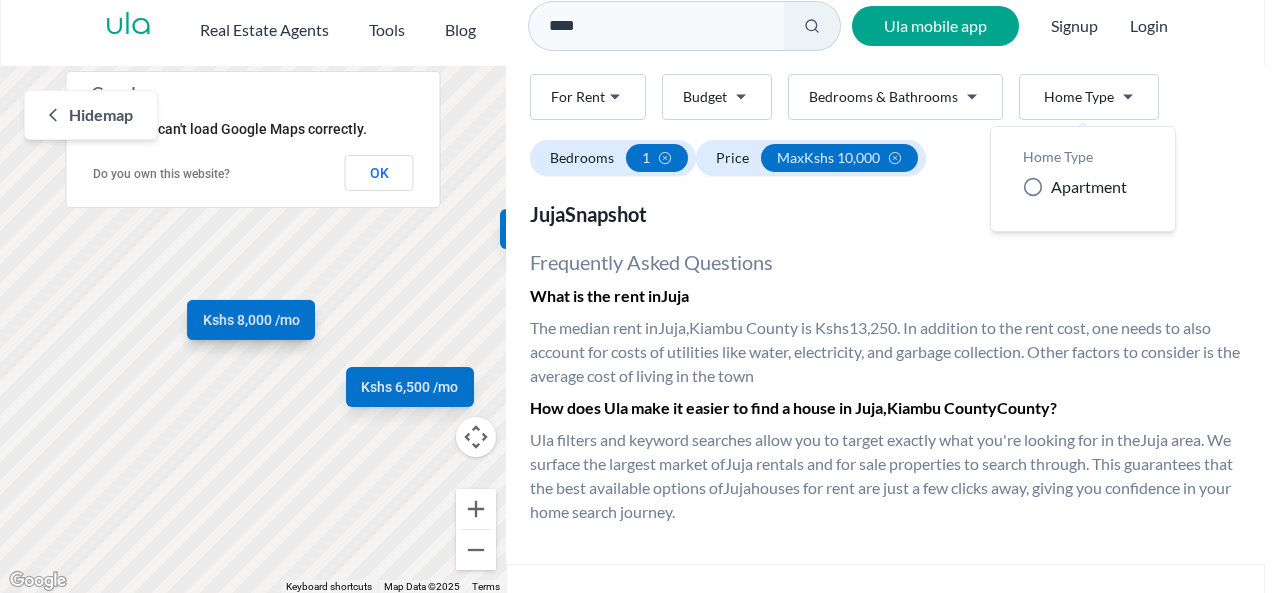 click on "Apartment" at bounding box center [1089, 187] 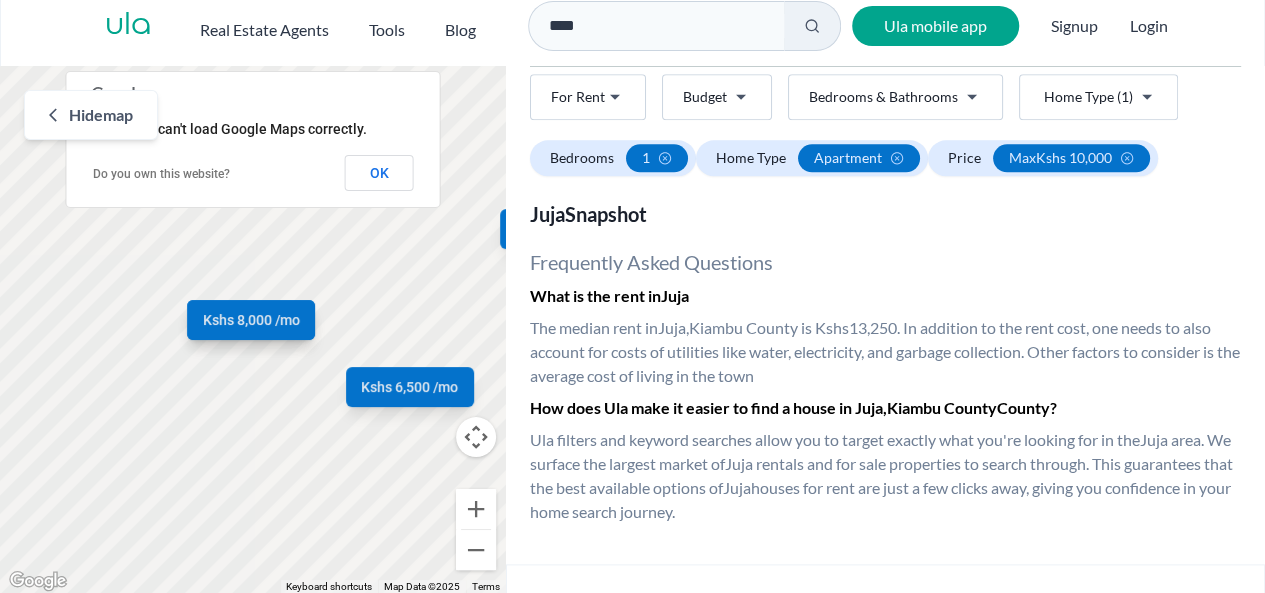 click on "Are you a real estate agent?   Reach more buyers and renters. Sign up Ula Homes App: Easy home search Explore more homes in the app Install ula Real Estate Agents Tools Blog **** Ula mobile app Signup Login Map Rent For Rent Budget Bedrooms & Bathrooms   Type (1)   Home Type (1) Rent For Rent Budget   Type (1)   Home Type (1) Filter Bedrooms 1 Home Type apartment Price   max  Kshs   10,000 Hide  map   To navigate the map with touch gestures double-tap and hold your finger on the map, then drag the map. ← Move left → Move right ↑ Move up ↓ Move down + Zoom in - Zoom out Home Jump left by 75% End Jump right by 75% Page Up Jump up by 75% Page Down Jump down by 75% Kshs   6,500 /mo Kshs   10,000 /mo Kshs   10,000 /mo Kshs   8,000 /mo Keyboard shortcuts Map Data Map Data ©2025 Map data ©2025 100 m  Click to toggle between metric and imperial units Terms Report a map error This page can't load Google Maps correctly. Do you own this website? OK Juja  rentals Apartments and Houses for Rent in Juja Rent" at bounding box center [632, 290] 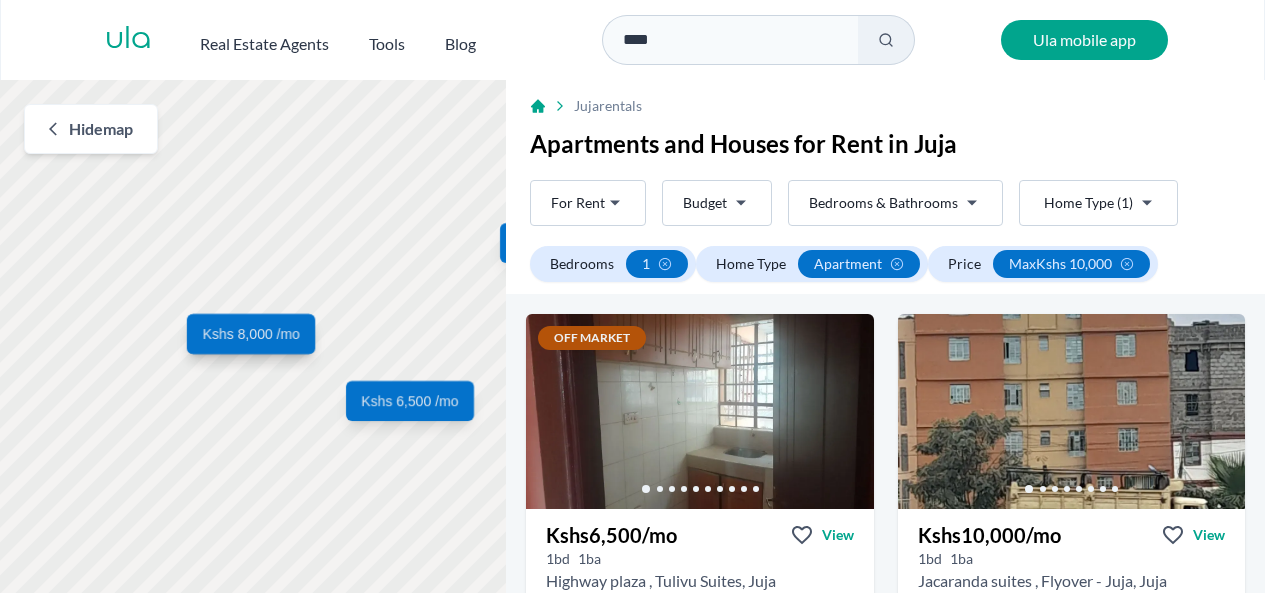 scroll, scrollTop: 14, scrollLeft: 0, axis: vertical 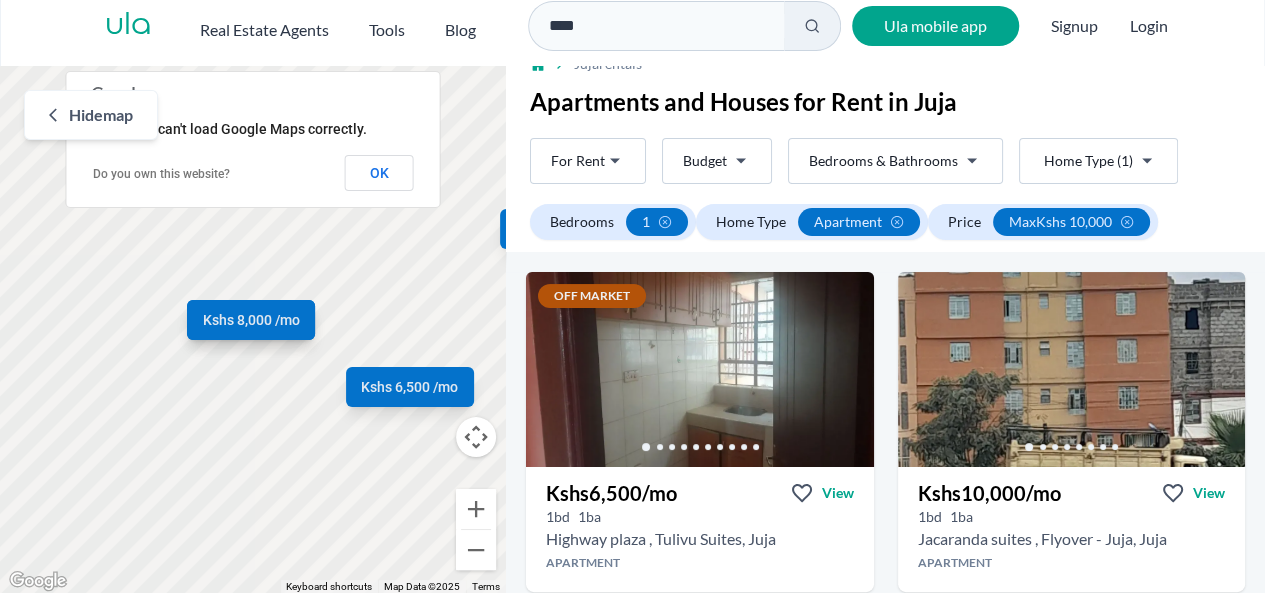 click on "Apartments and Houses for Rent in Juja" at bounding box center (885, 102) 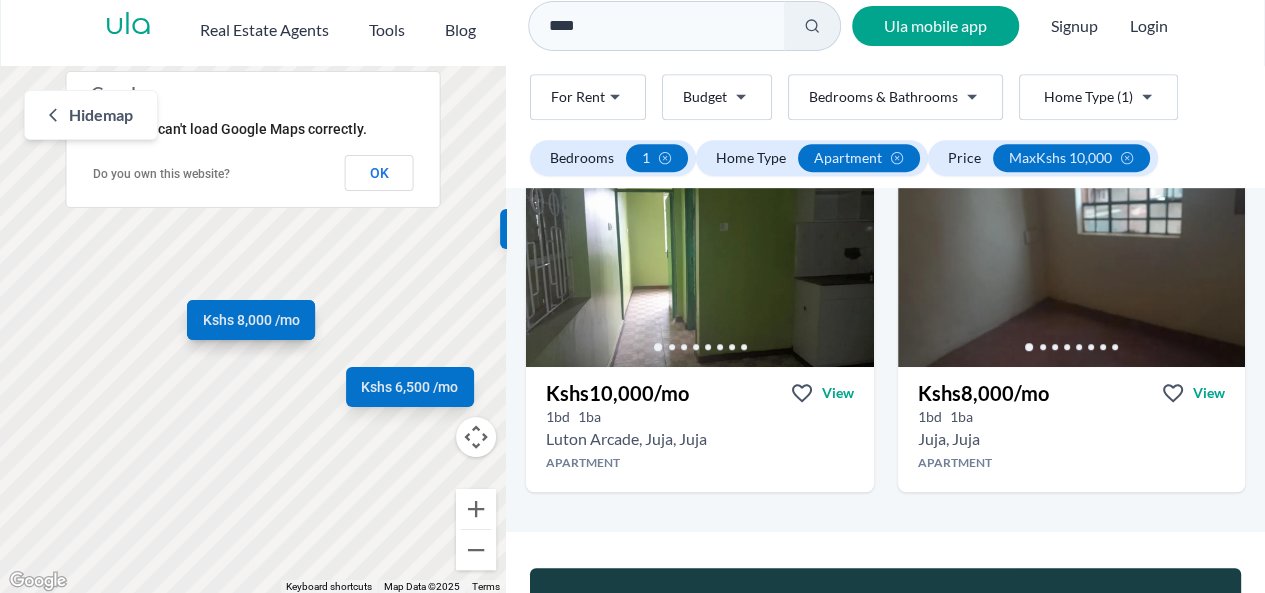 scroll, scrollTop: 458, scrollLeft: 0, axis: vertical 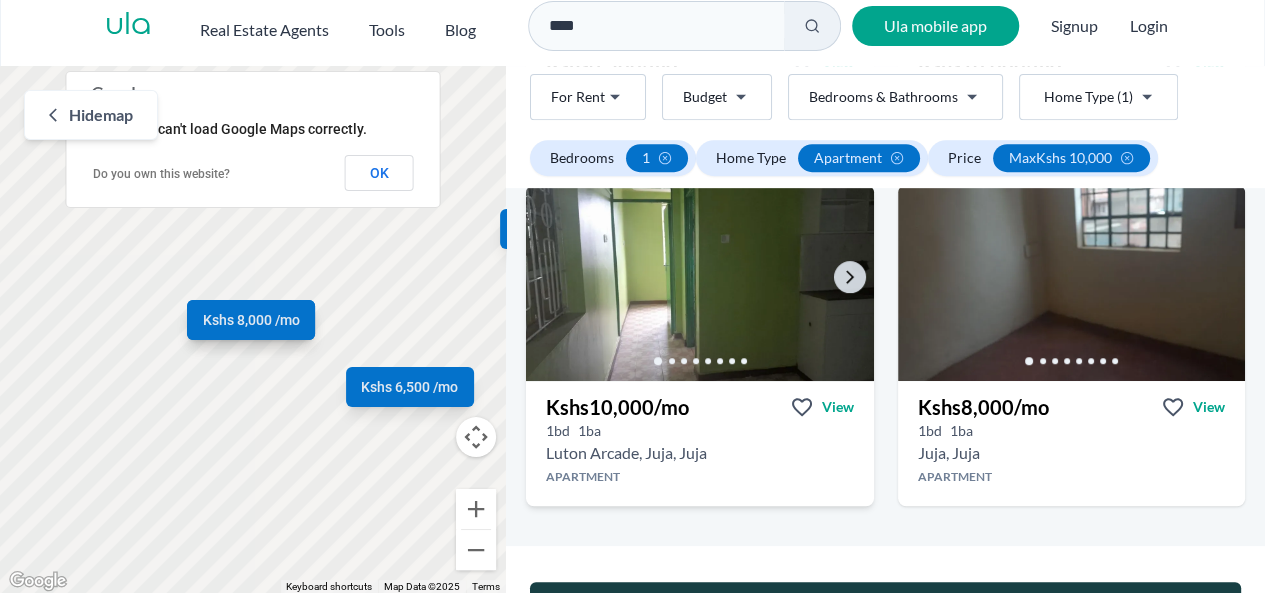 click at bounding box center [699, 283] 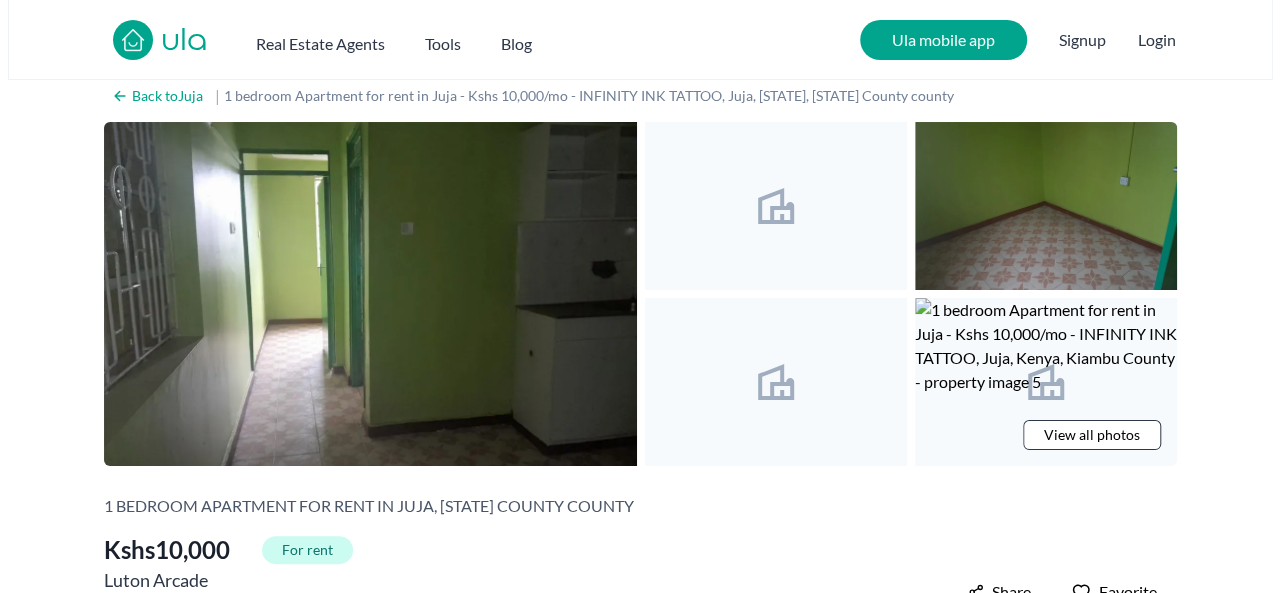 scroll, scrollTop: 0, scrollLeft: 0, axis: both 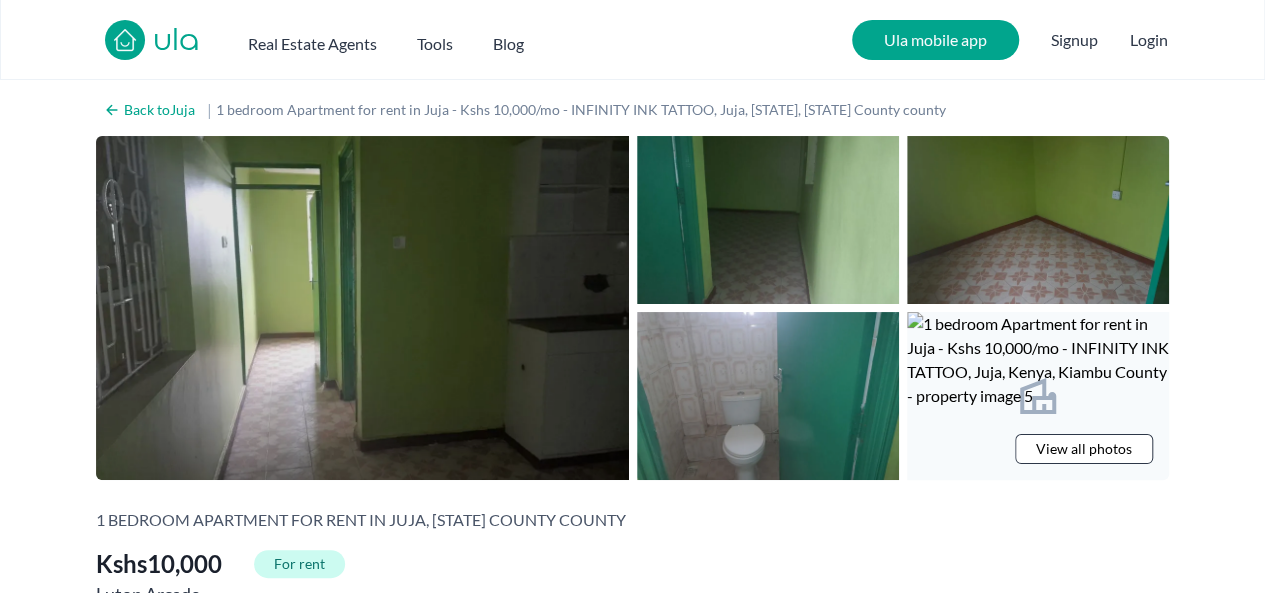 click at bounding box center (362, 308) 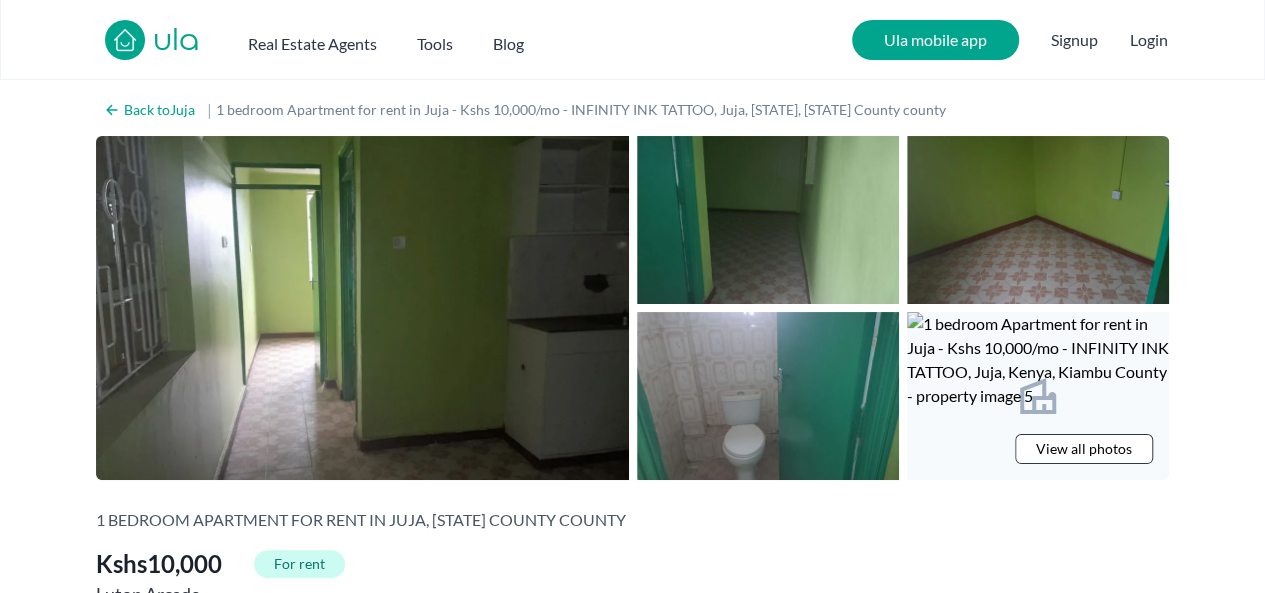 click on "Are you a real estate agent? Reach more buyers and renters. Sign up Ula Homes App: Easy home search Explore more homes in the app Install ula Real Estate Agents Tools Blog Ula mobile app Signup Login Back to Juja | 1 bedroom Apartment for rent in Juja - Kshs 10,000/mo - INFINITY INK TATTOO, Juja, [STATE], [STATE] County county View all photos Like what you see? Places go fast. Contact today! Whatsapp 1 bedroom Apartment for rent in Juja, [STATE] County county Kshs 10,000 For rent Luton Arcade Juja , Juja , [STATE] County Kshs 10,000 Share Favorite Overview Bedrooms: 1 Bathrooms: 1 Property type: Apartment Property size: - Security deposit: Kshs 10,000 Description A lovely and spacious one-bedroom apartment with a modern living room and a sleek kitchen. The apartment is located in a secure and cool environment close to Infinity Ink Studio in Juja. The place has access to water, electricity, and internet. Location ← Move left → Move right ↑ Move up ↓ Move down + Zoom in - Zoom out Home End OK" at bounding box center (632, 1736) 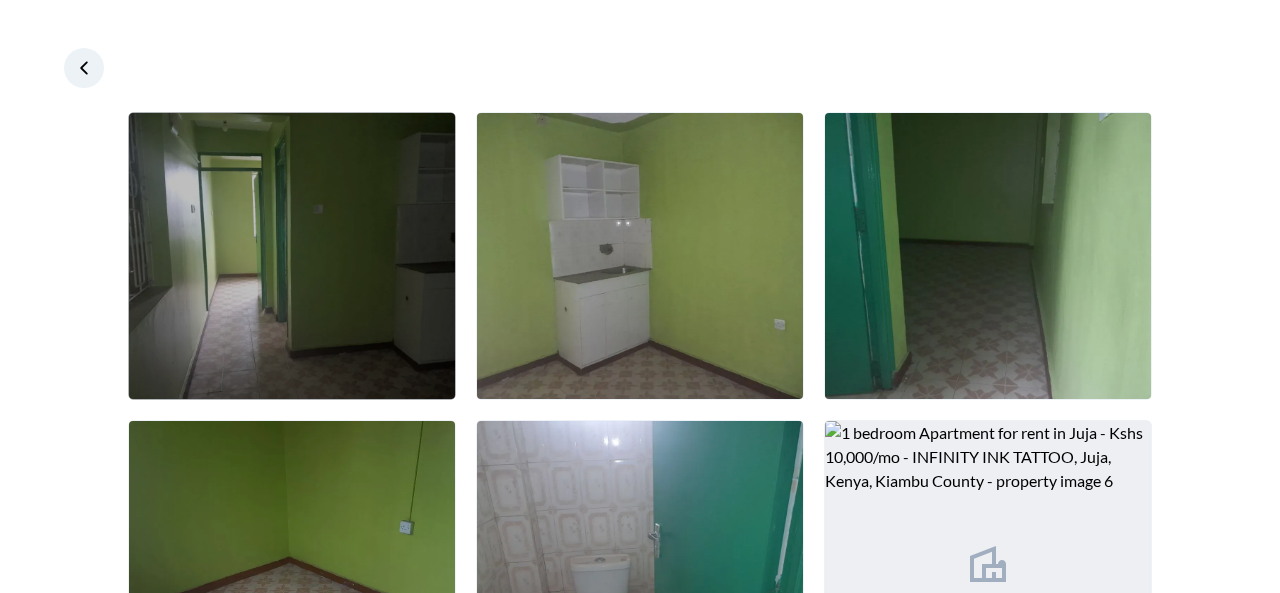 click at bounding box center (292, 256) 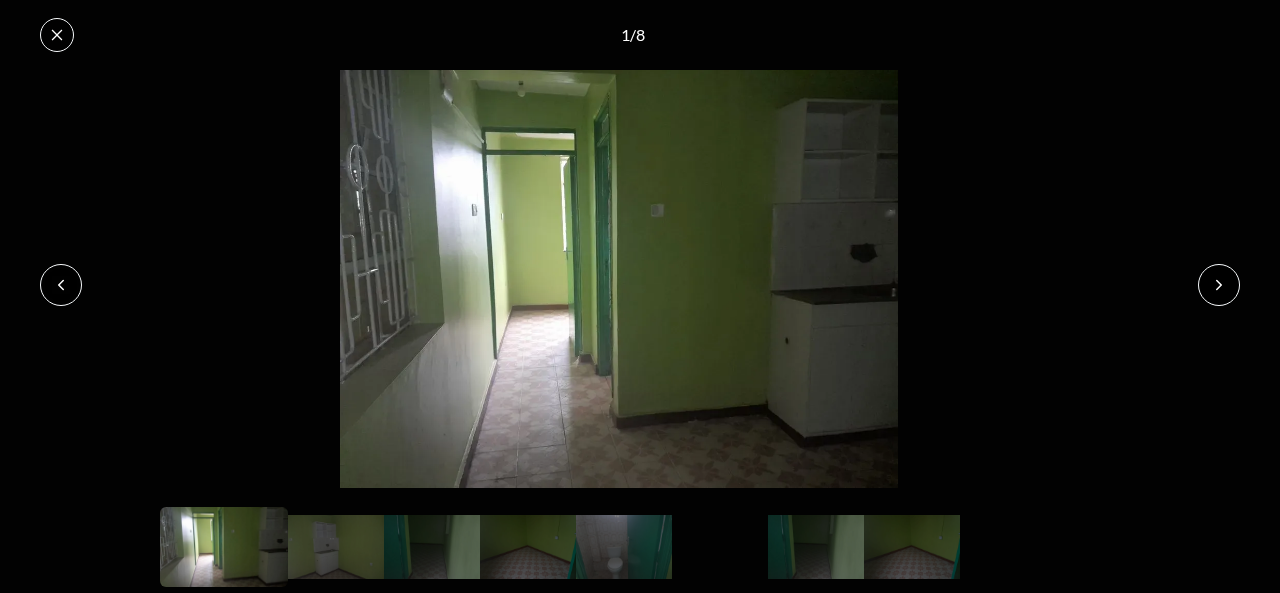 click at bounding box center [1219, 285] 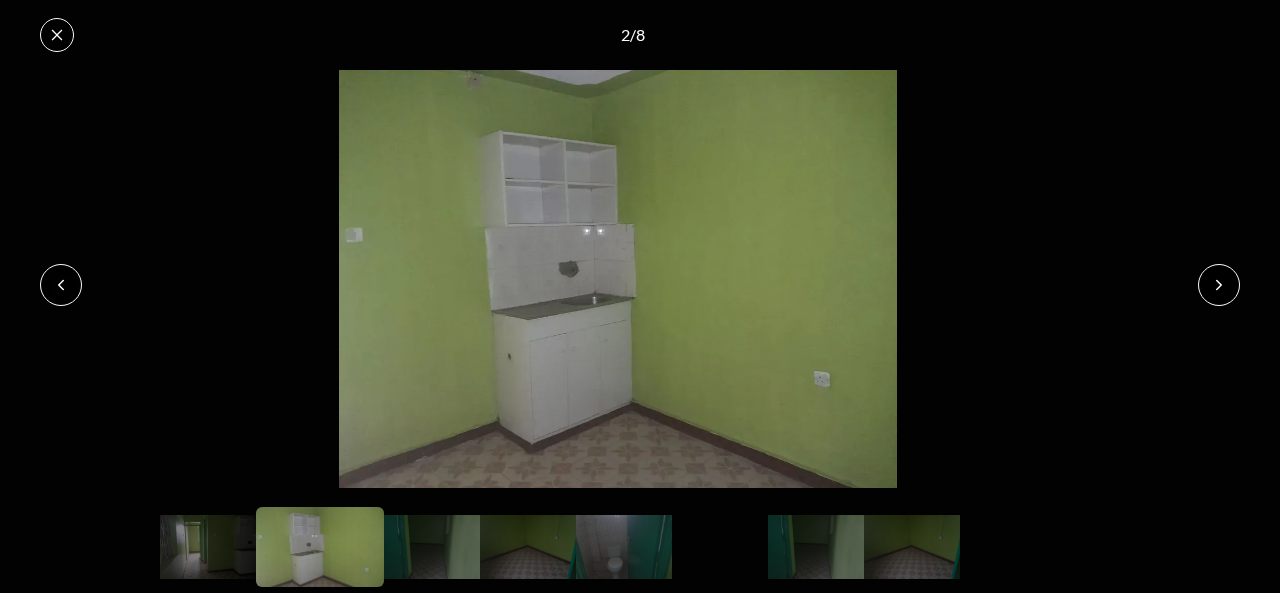 click at bounding box center [1219, 285] 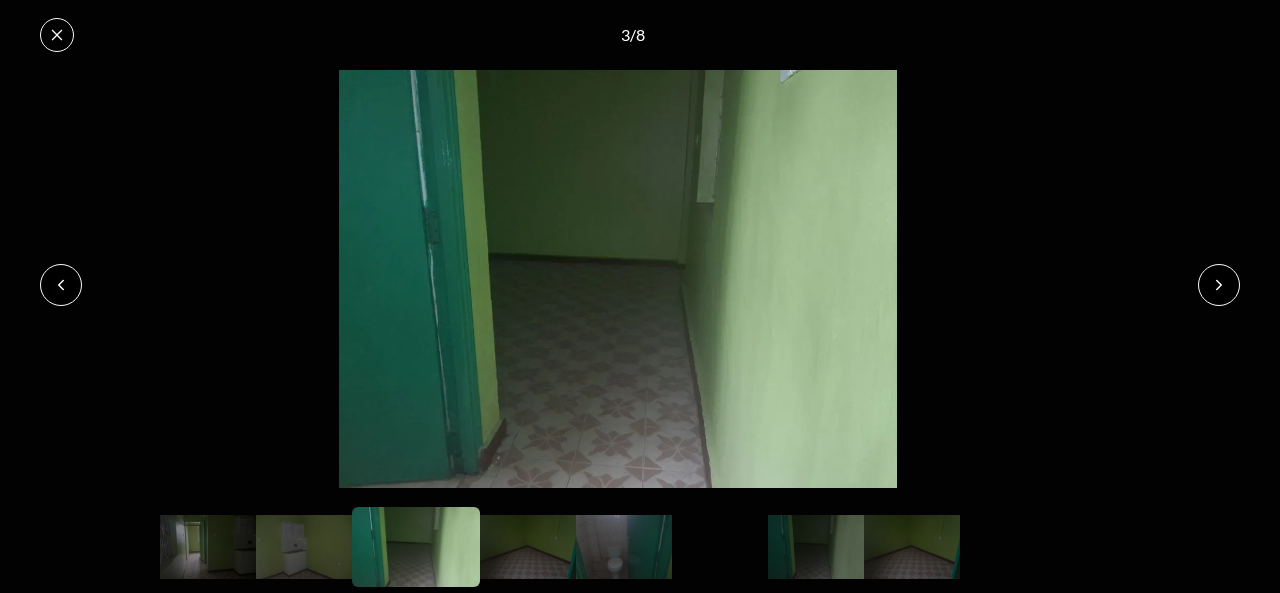 click at bounding box center (1219, 285) 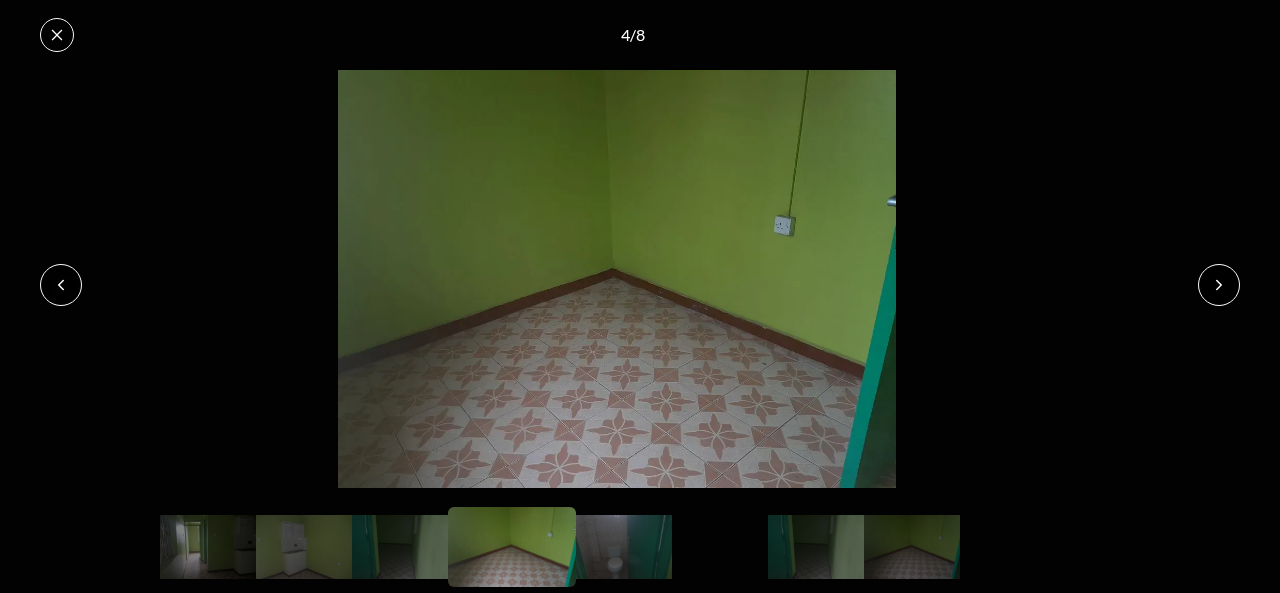 click at bounding box center [1219, 285] 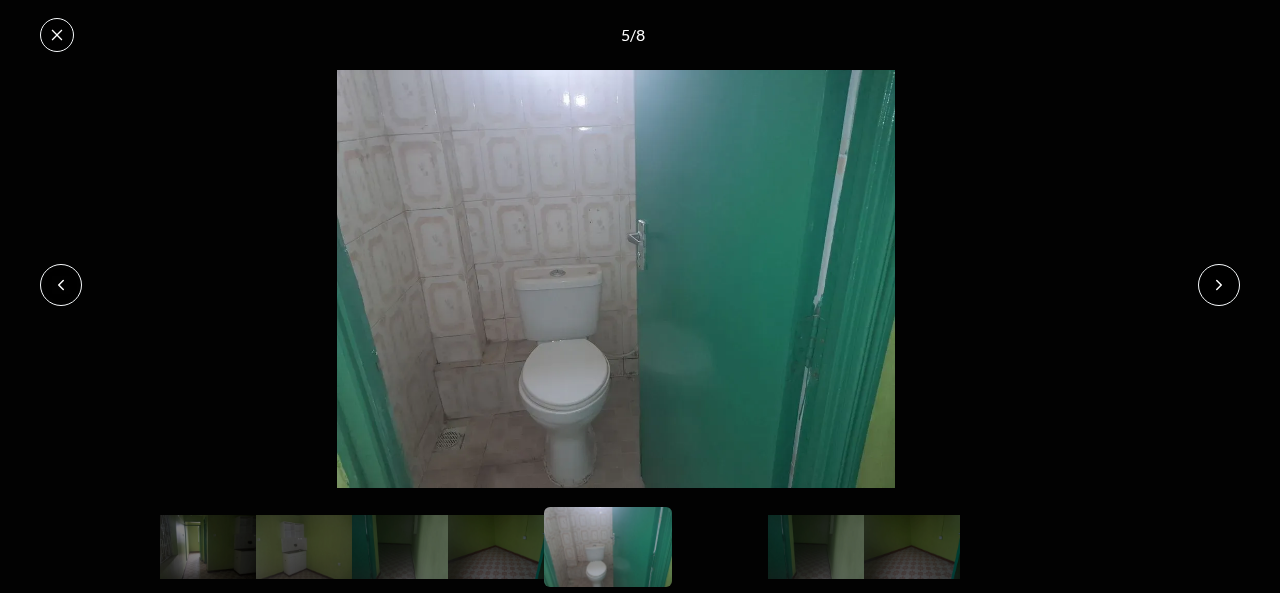 click at bounding box center [1219, 285] 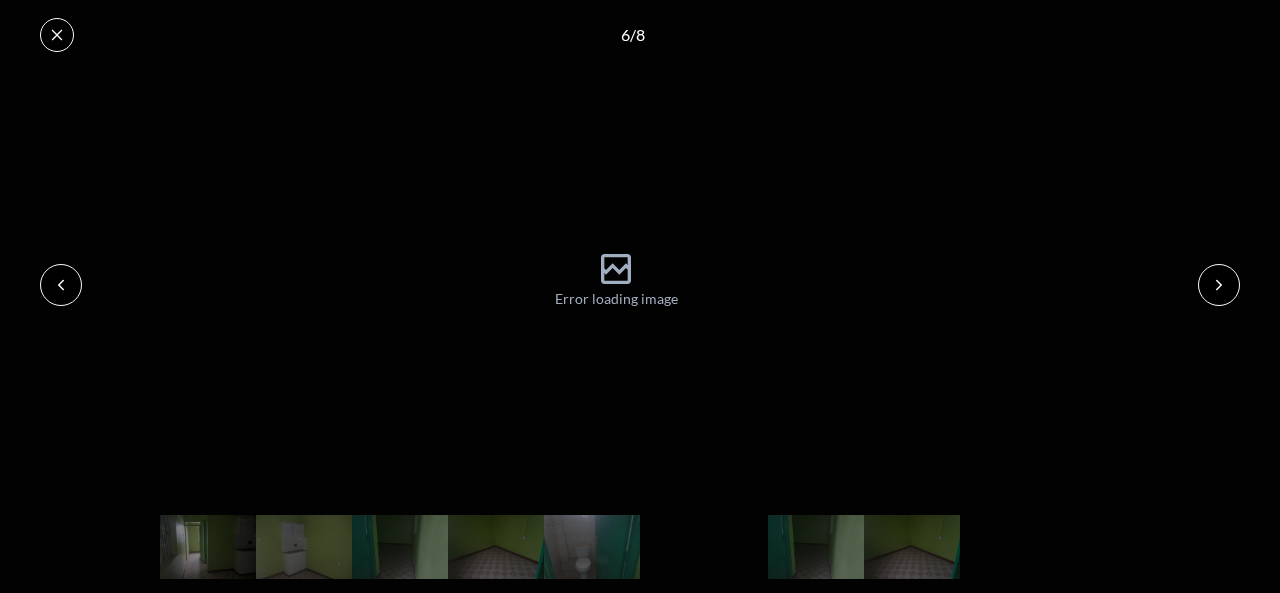 click at bounding box center (1219, 285) 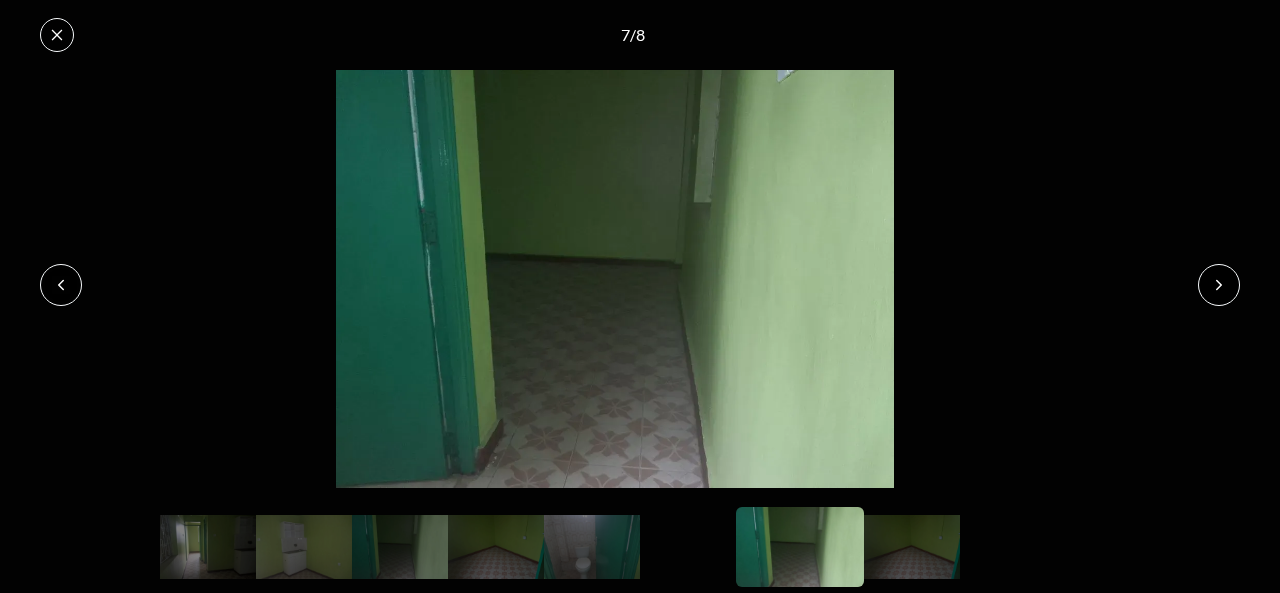 click at bounding box center [1219, 285] 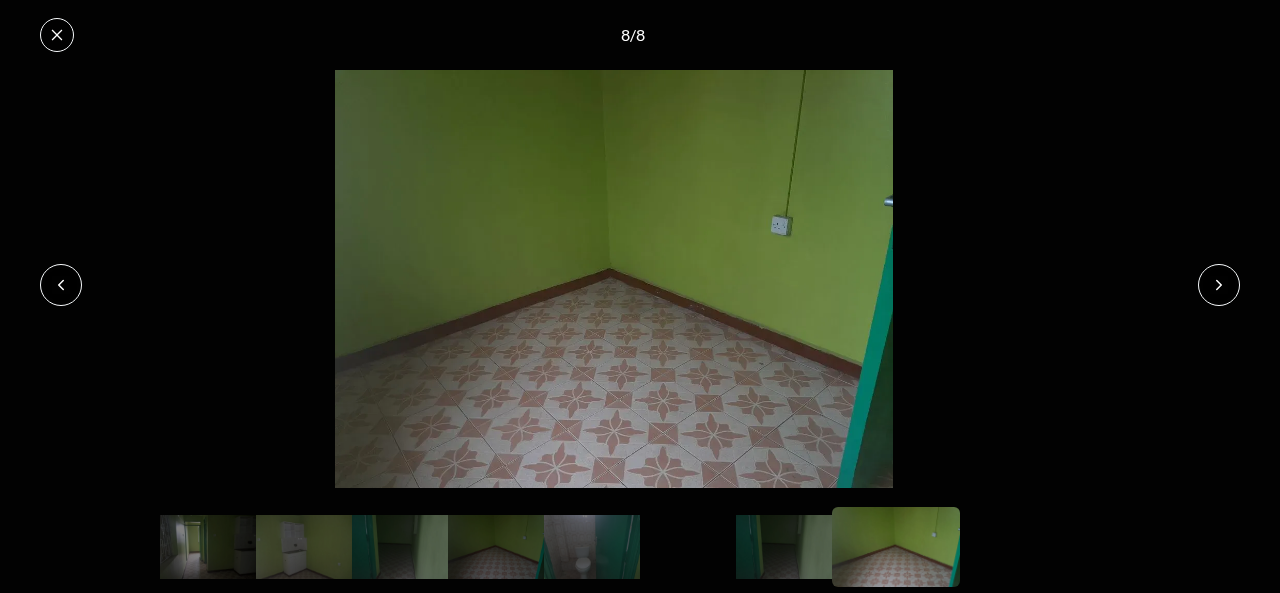 type 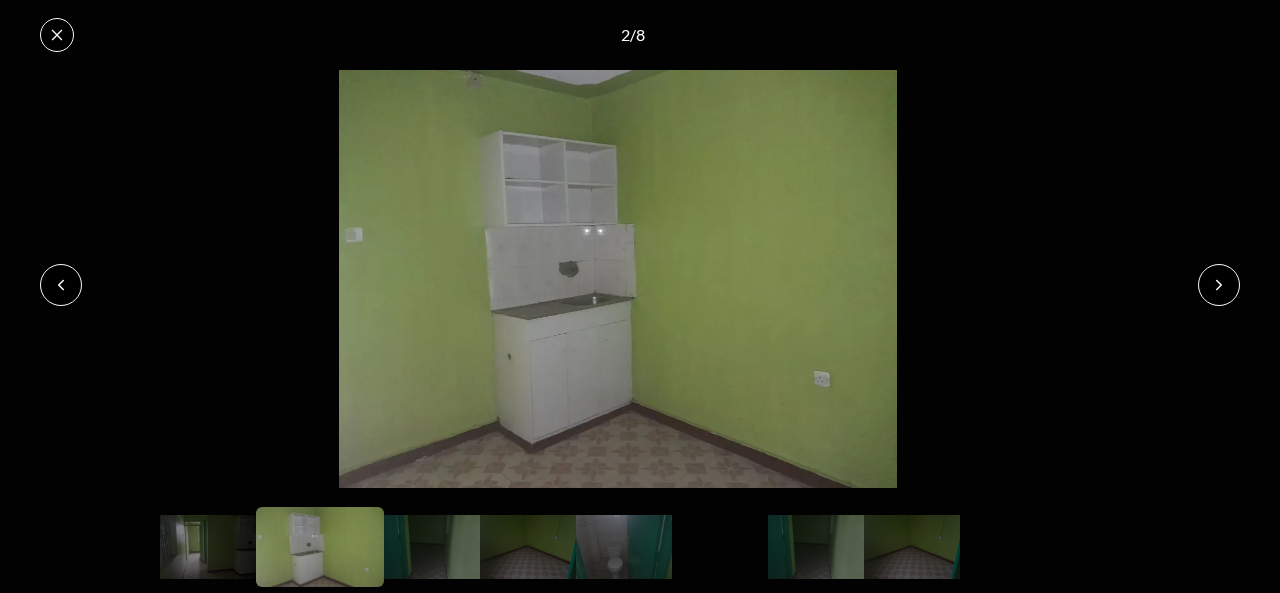 click 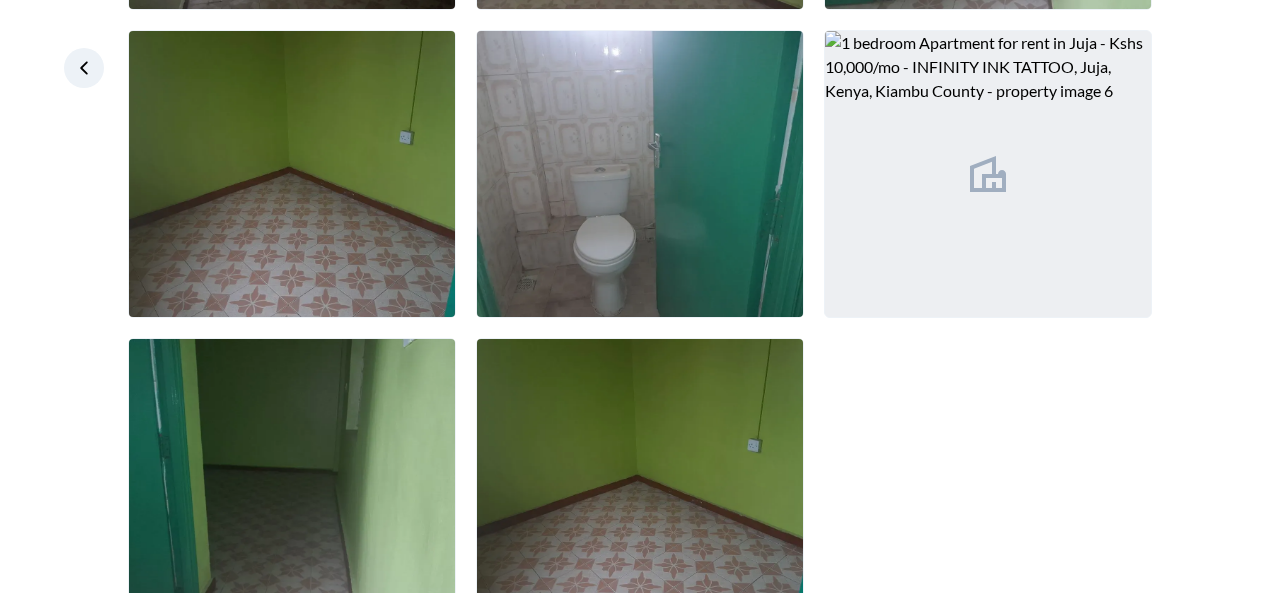 scroll, scrollTop: 470, scrollLeft: 0, axis: vertical 